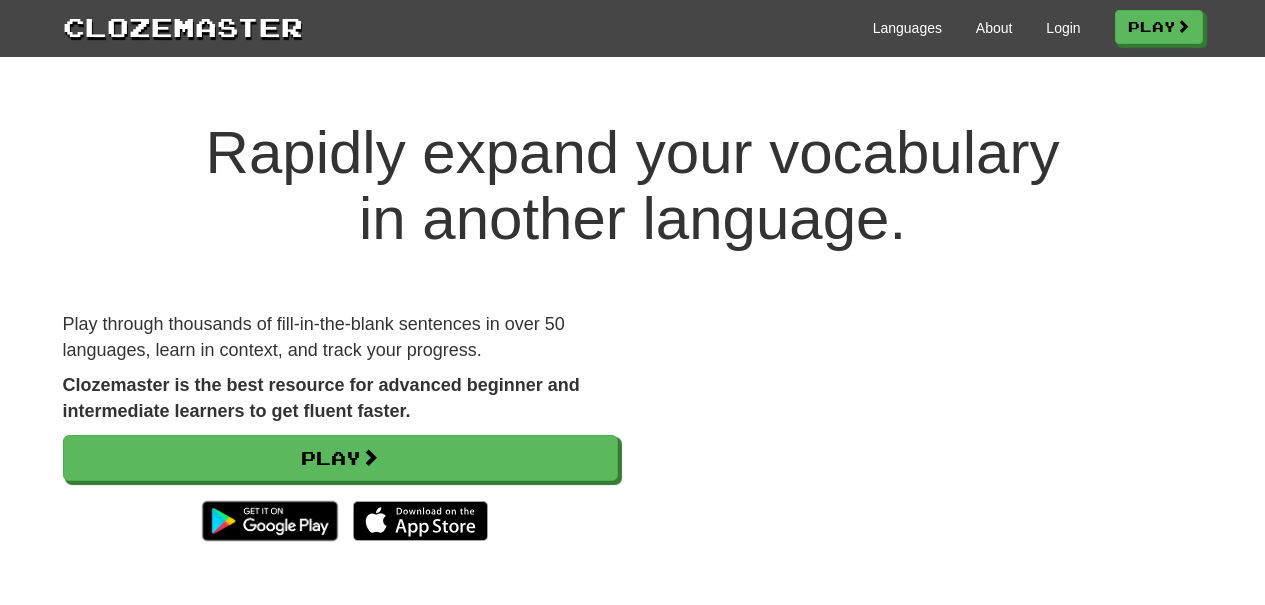 scroll, scrollTop: 0, scrollLeft: 0, axis: both 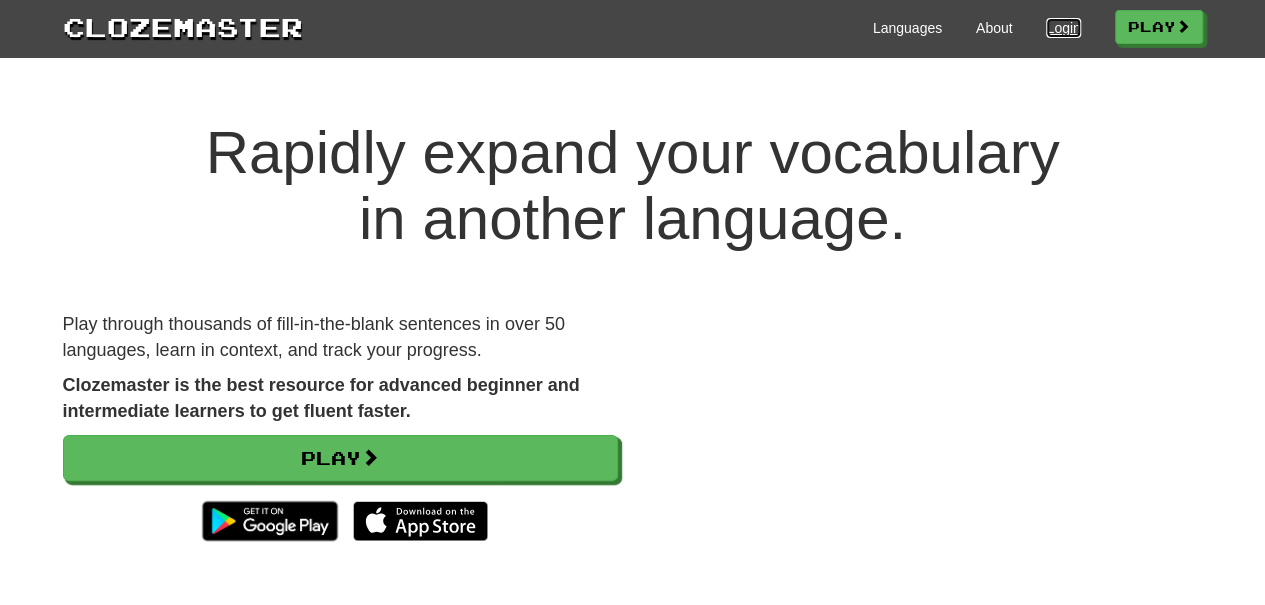 click on "Login" at bounding box center (1063, 28) 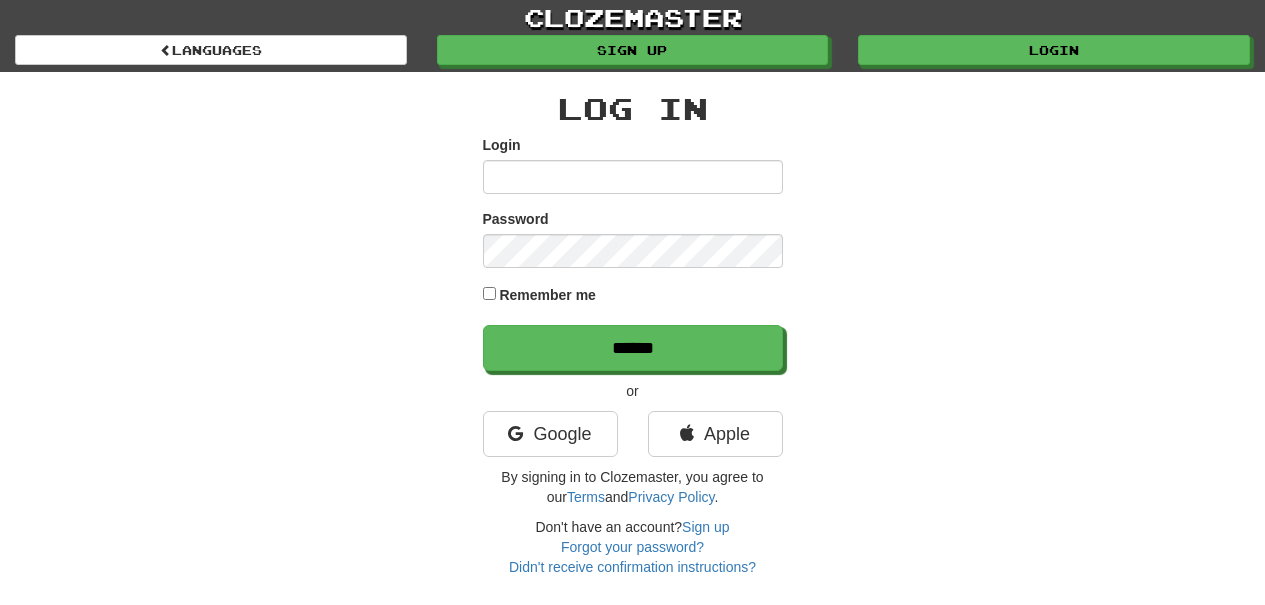 scroll, scrollTop: 0, scrollLeft: 0, axis: both 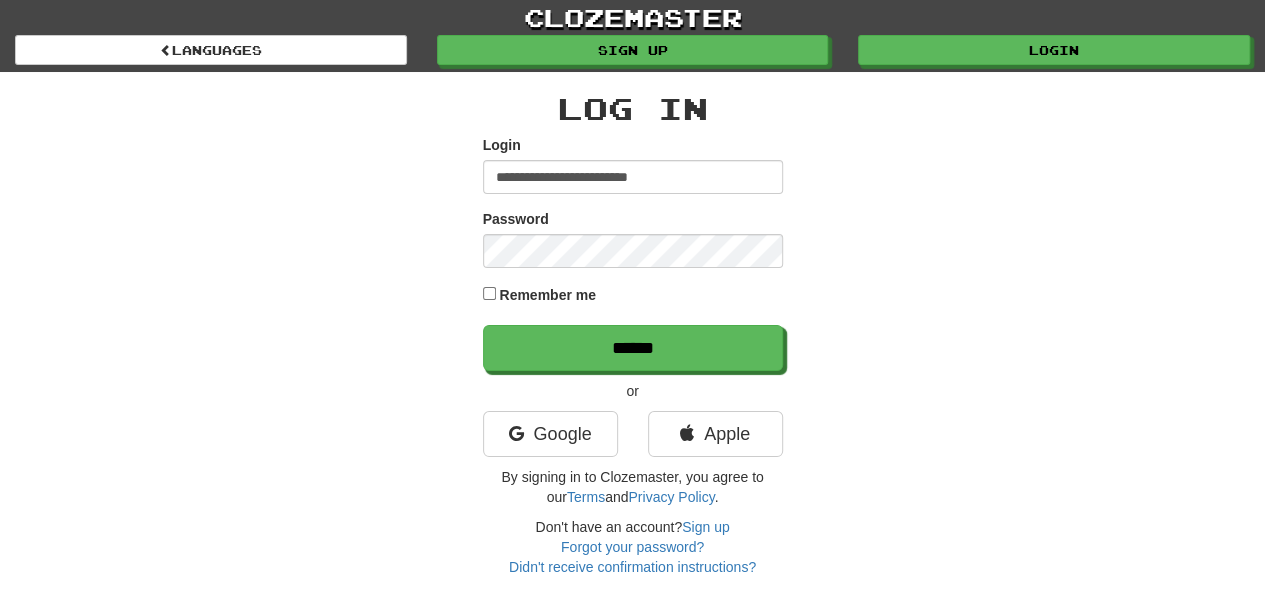 type on "**********" 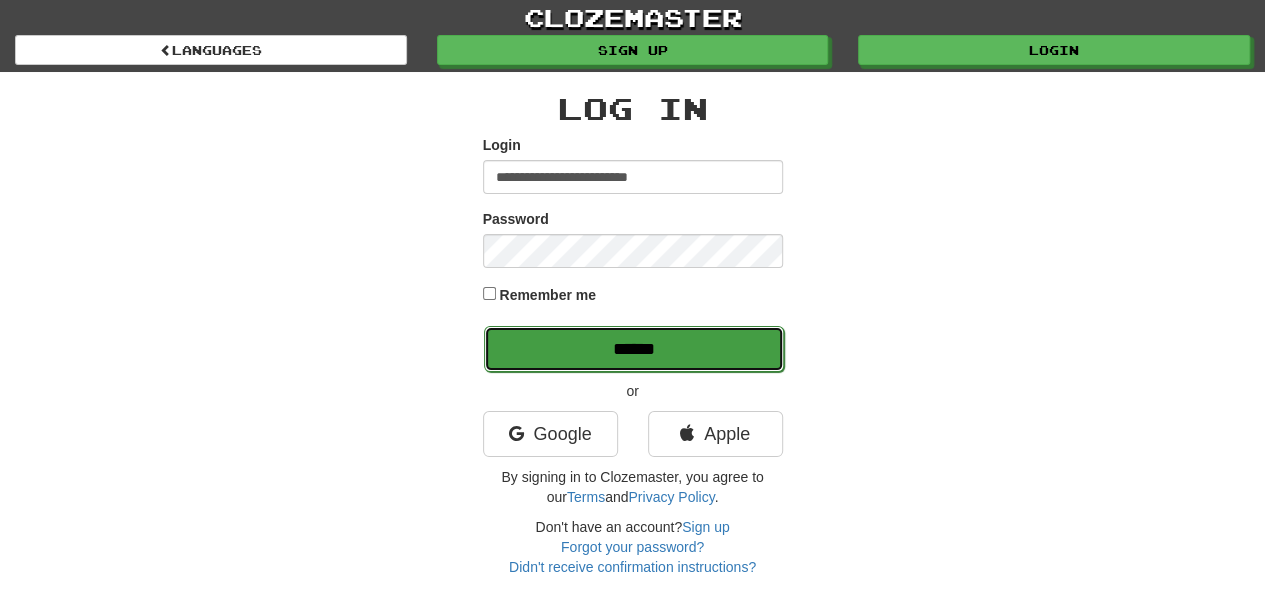 click on "******" at bounding box center (634, 349) 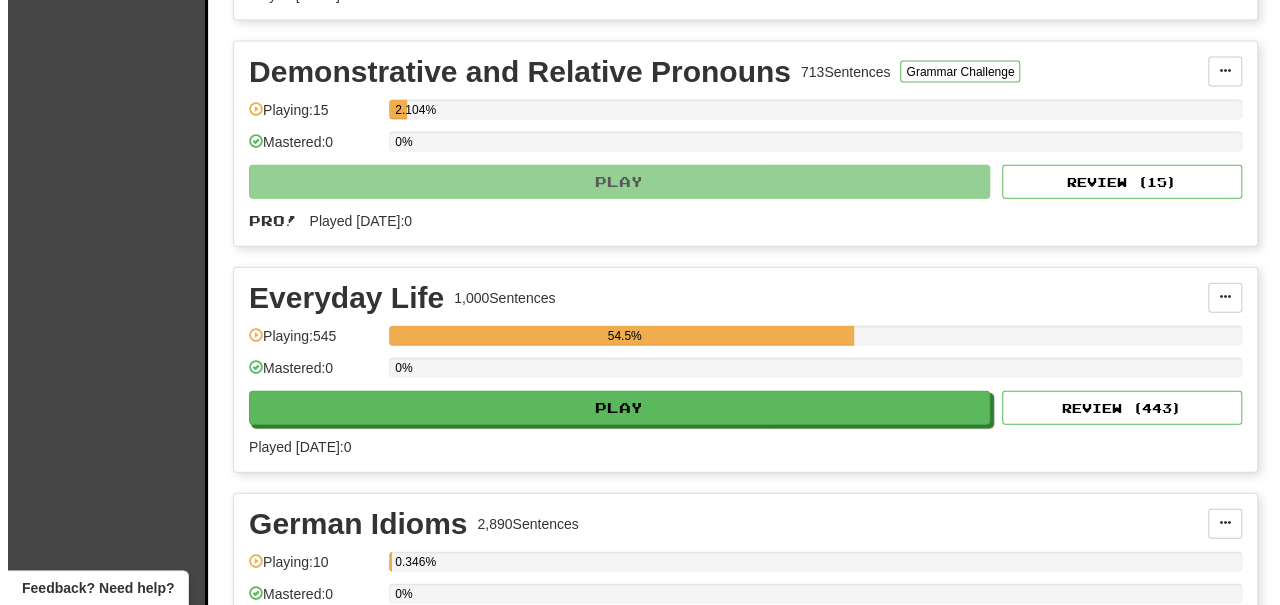 scroll, scrollTop: 2400, scrollLeft: 0, axis: vertical 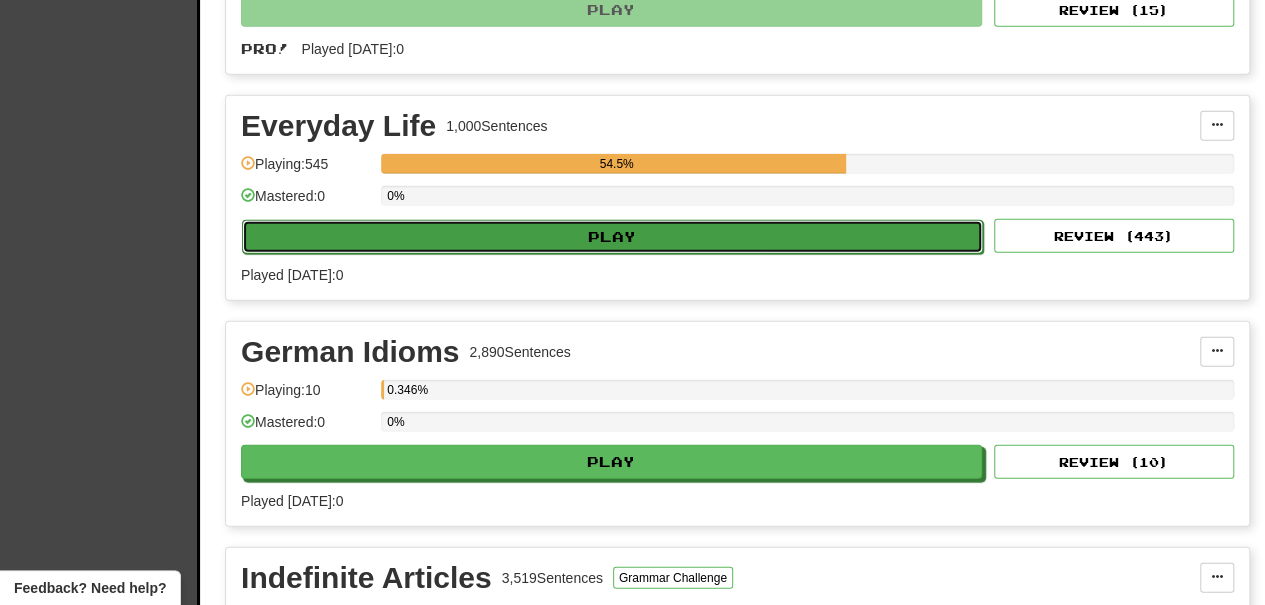 click on "Play" at bounding box center [612, 237] 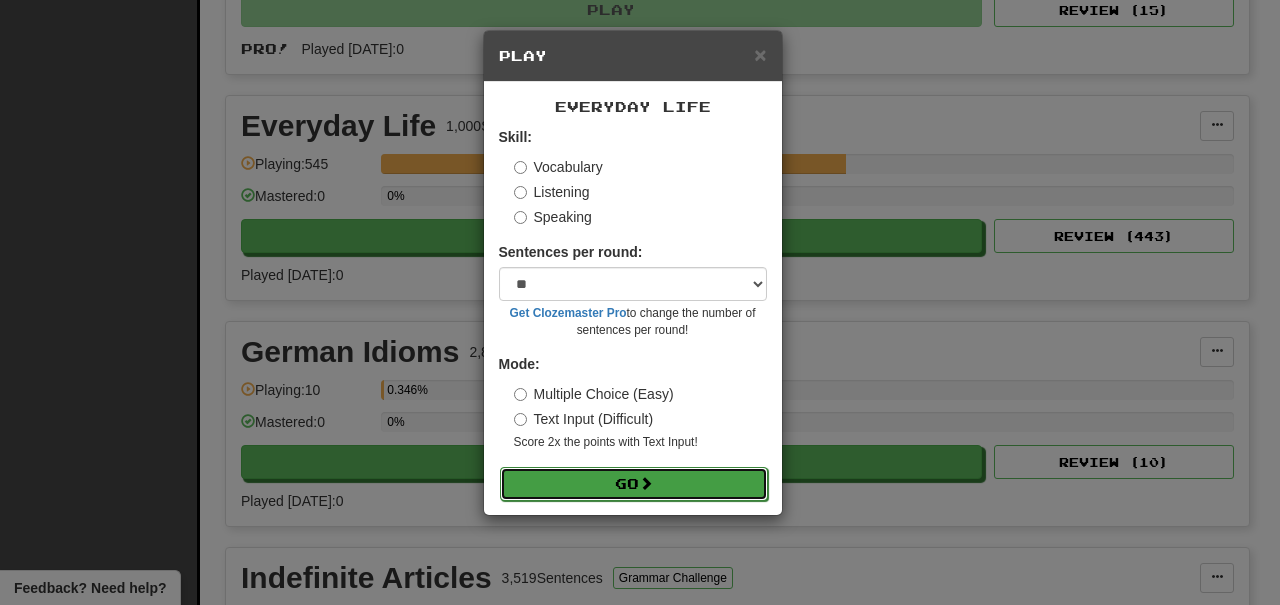 click on "Go" at bounding box center (634, 484) 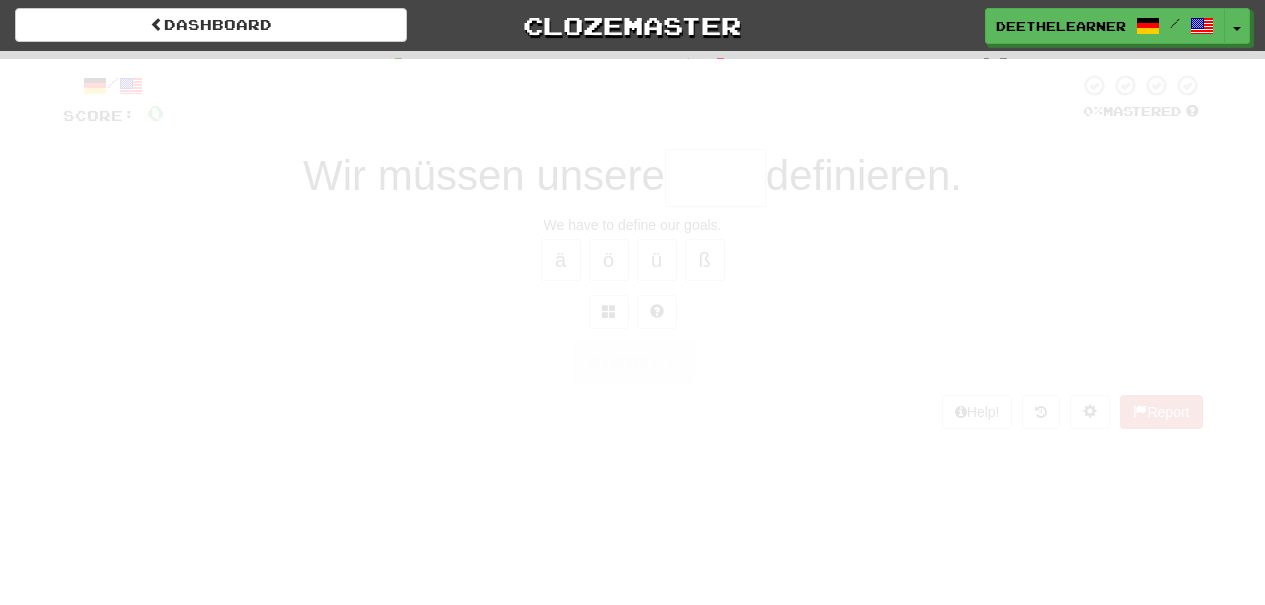 scroll, scrollTop: 0, scrollLeft: 0, axis: both 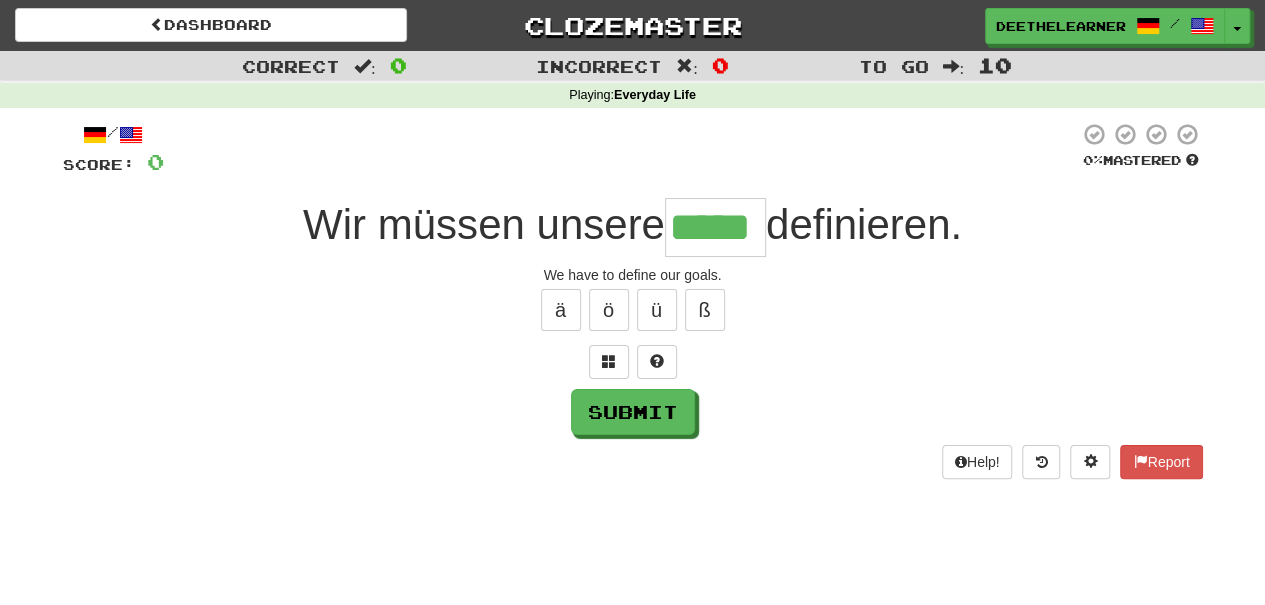 type on "*****" 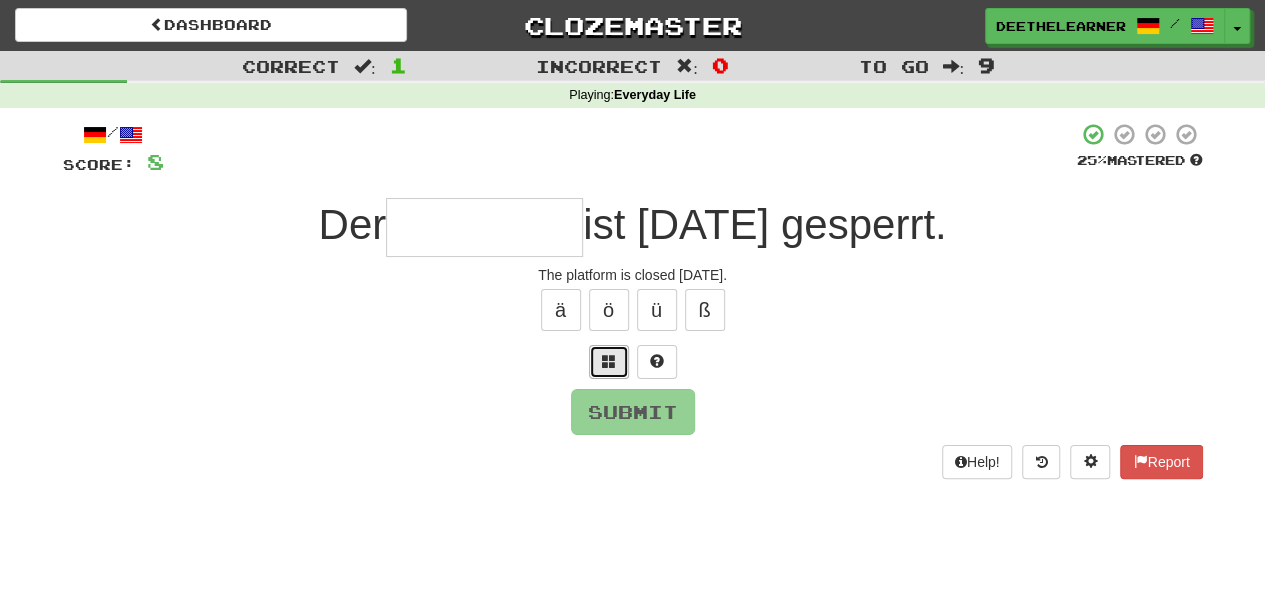 click at bounding box center (609, 362) 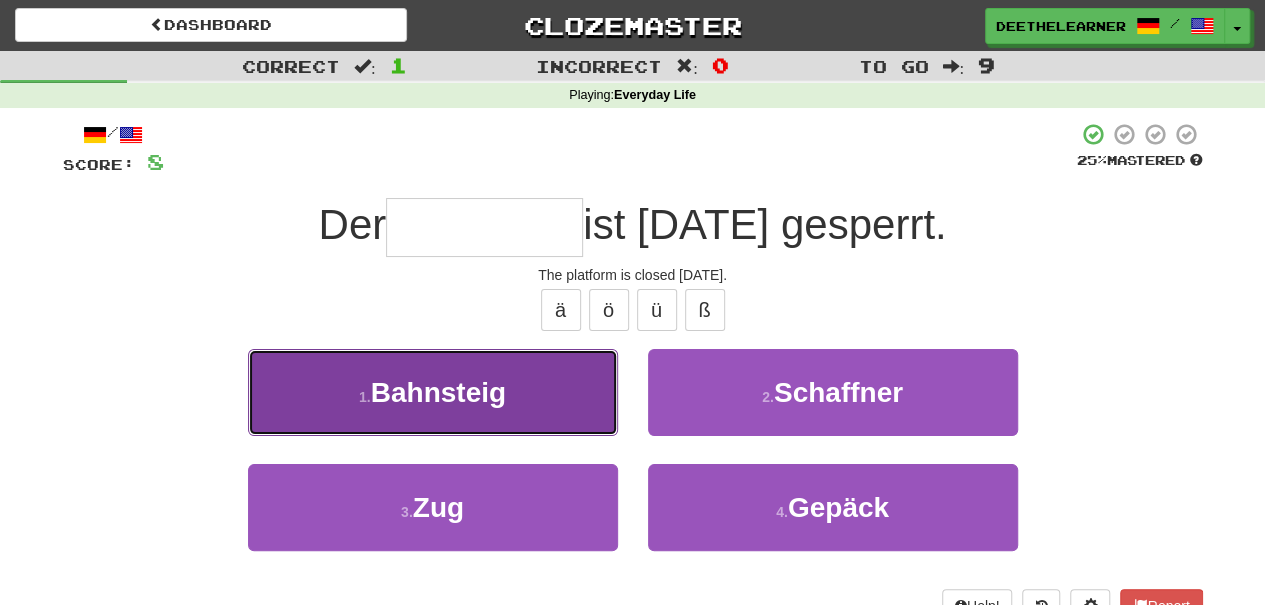 click on "1 .  Bahnsteig" at bounding box center [433, 392] 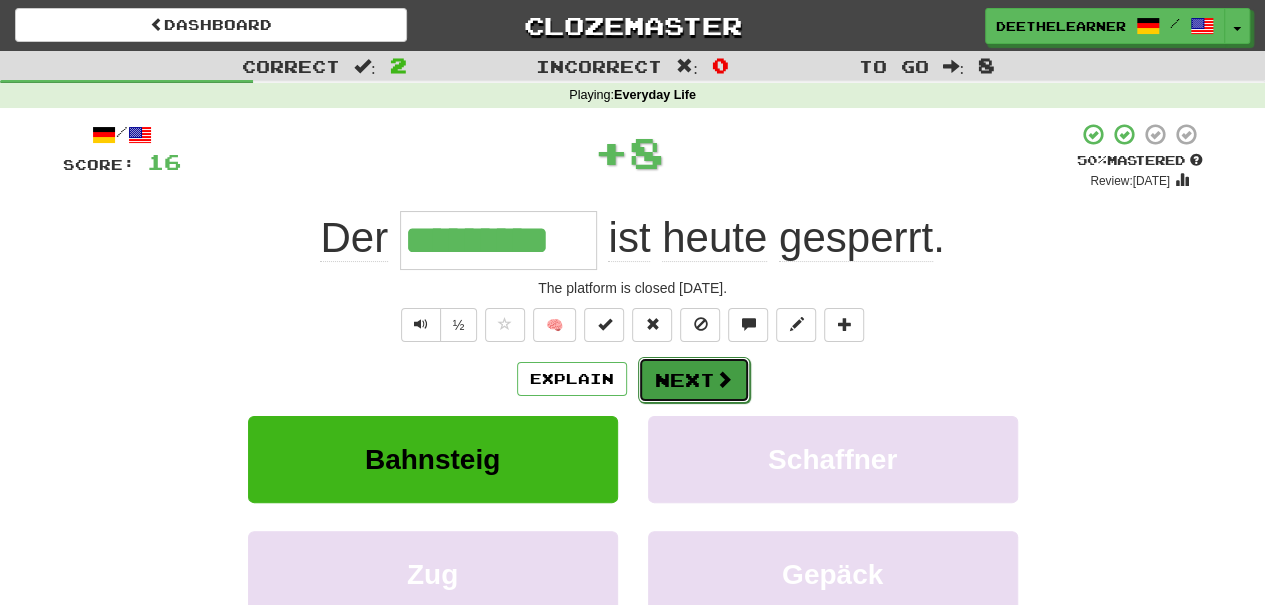 click on "Next" at bounding box center [694, 380] 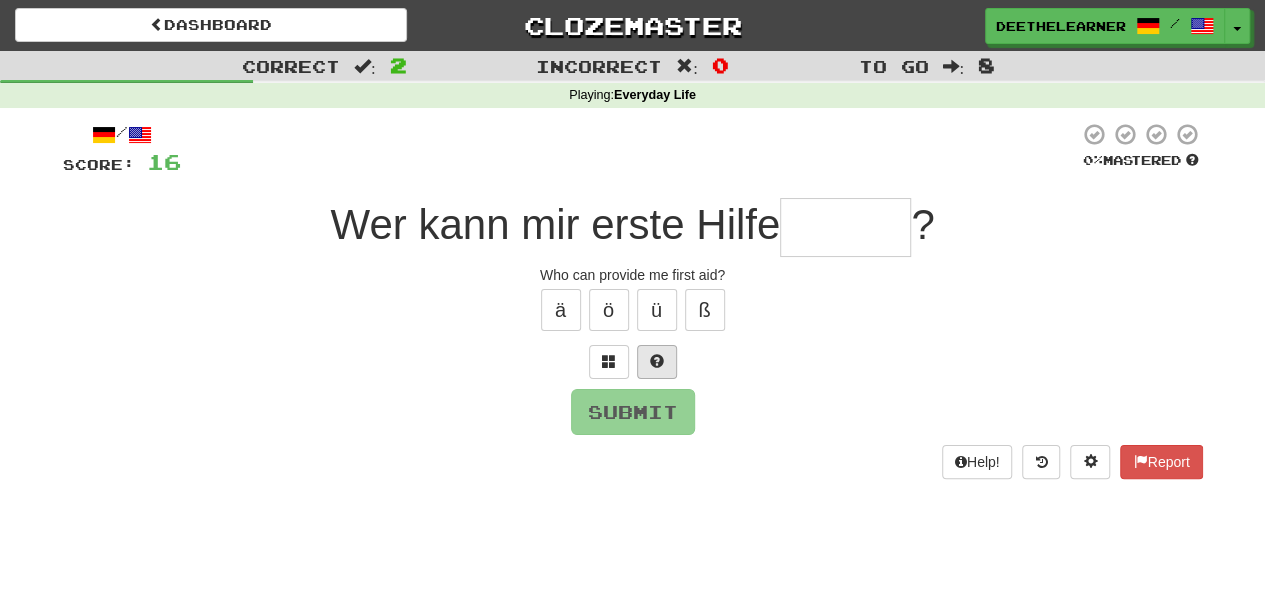 type on "*" 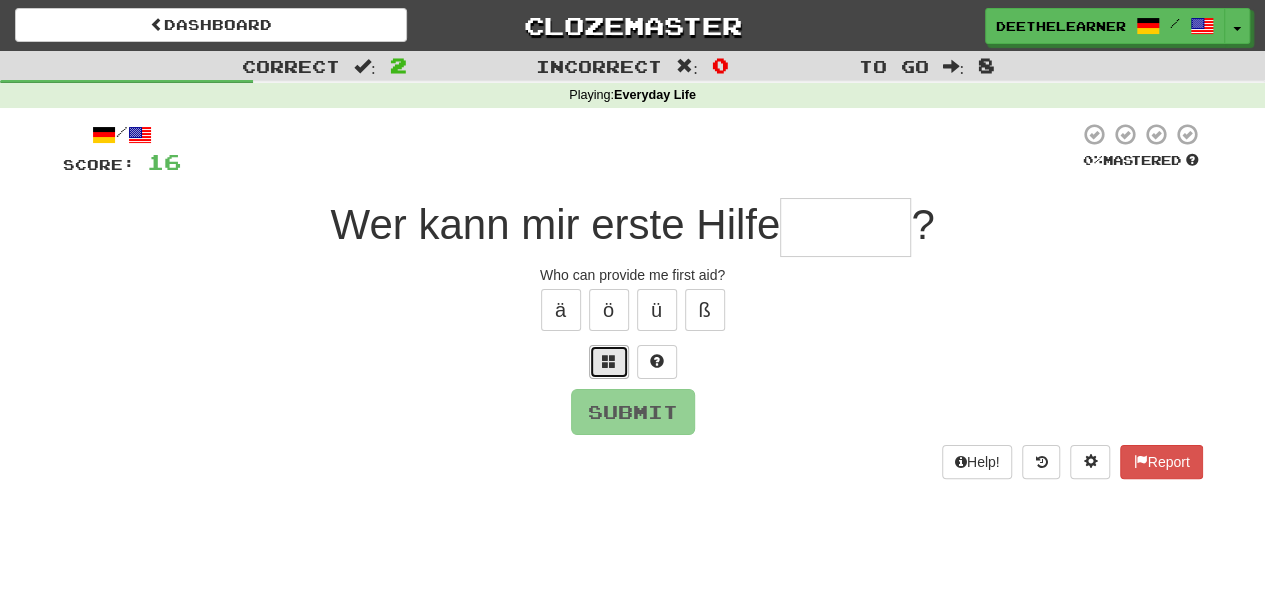 click at bounding box center (609, 361) 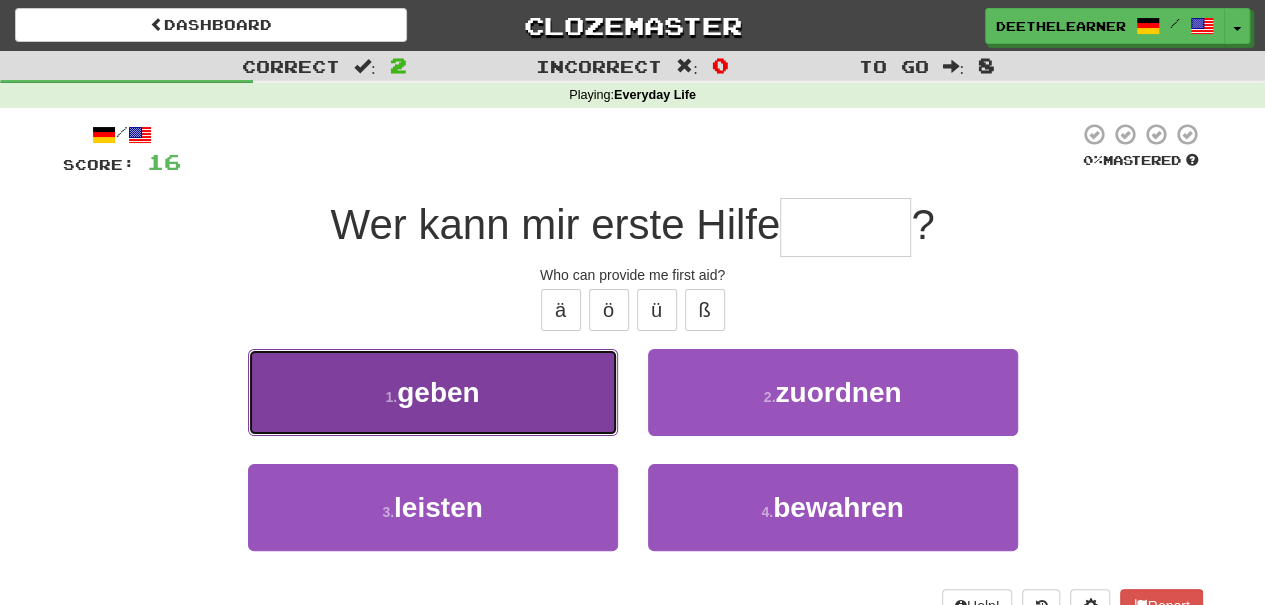 click on "1 .  geben" at bounding box center (433, 392) 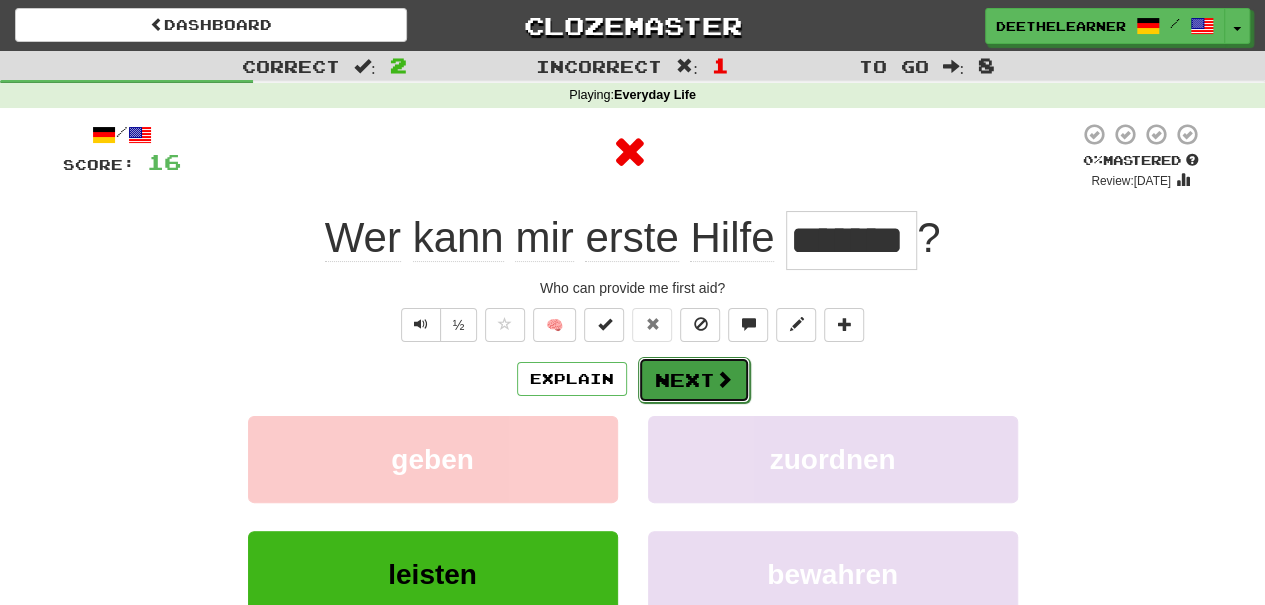 click on "Next" at bounding box center (694, 380) 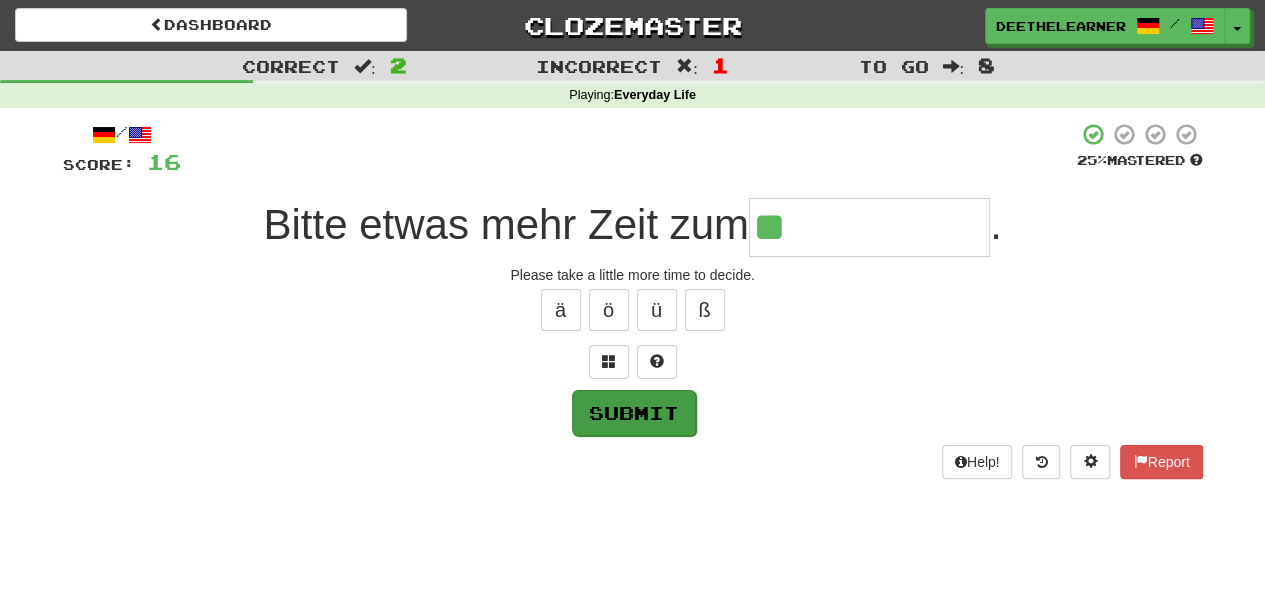 type on "*" 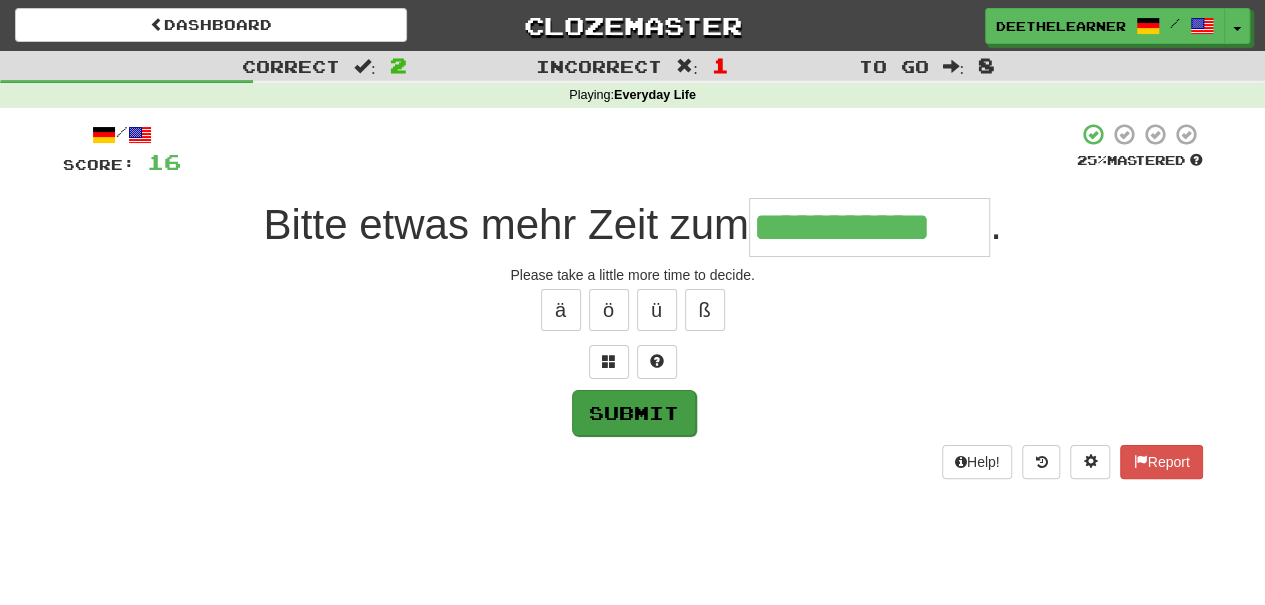 type on "**********" 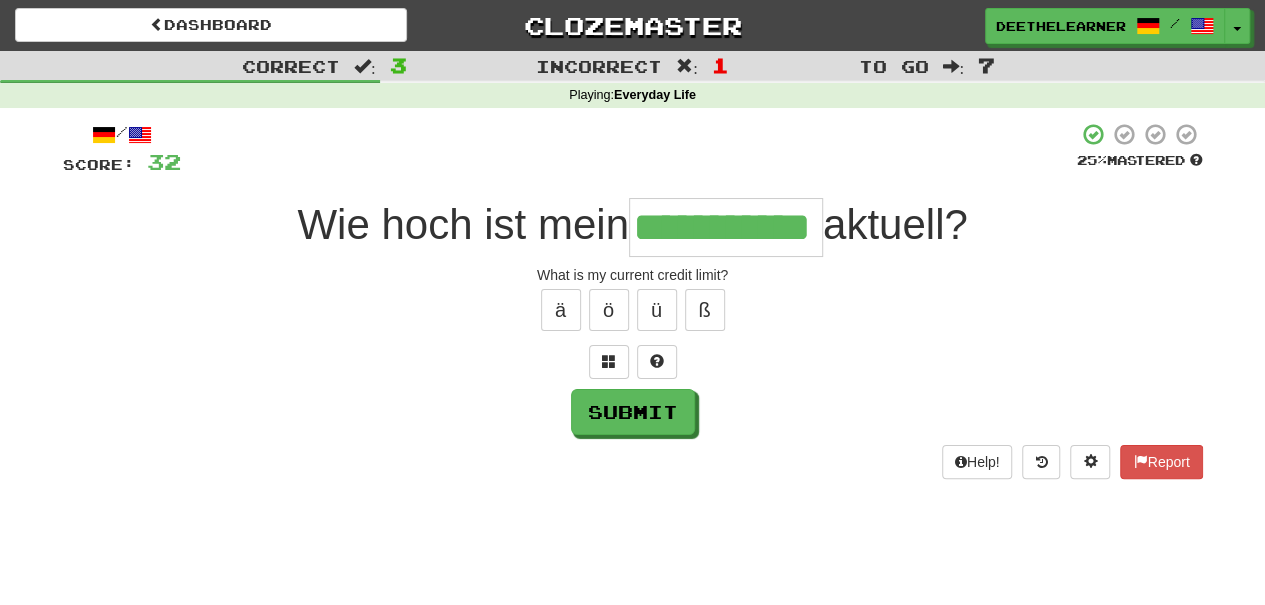 type on "**********" 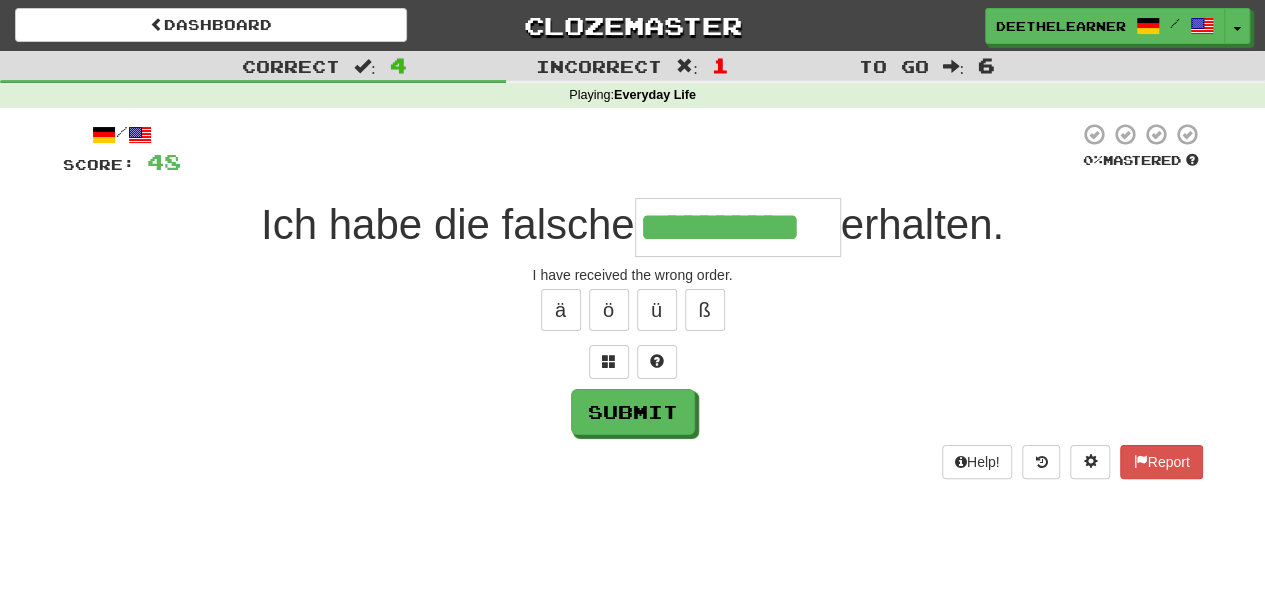 type on "**********" 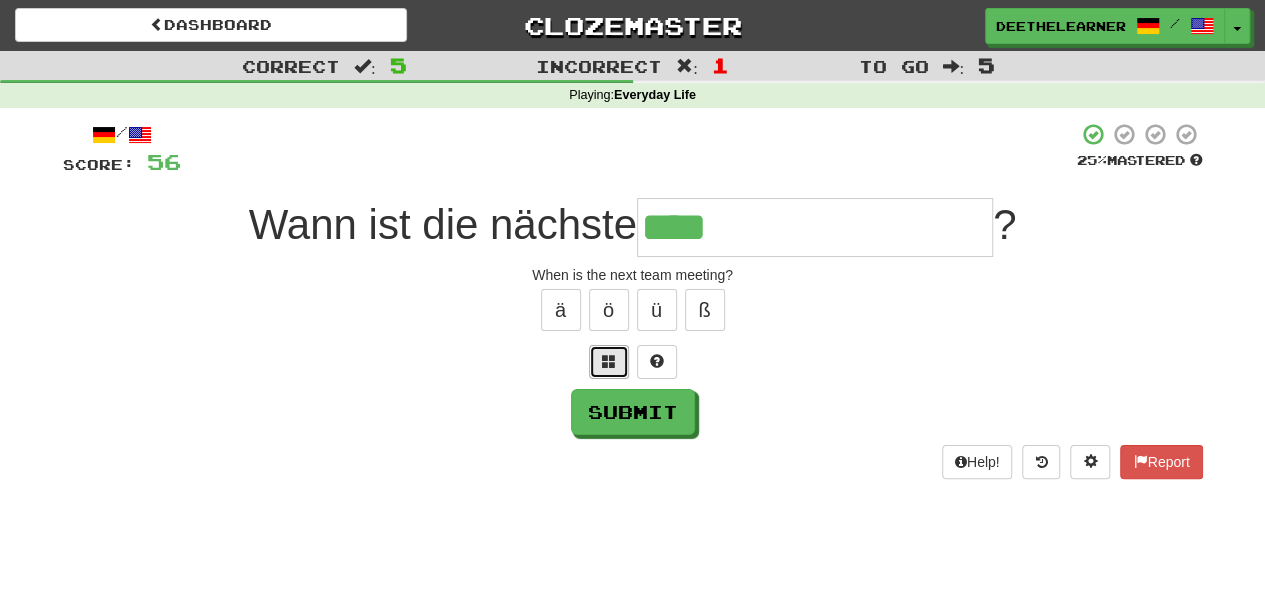click at bounding box center [609, 361] 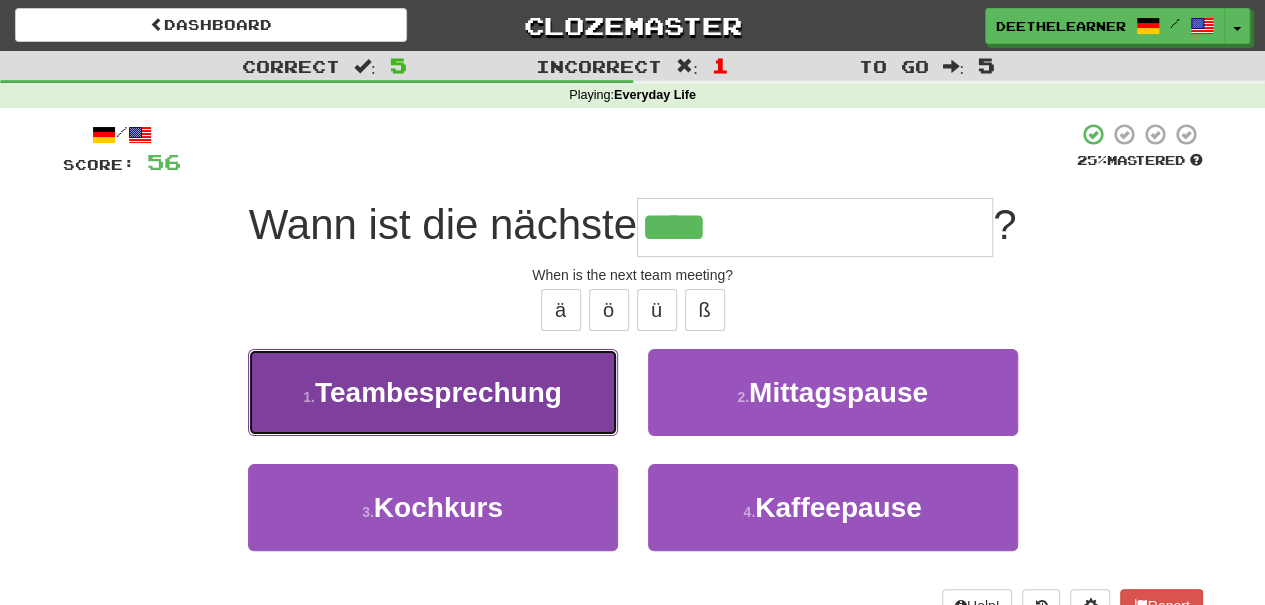 click on "Teambesprechung" at bounding box center (438, 392) 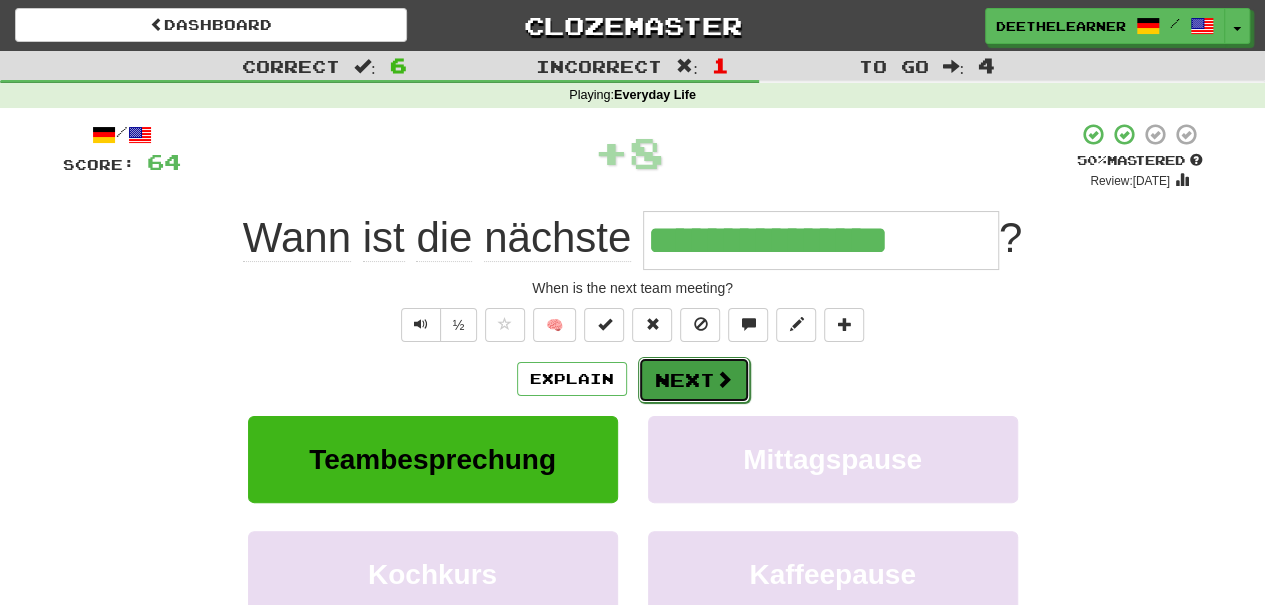 click at bounding box center (724, 379) 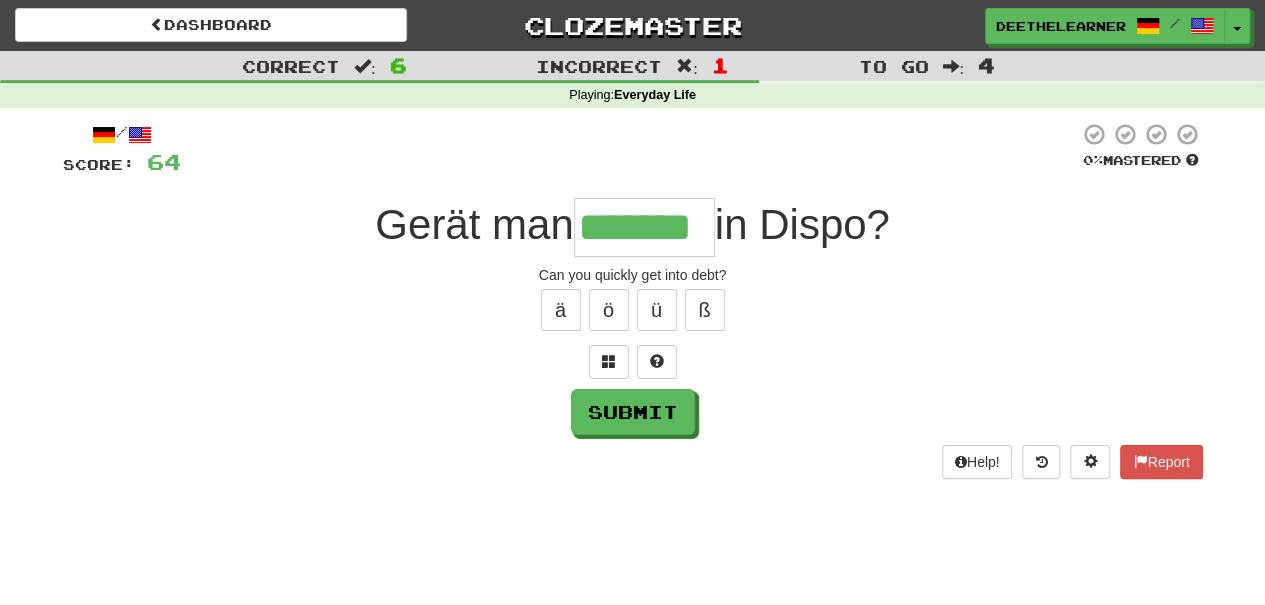 type on "*******" 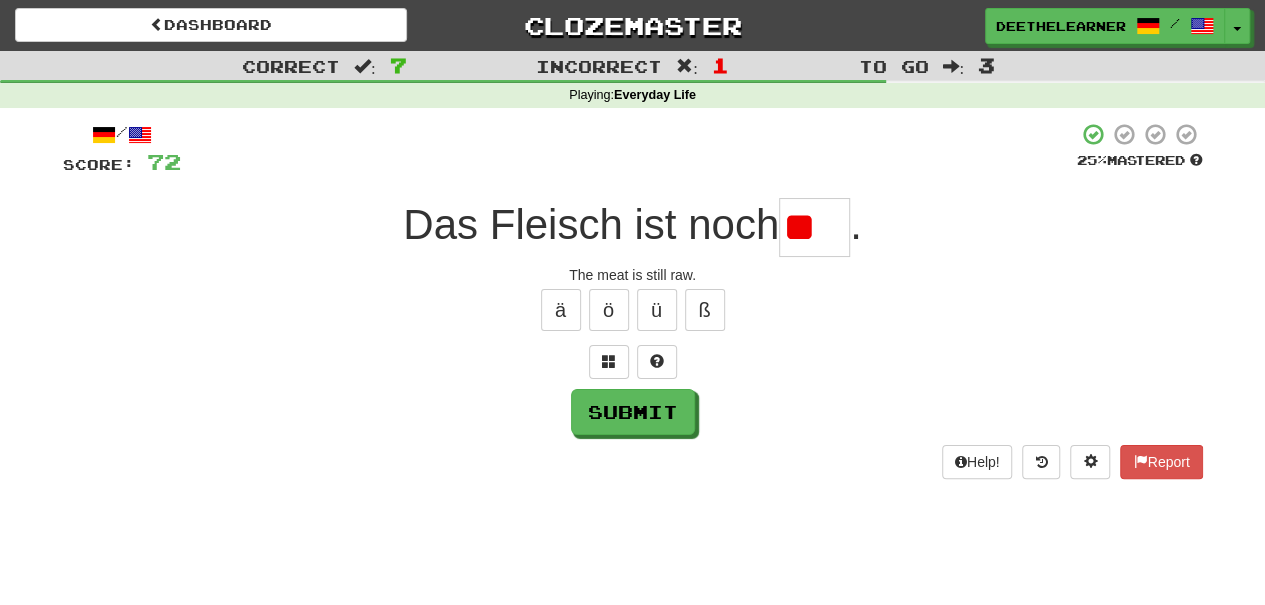type on "*" 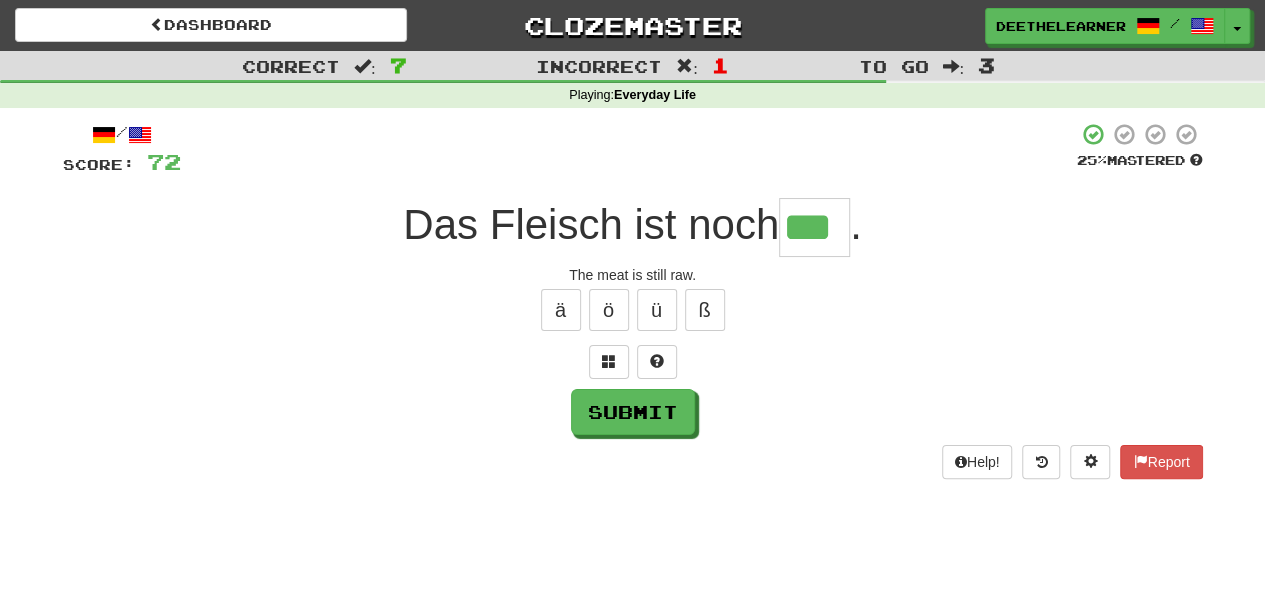 type on "***" 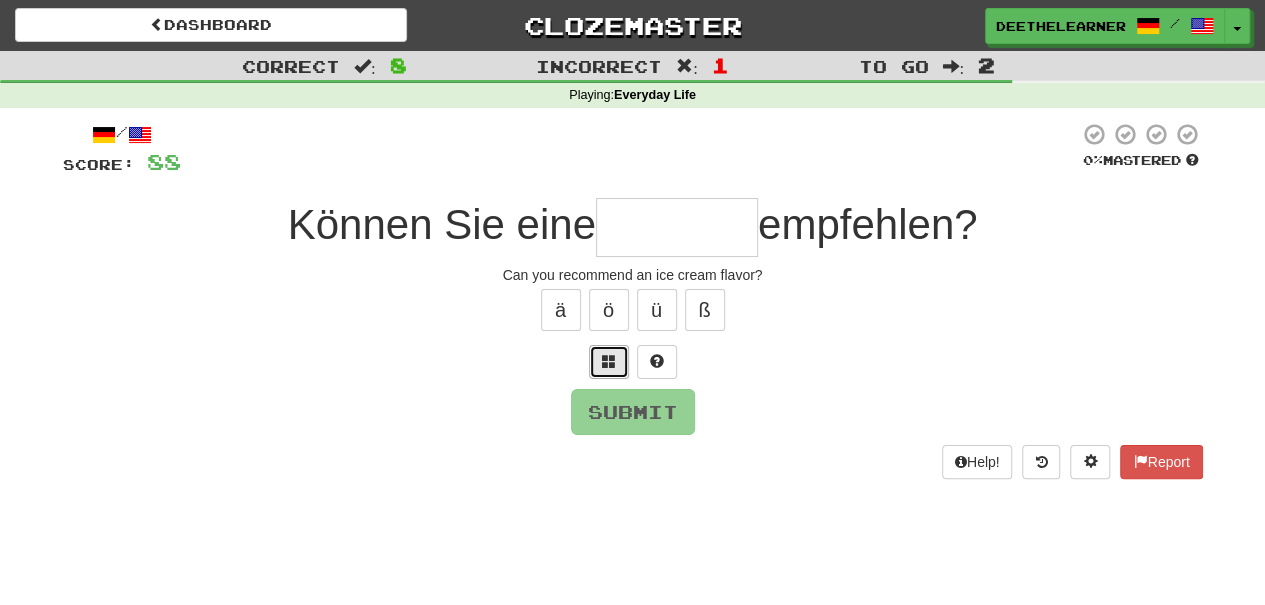 click at bounding box center (609, 362) 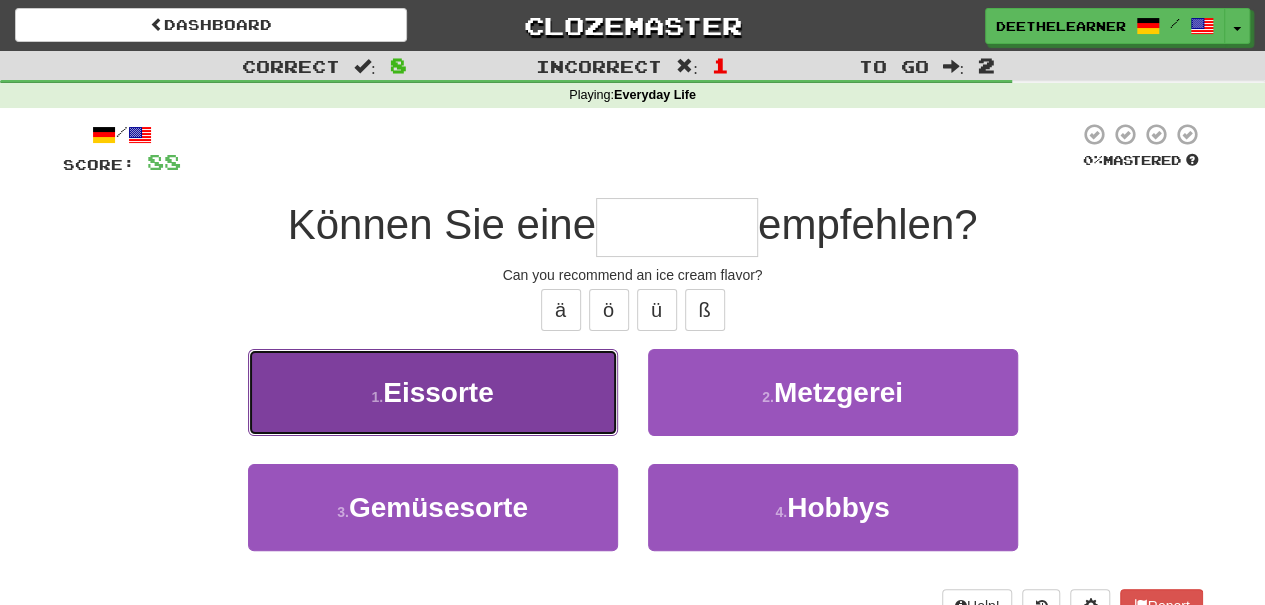click on "1 .  Eissorte" at bounding box center [433, 392] 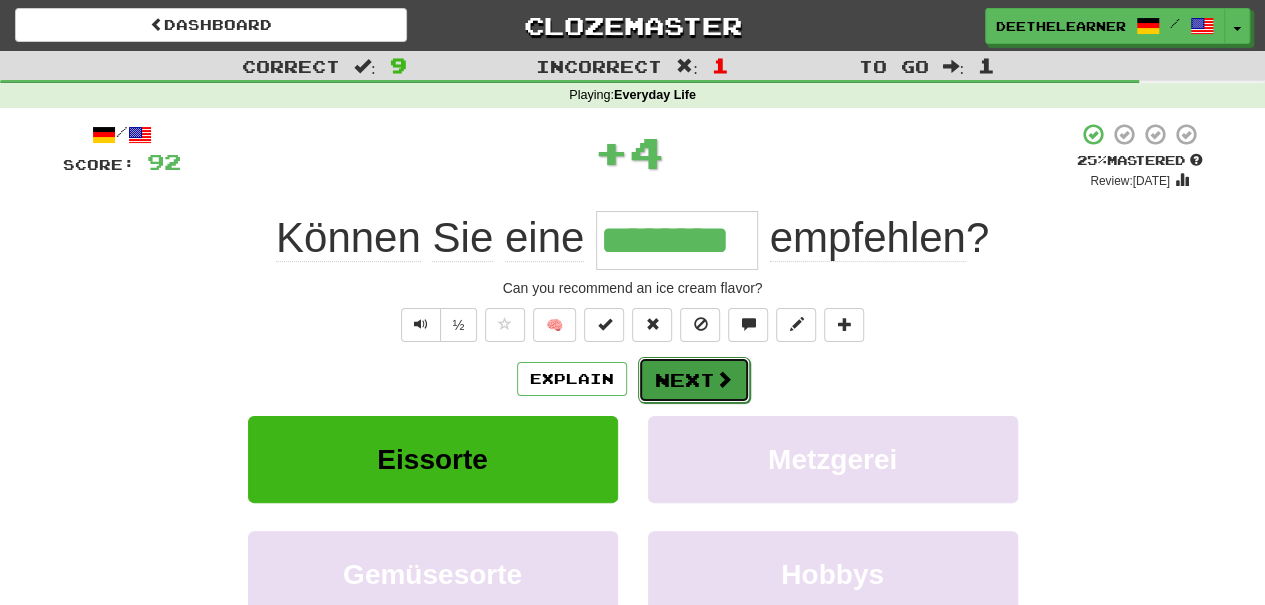 click on "Next" at bounding box center [694, 380] 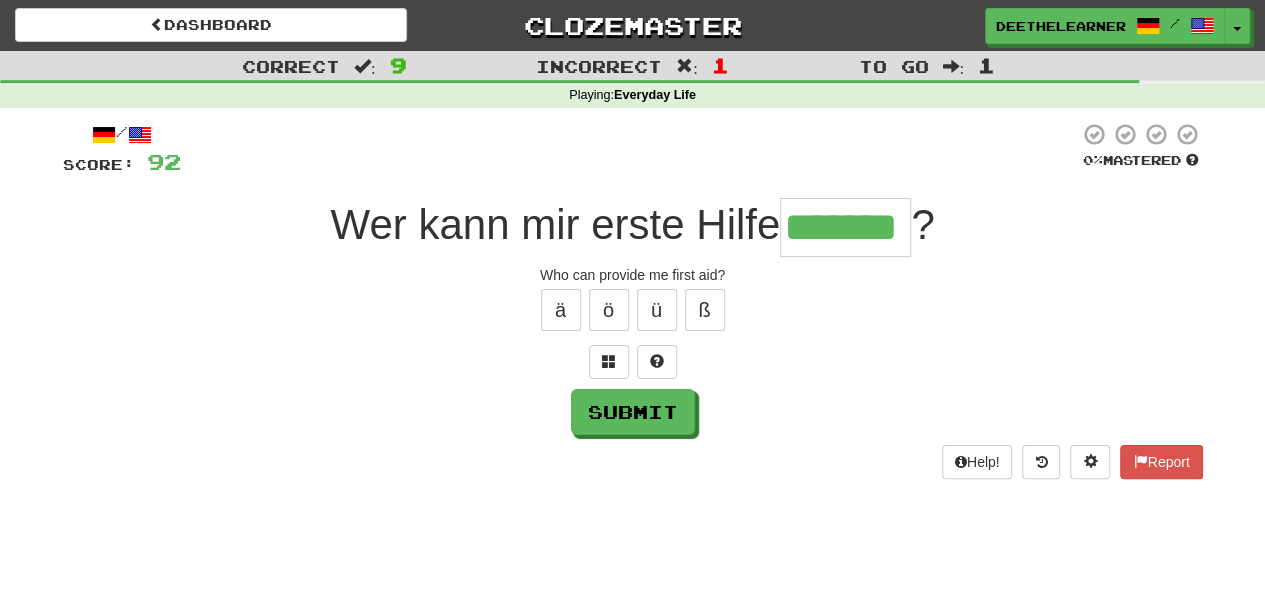 type on "*******" 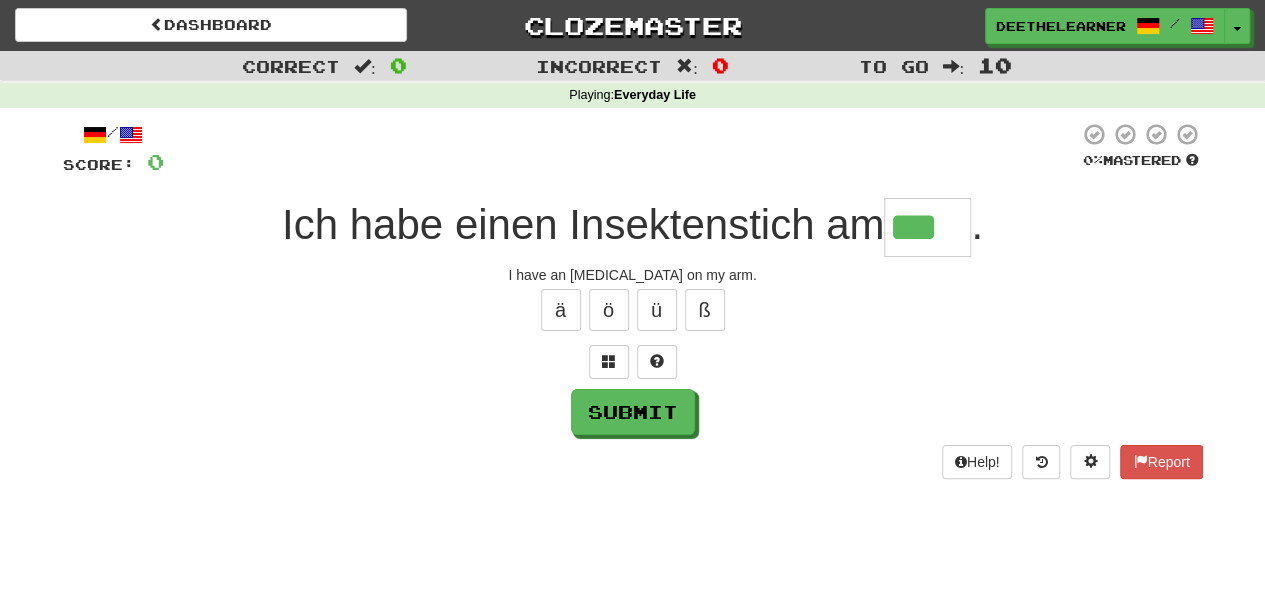 type on "***" 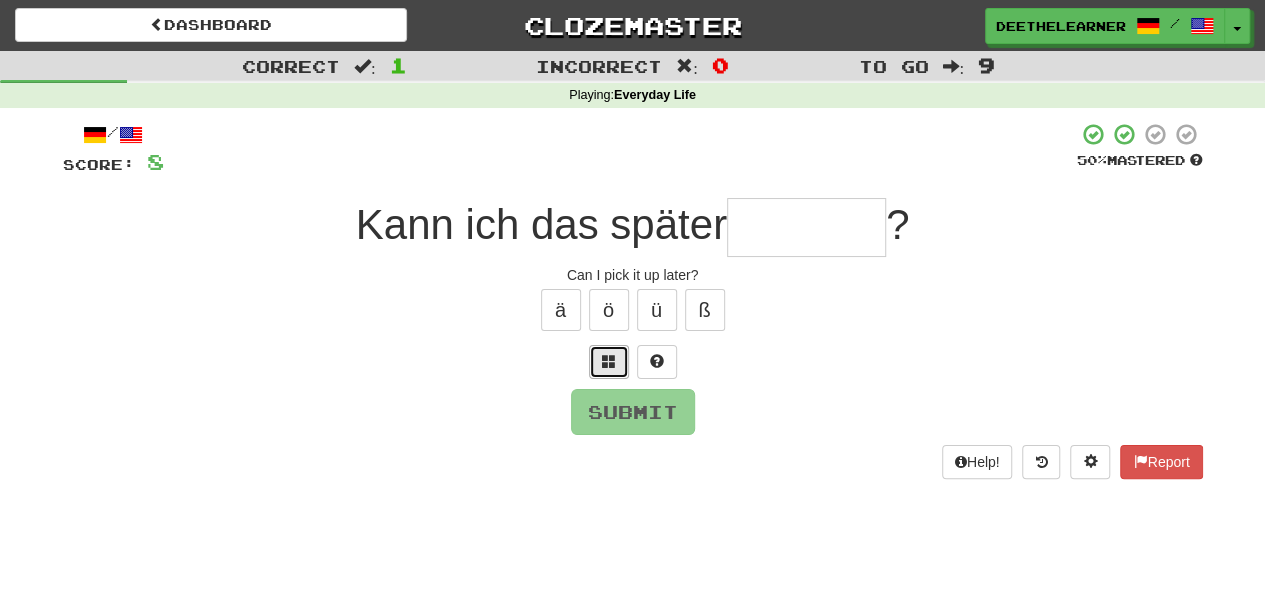 click at bounding box center [609, 361] 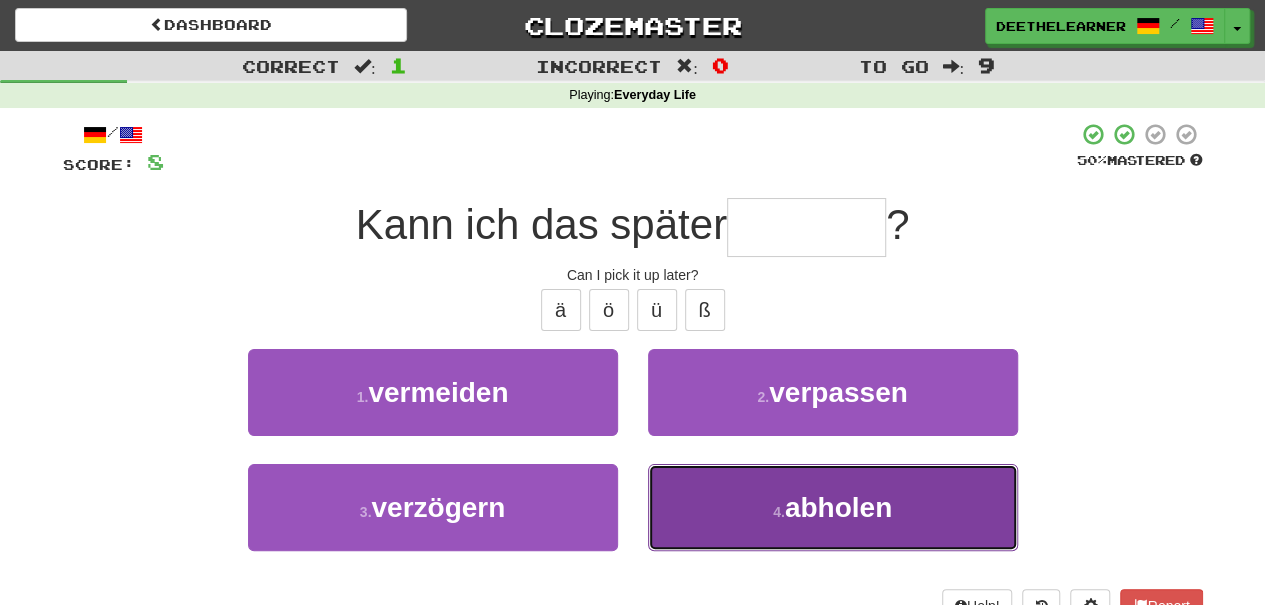 click on "4 .  abholen" at bounding box center (833, 507) 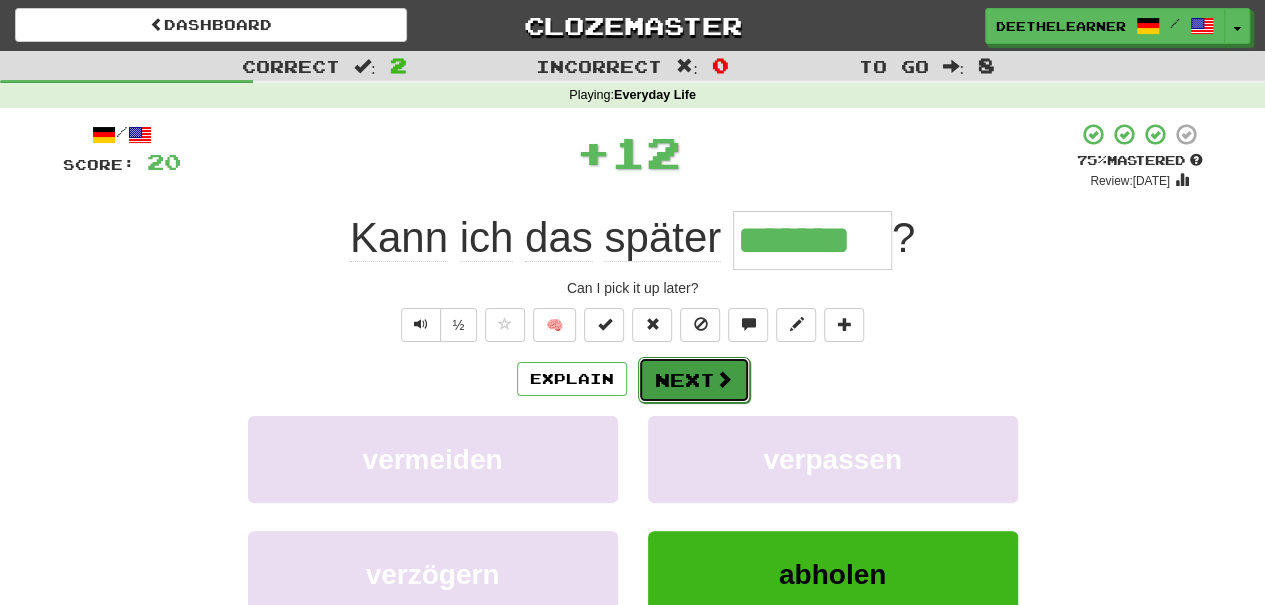 click on "Next" at bounding box center (694, 380) 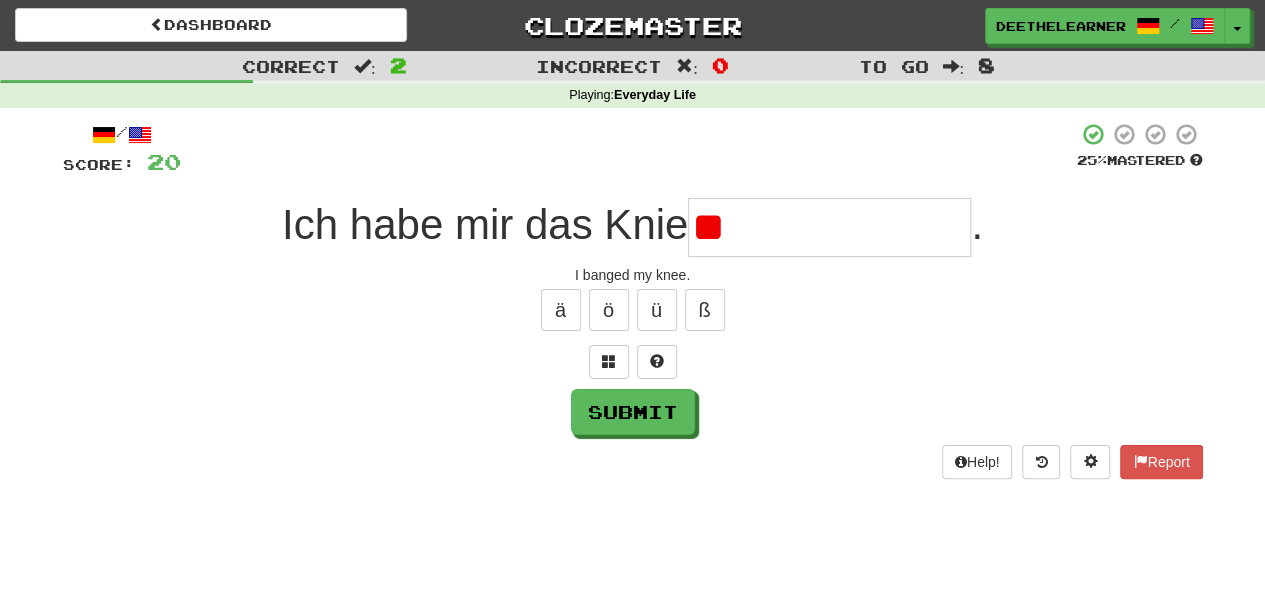 type on "*" 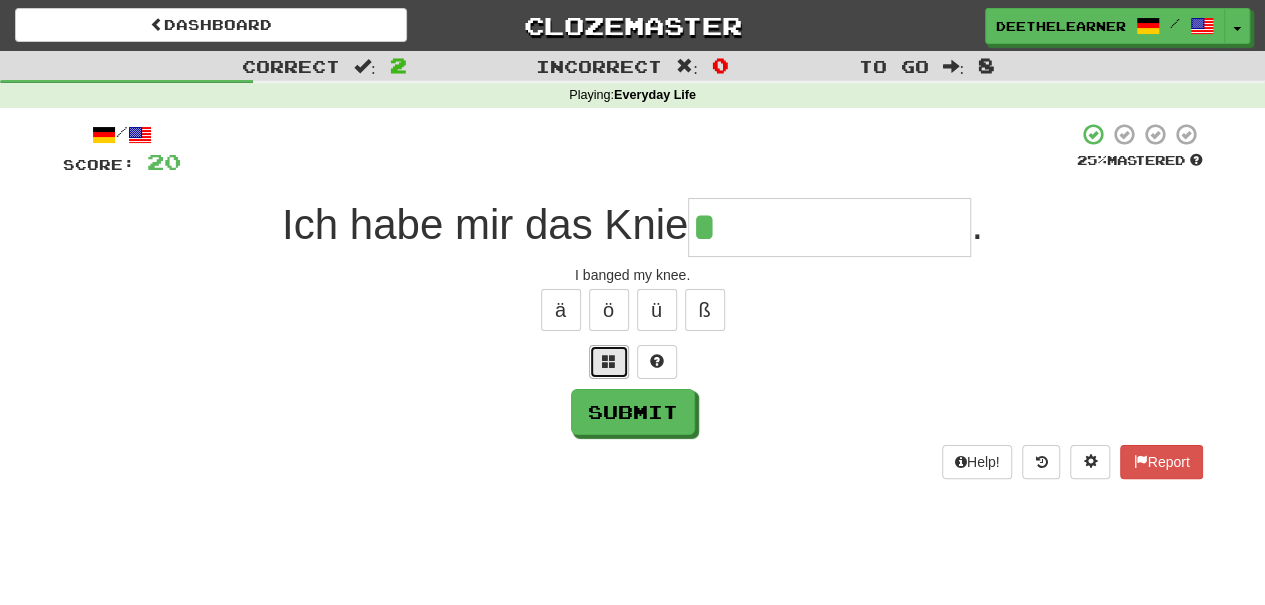 click at bounding box center (609, 361) 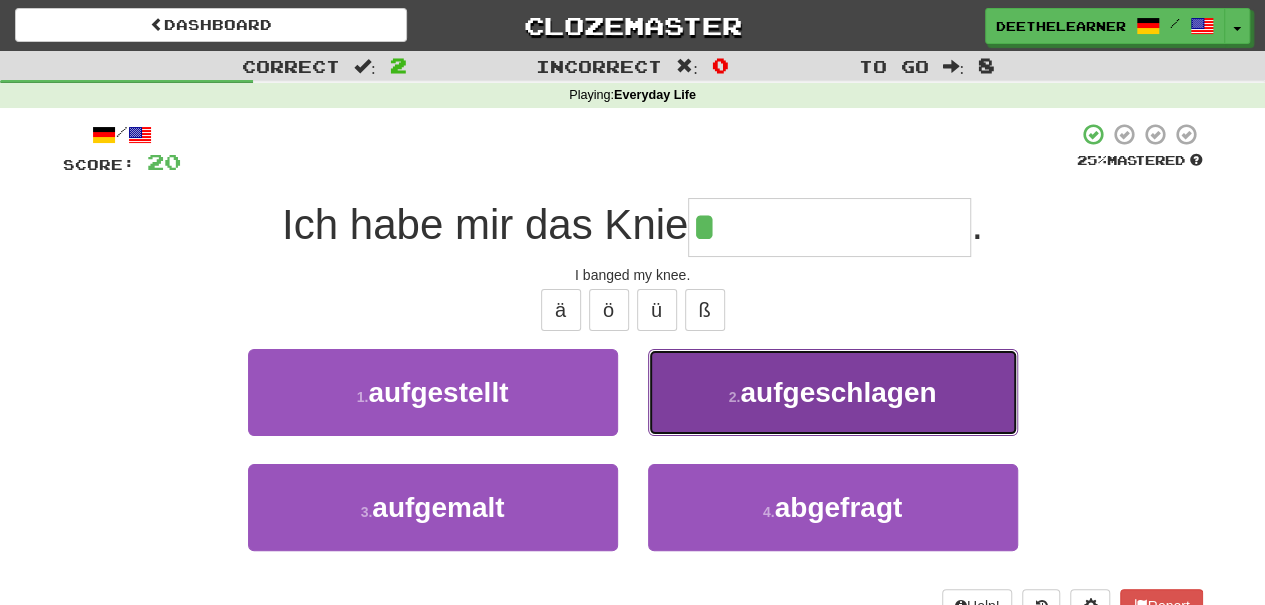 click on "2 .  aufgeschlagen" at bounding box center (833, 392) 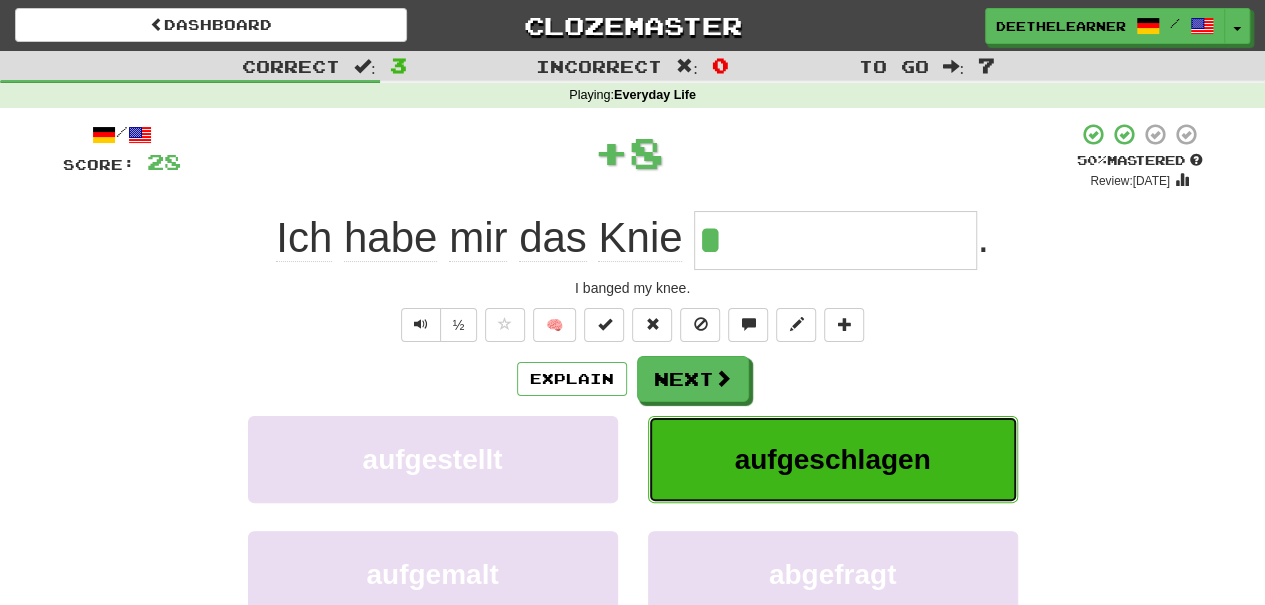 type on "**********" 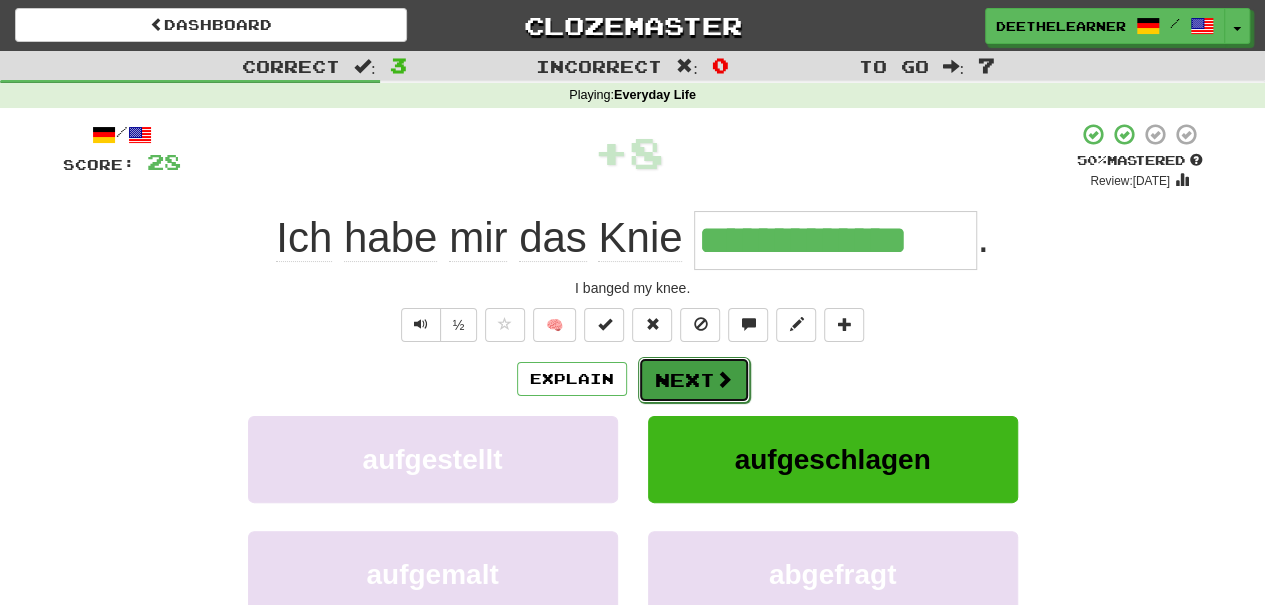 click on "Next" at bounding box center (694, 380) 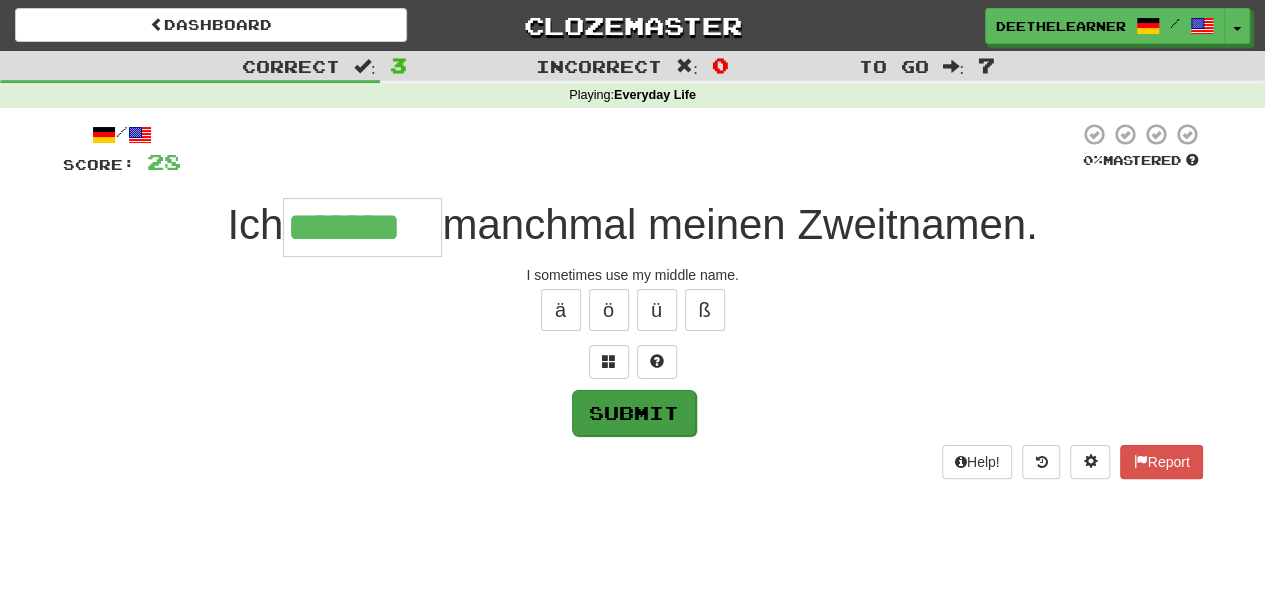 type on "*******" 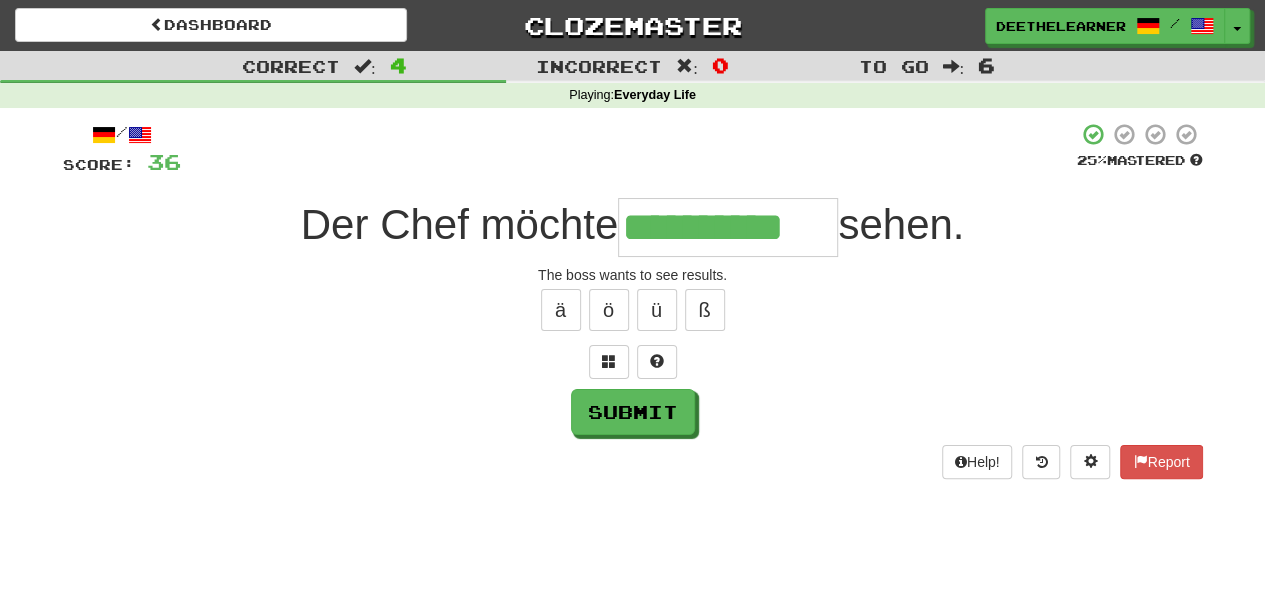 type on "**********" 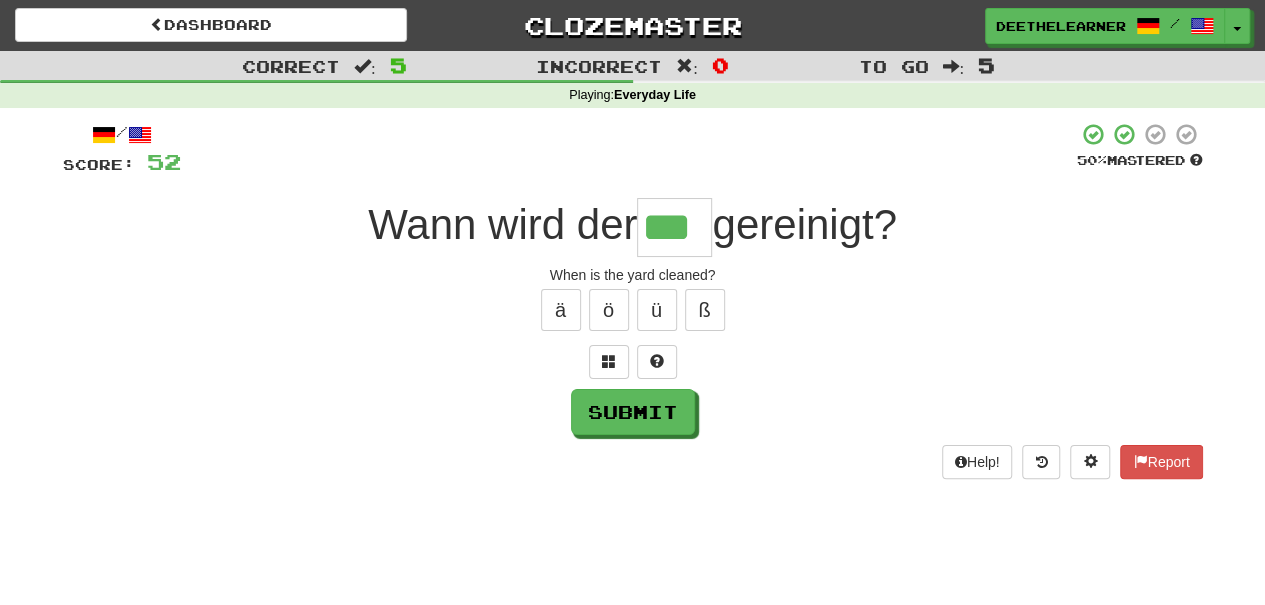 type on "***" 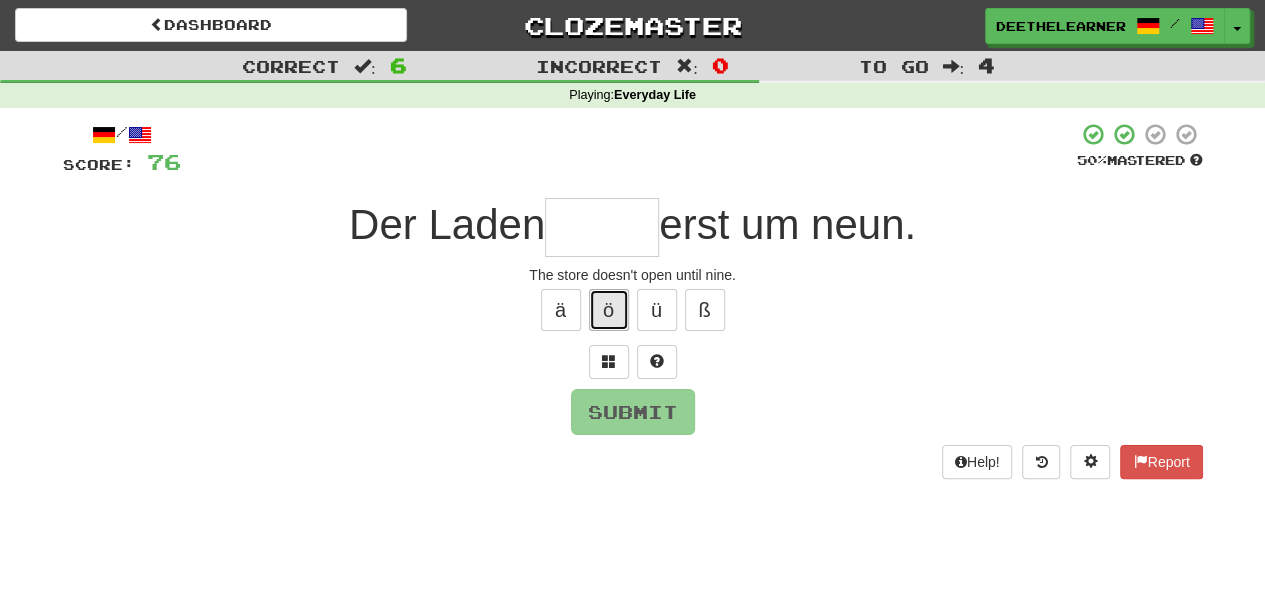 click on "ö" at bounding box center (609, 310) 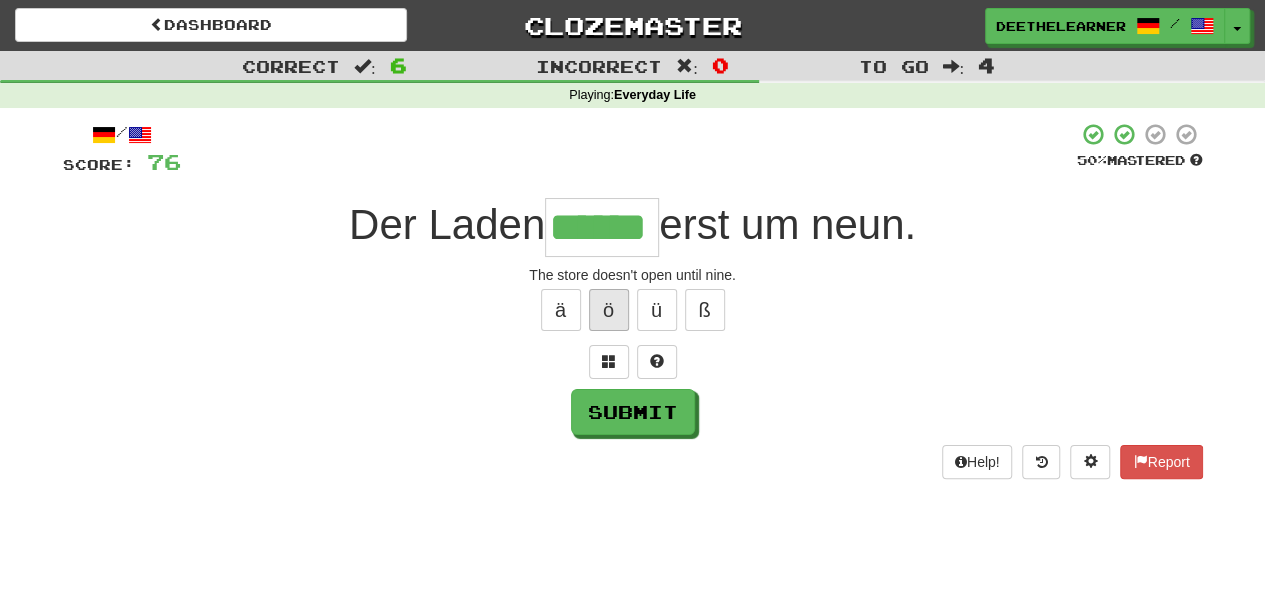 type on "******" 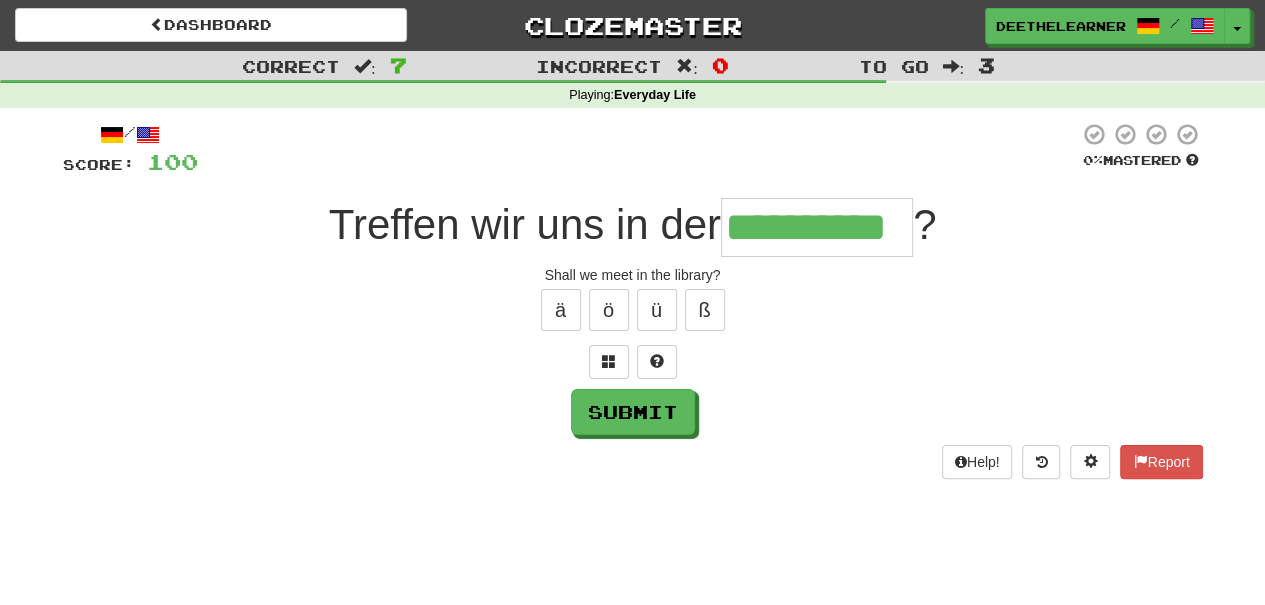 type on "**********" 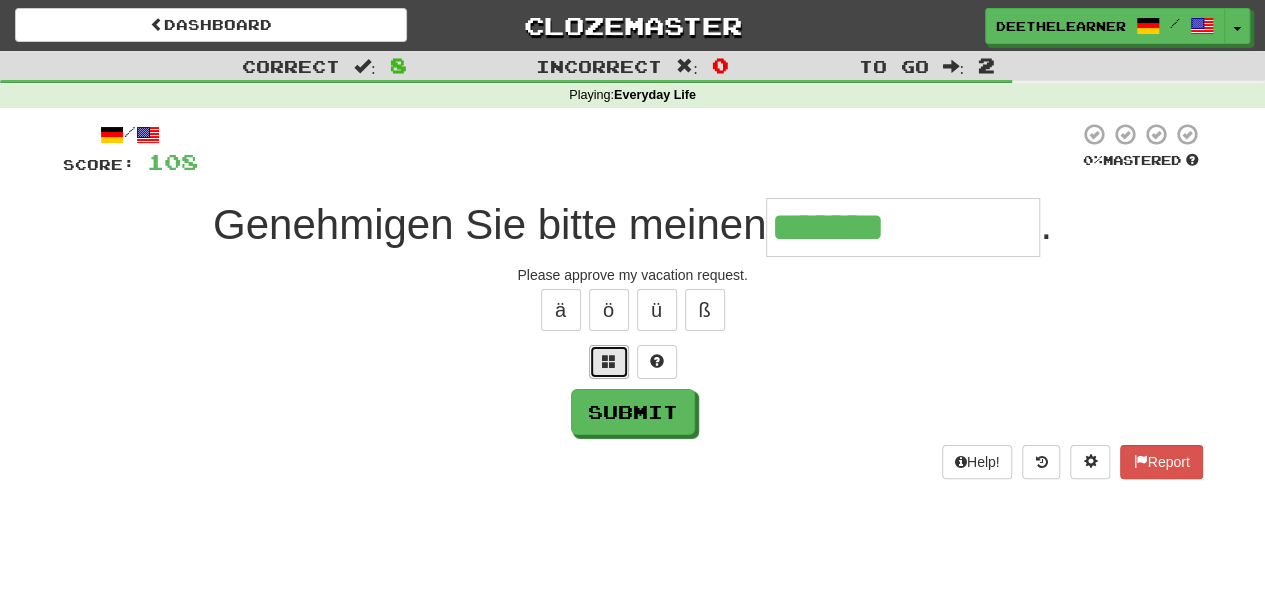 click at bounding box center (609, 361) 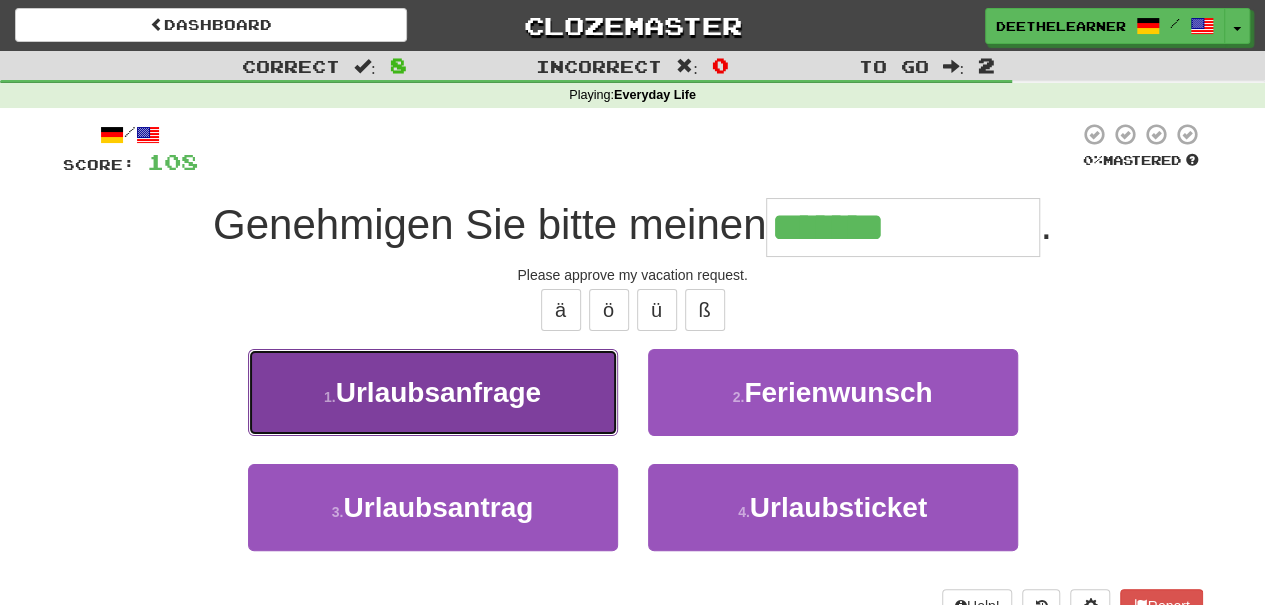 click on "1 .  Urlaubsanfrage" at bounding box center [433, 392] 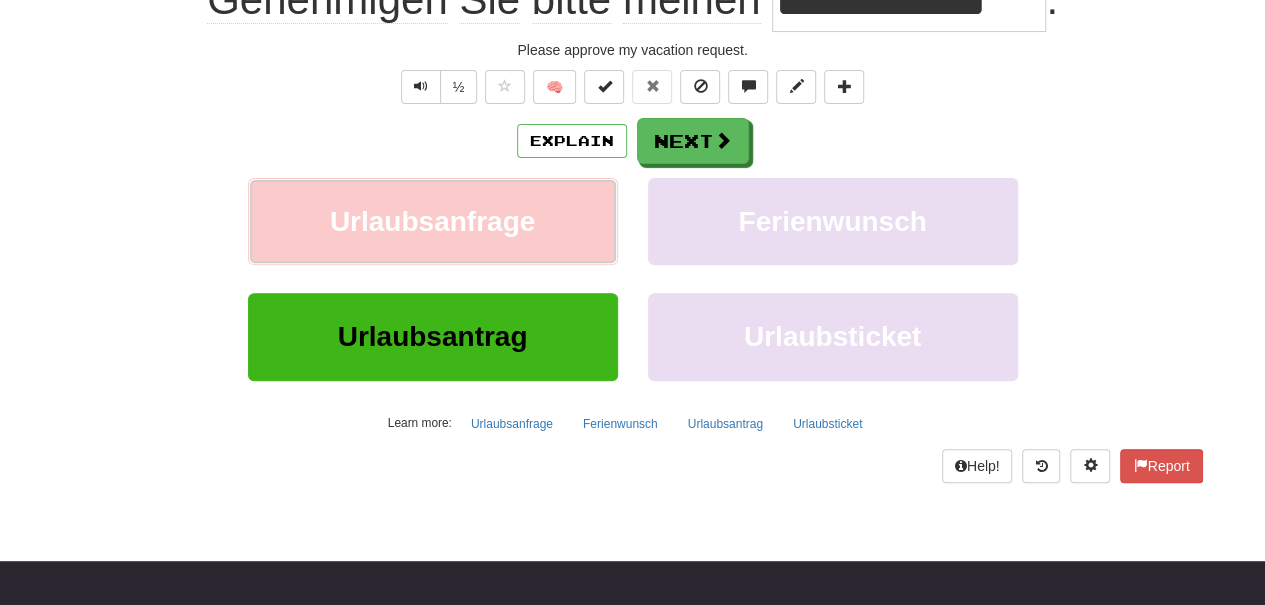 scroll, scrollTop: 300, scrollLeft: 0, axis: vertical 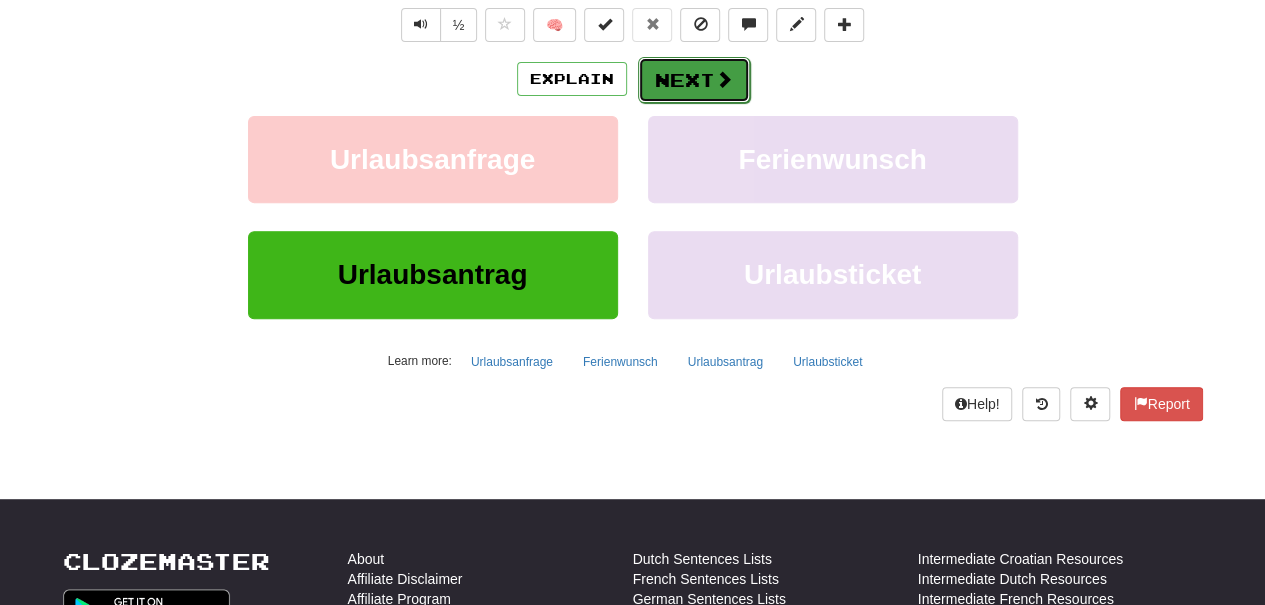 click on "Next" at bounding box center [694, 80] 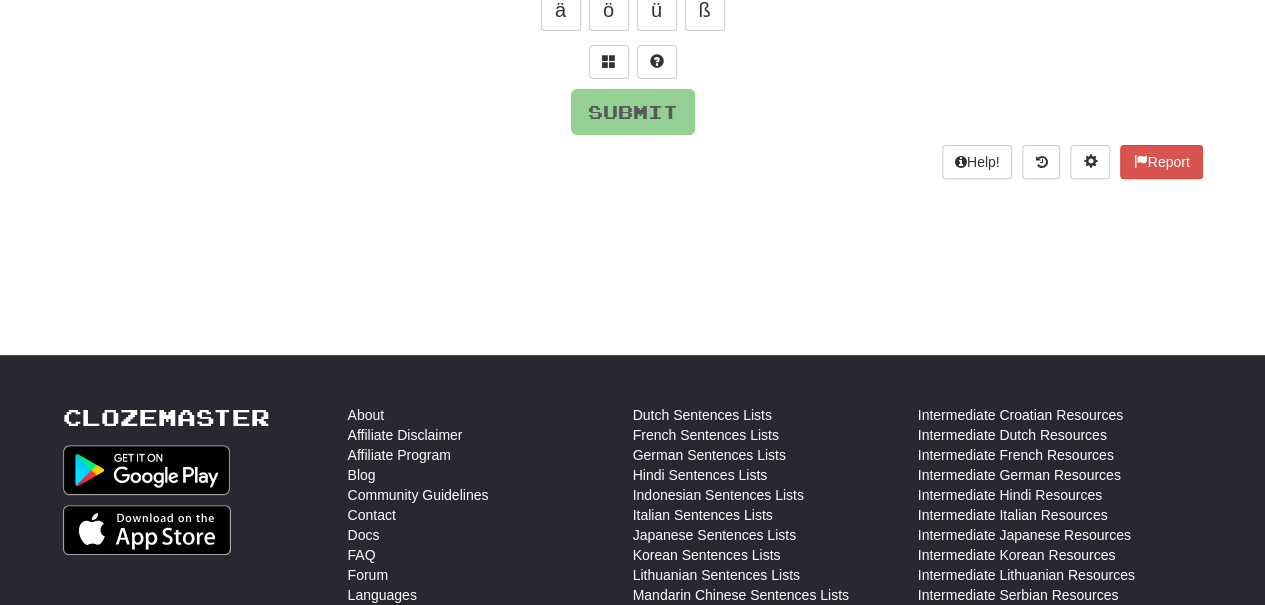 scroll, scrollTop: 0, scrollLeft: 0, axis: both 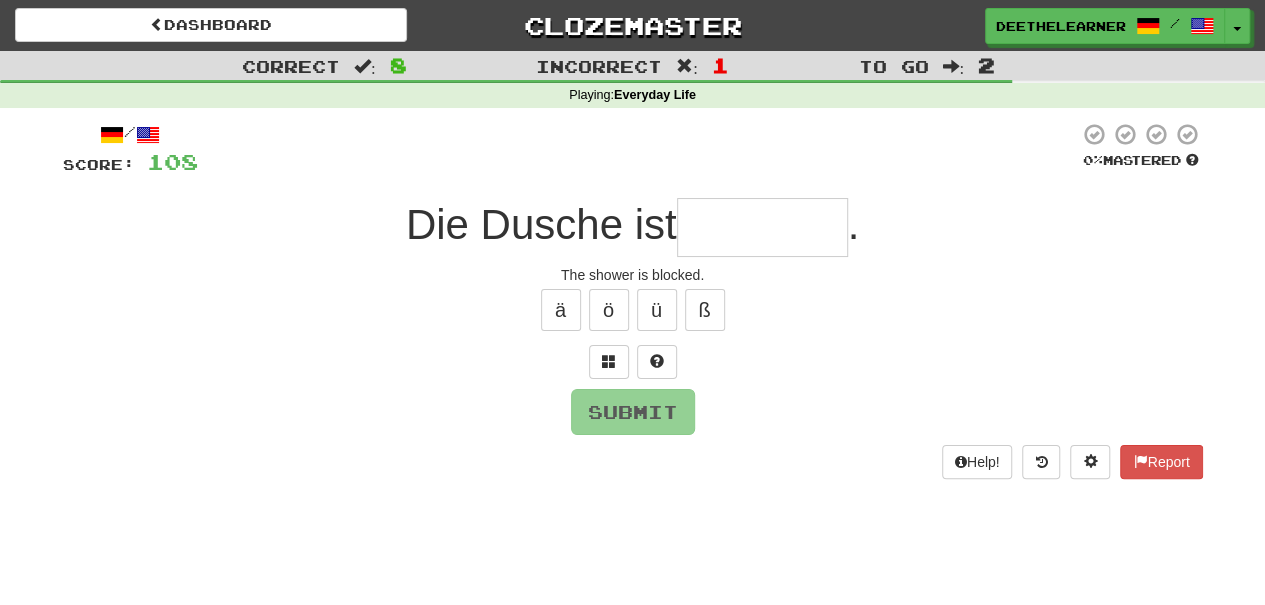 type on "*" 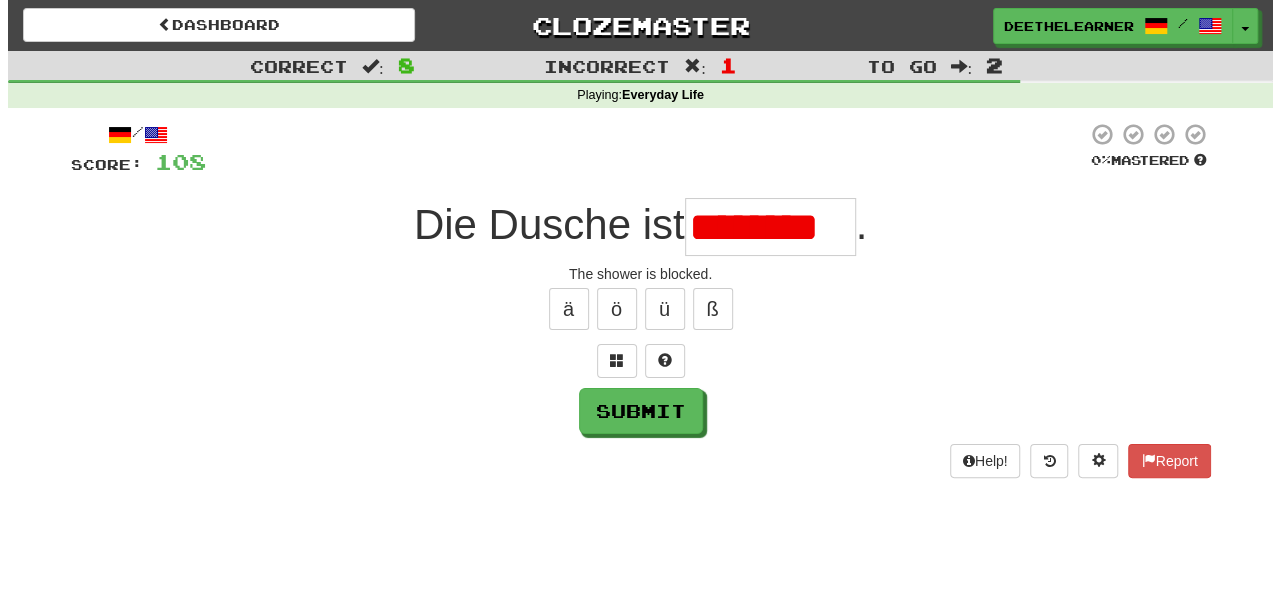 scroll, scrollTop: 0, scrollLeft: 0, axis: both 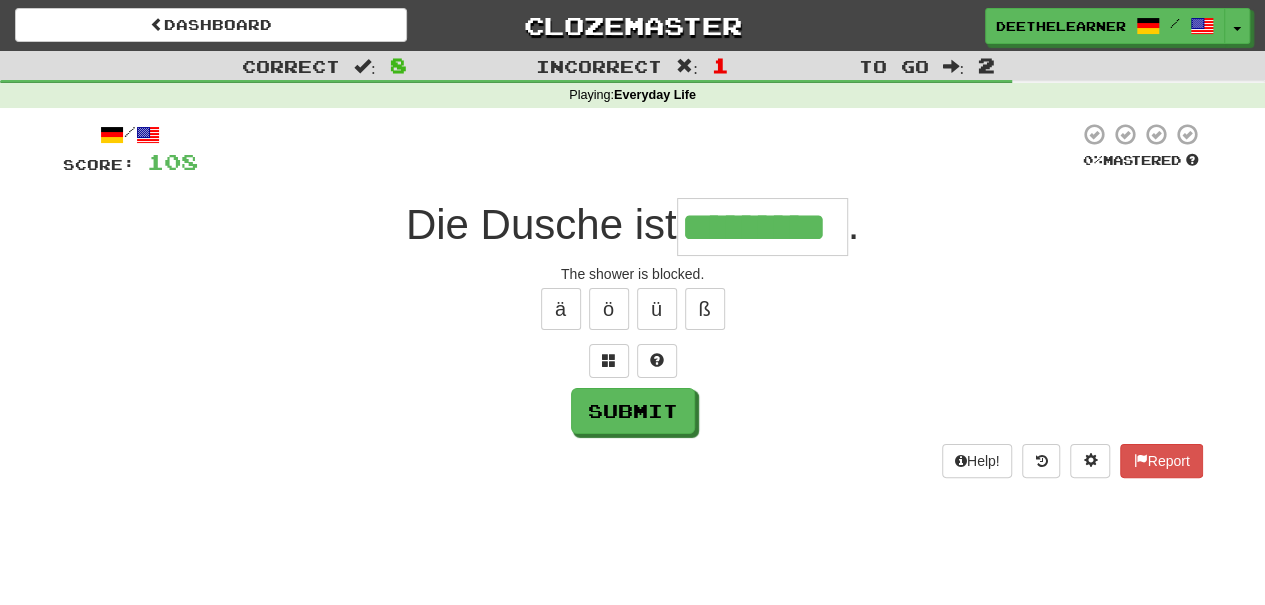 type on "*********" 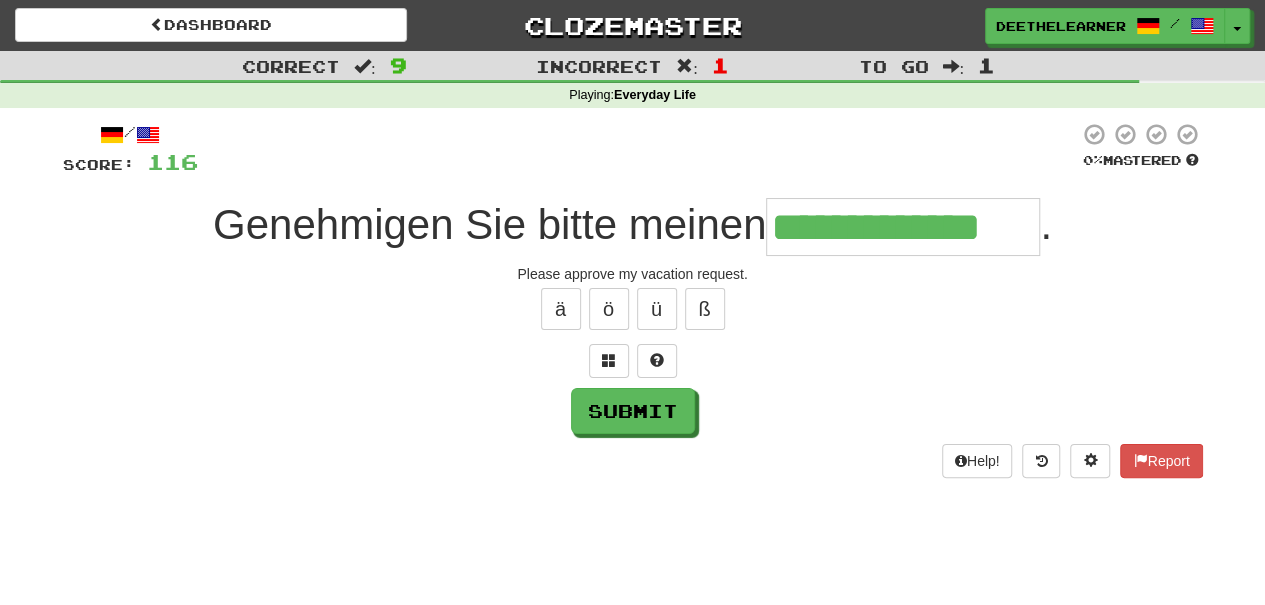 type on "**********" 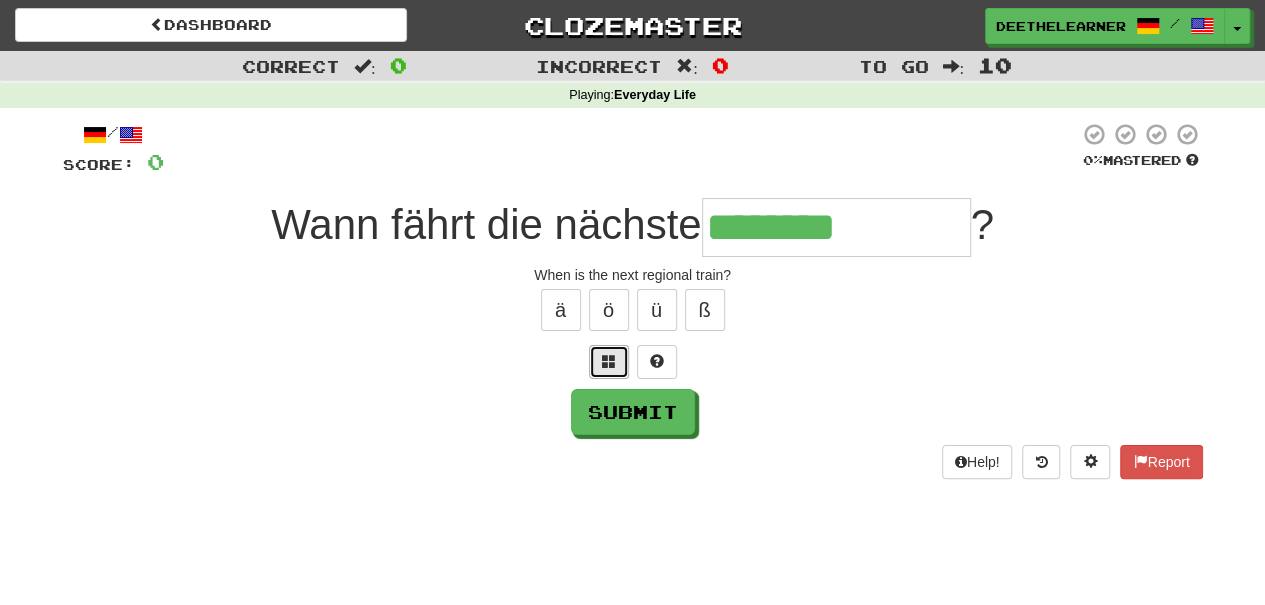 click at bounding box center [609, 361] 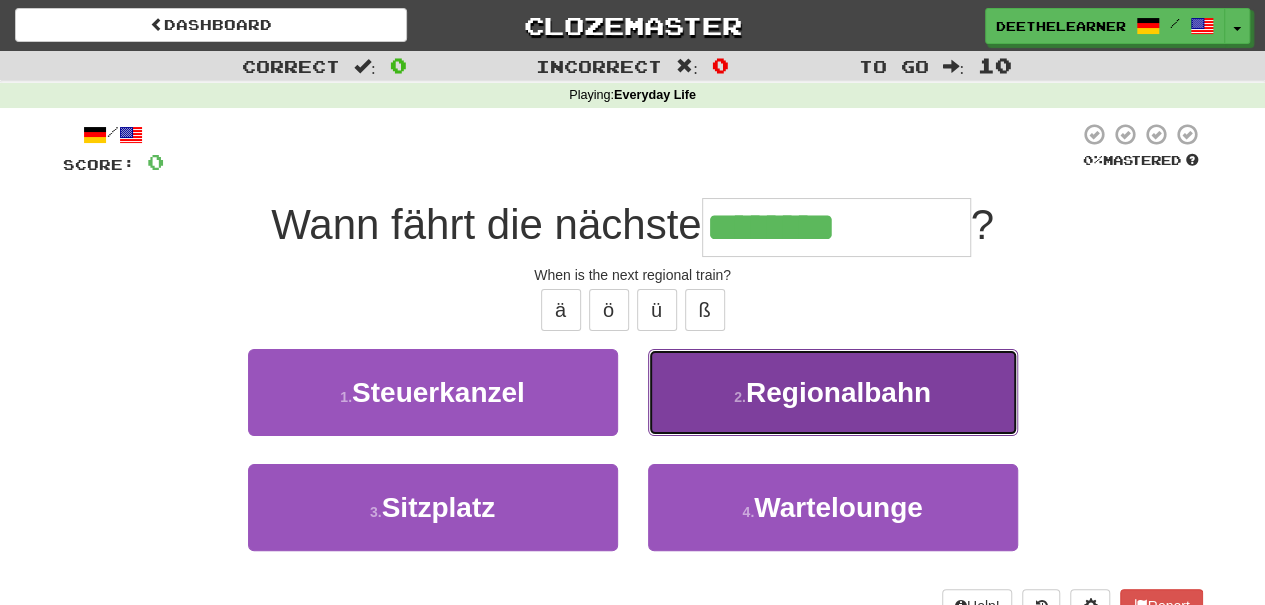 click on "Regionalbahn" at bounding box center [838, 392] 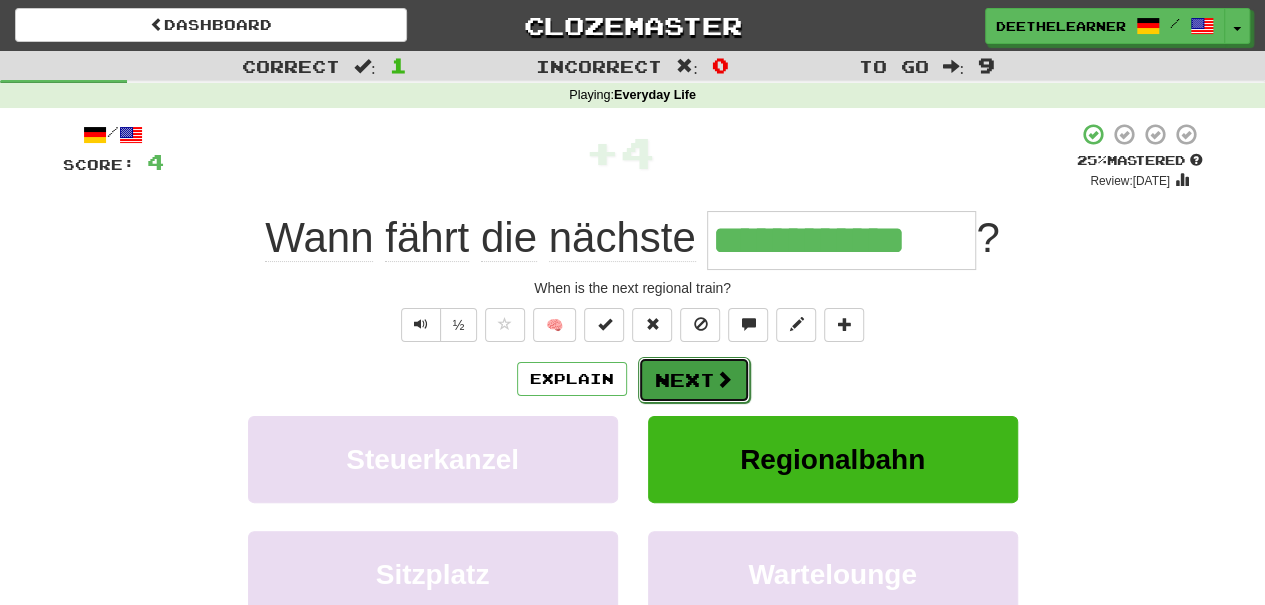 click on "Next" at bounding box center [694, 380] 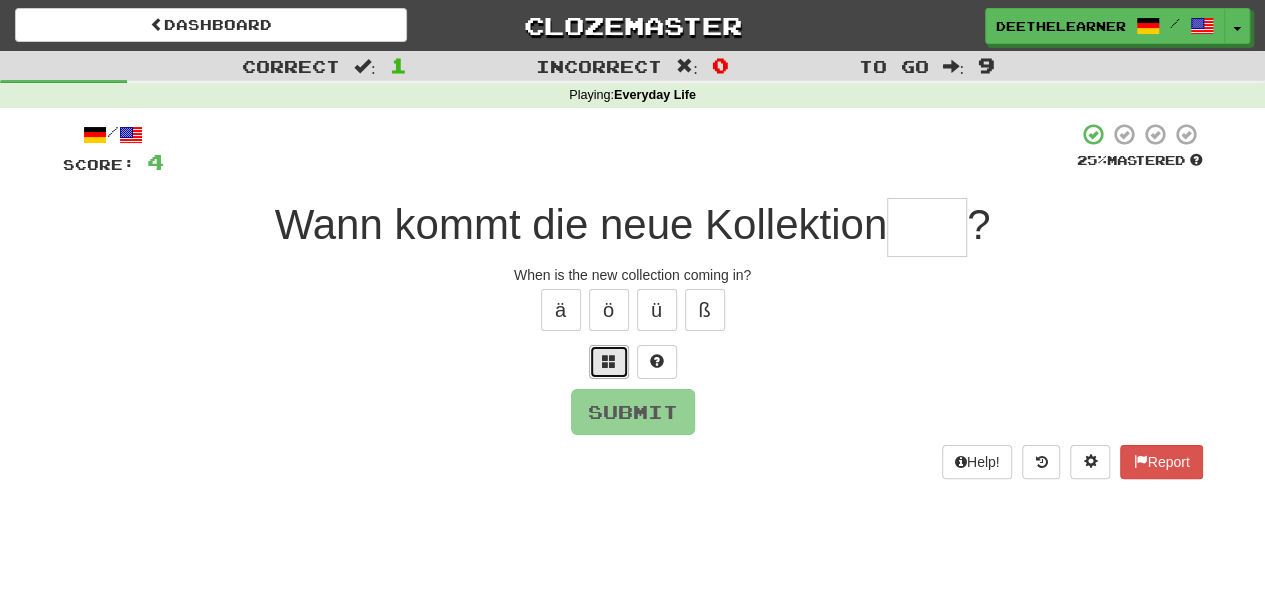 click at bounding box center (609, 361) 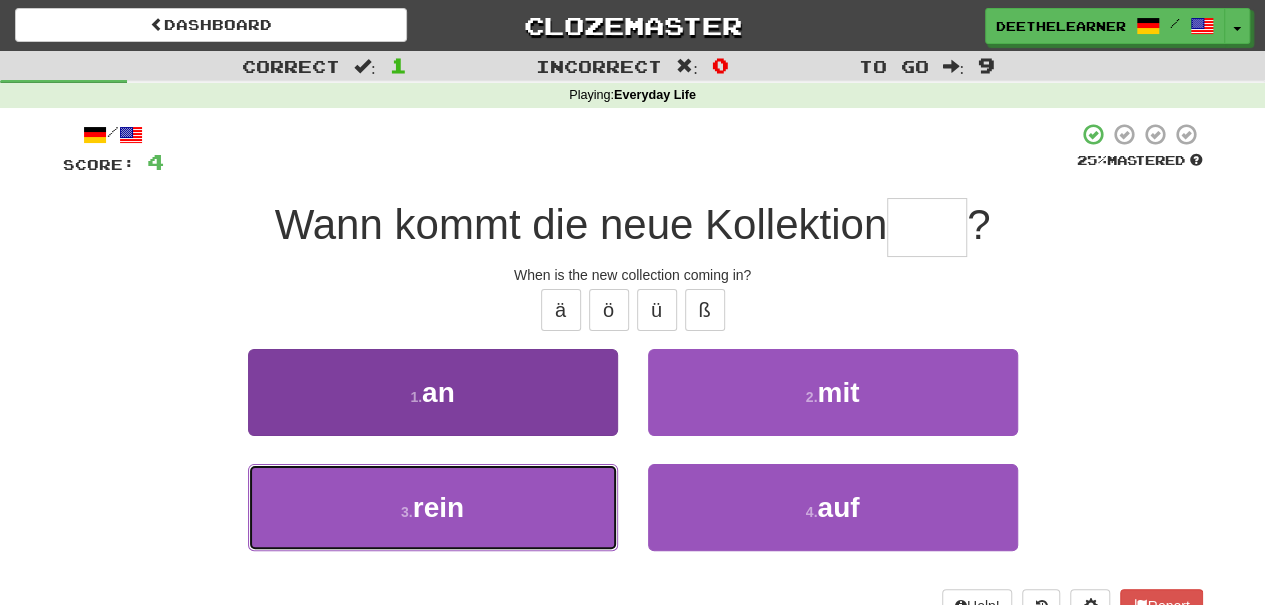 drag, startPoint x: 515, startPoint y: 506, endPoint x: 538, endPoint y: 472, distance: 41.04875 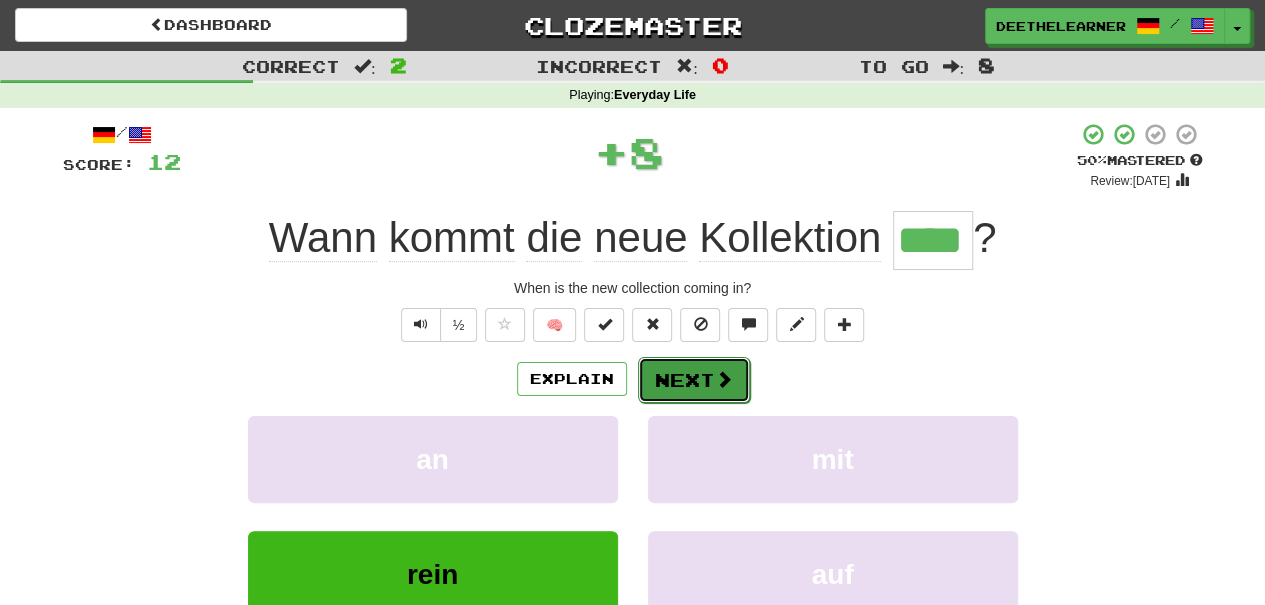 click on "Next" at bounding box center [694, 380] 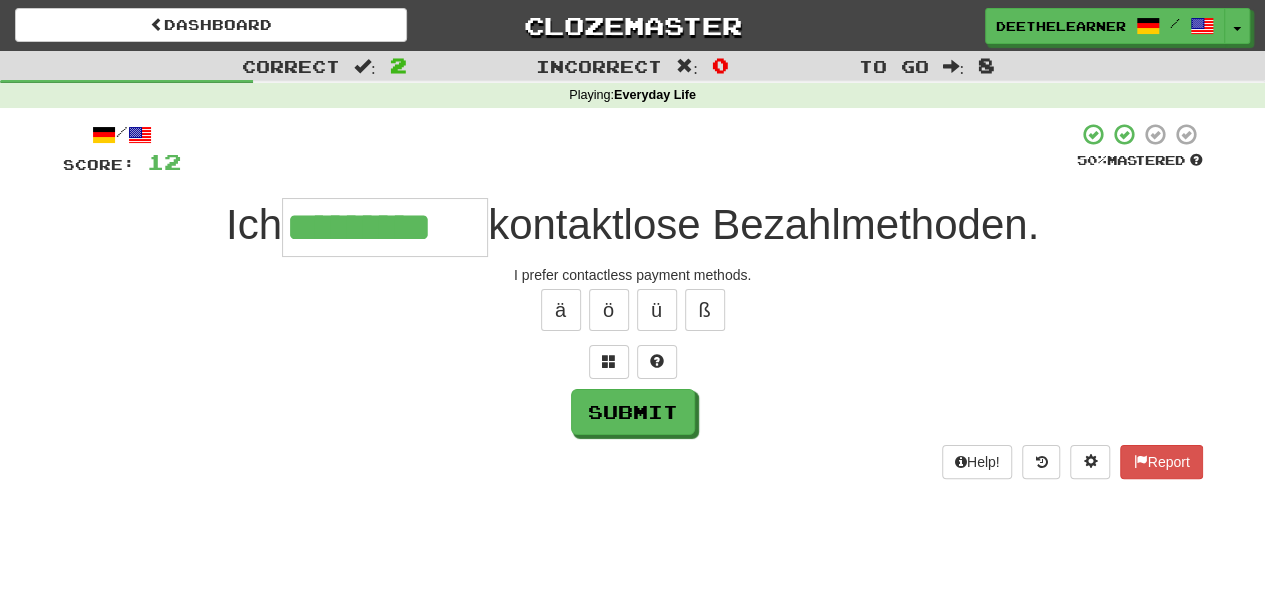 type on "*********" 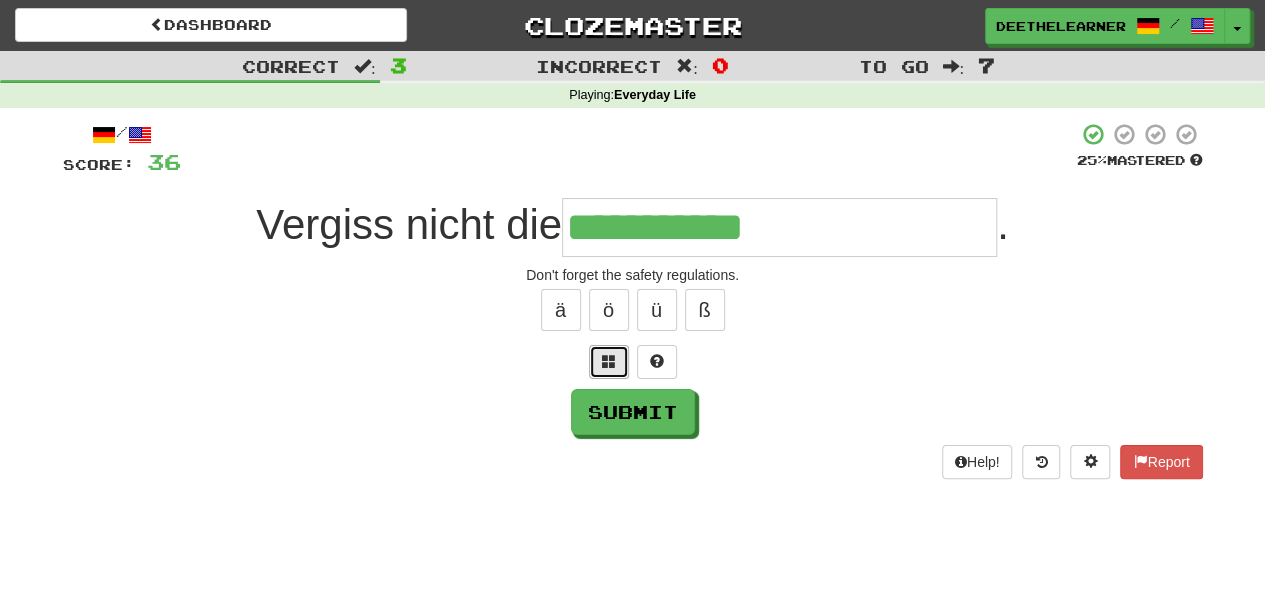 click at bounding box center (609, 361) 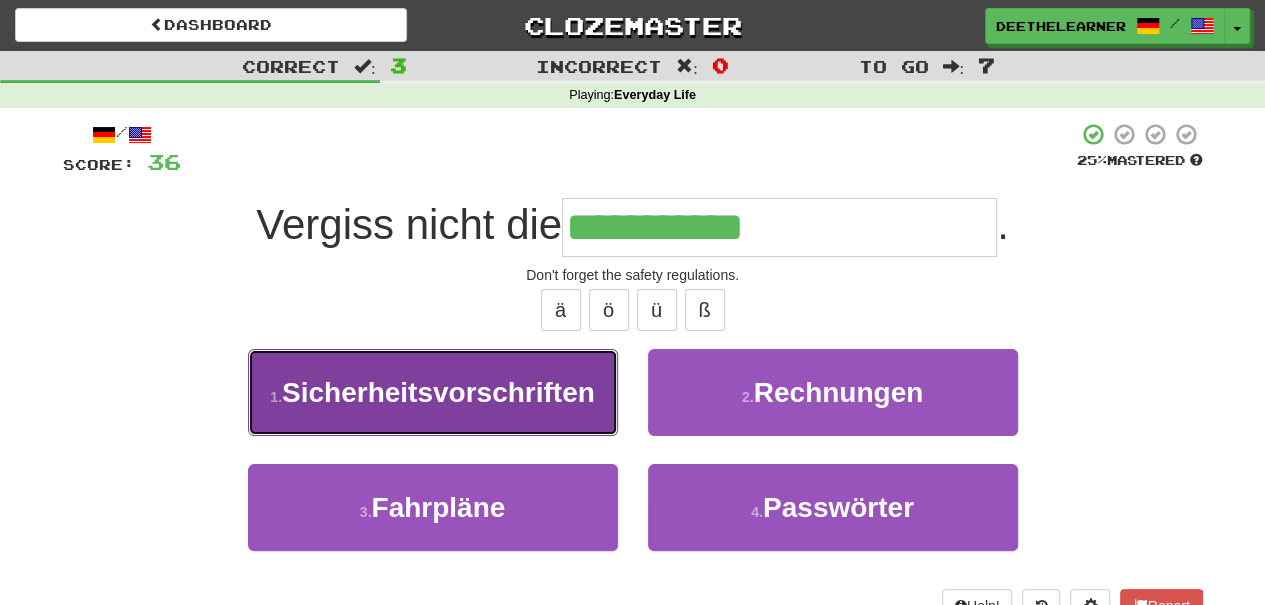 click on "Sicherheitsvorschriften" at bounding box center (438, 392) 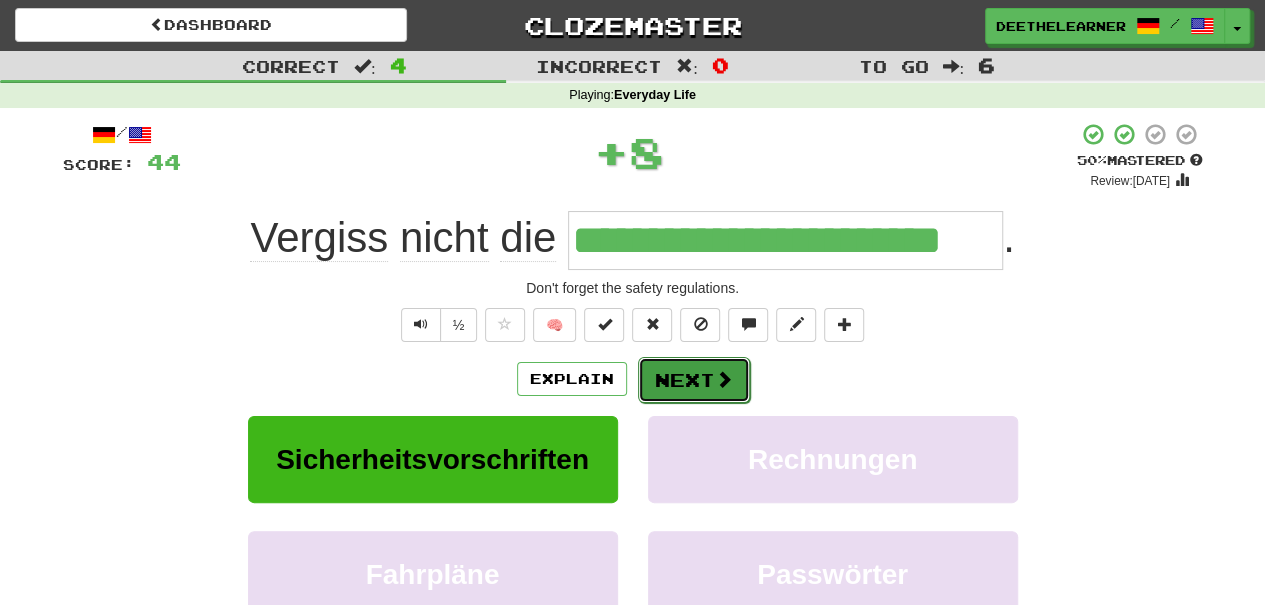 click on "Next" at bounding box center [694, 380] 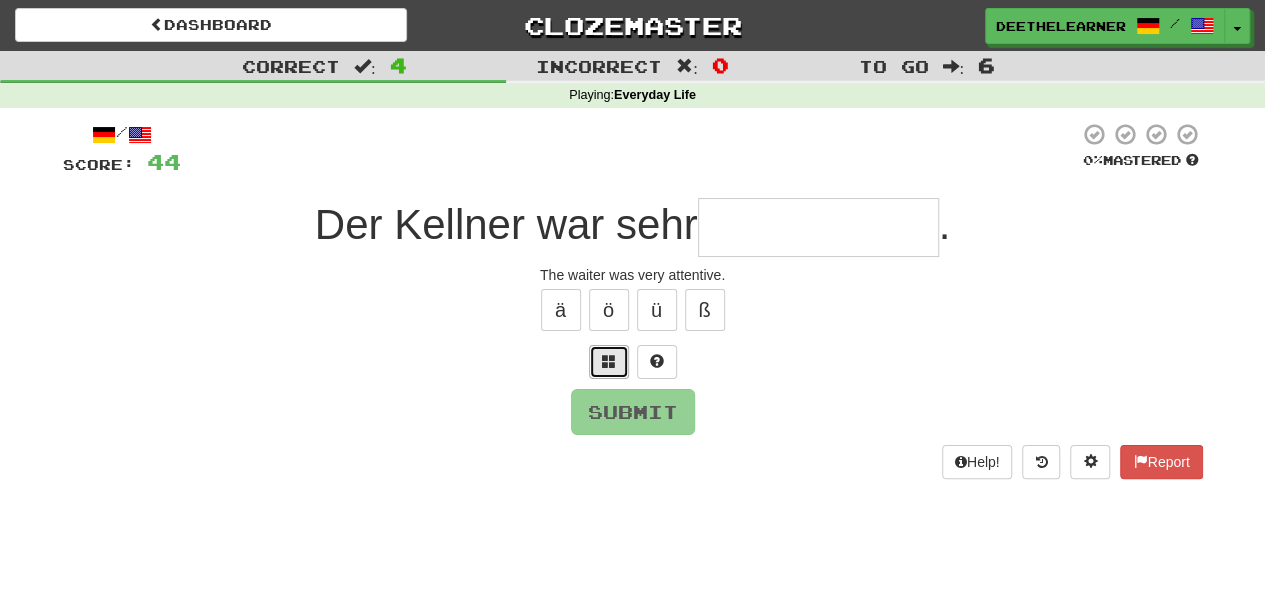 click at bounding box center (609, 362) 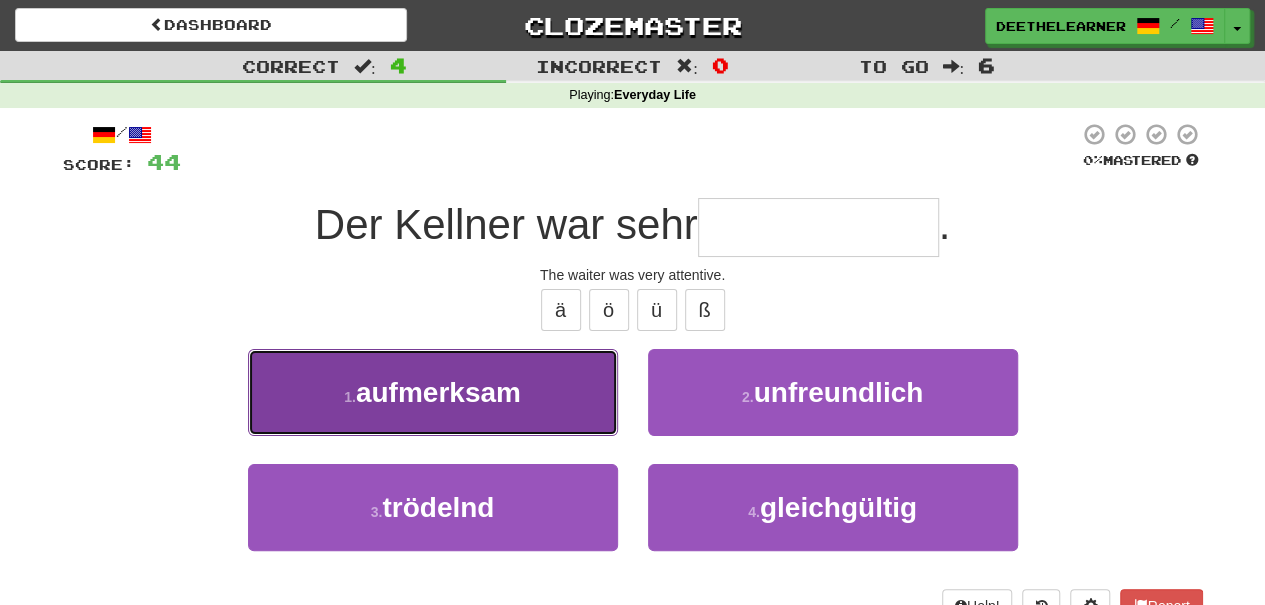 click on "aufmerksam" at bounding box center [438, 392] 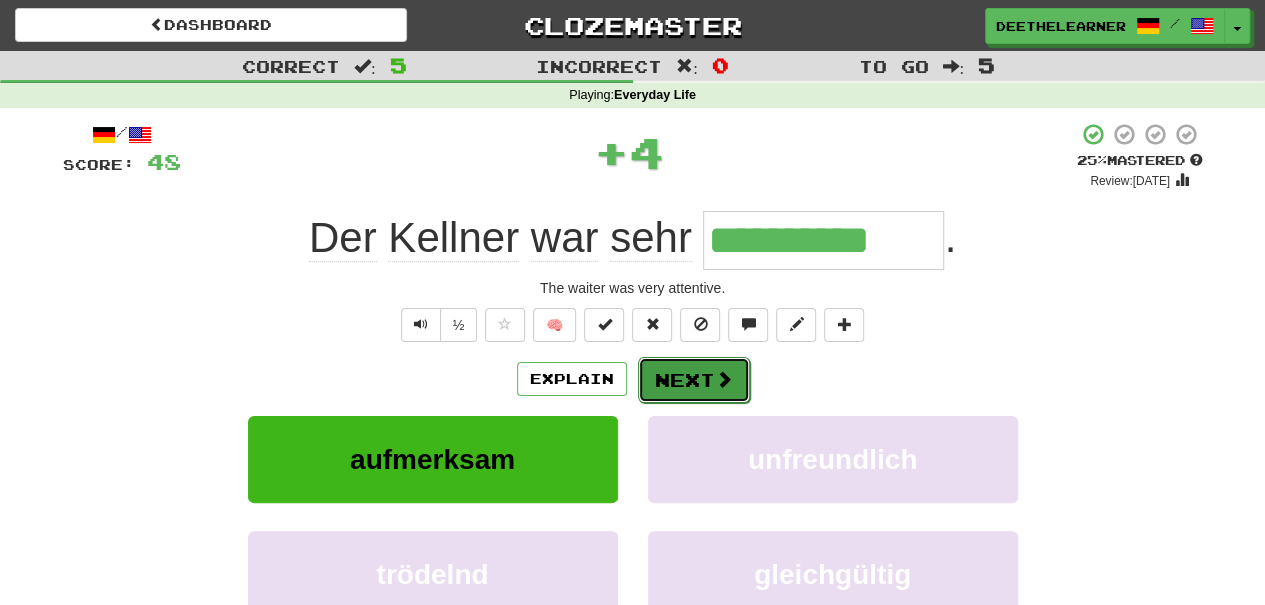 click on "Next" at bounding box center [694, 380] 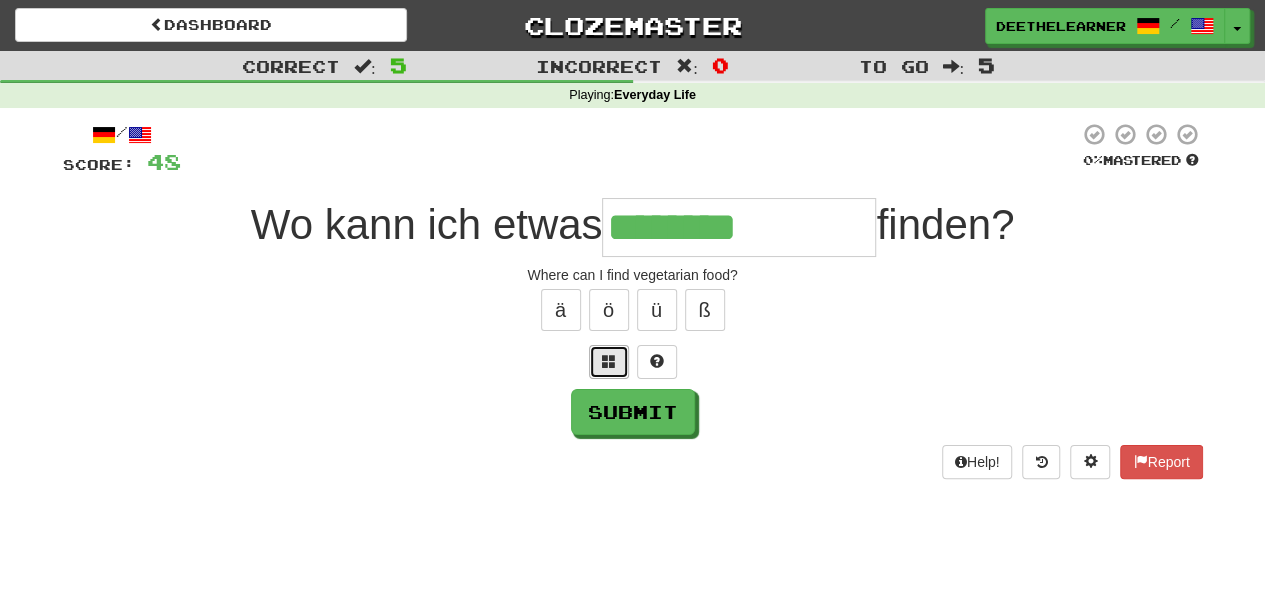 click at bounding box center (609, 362) 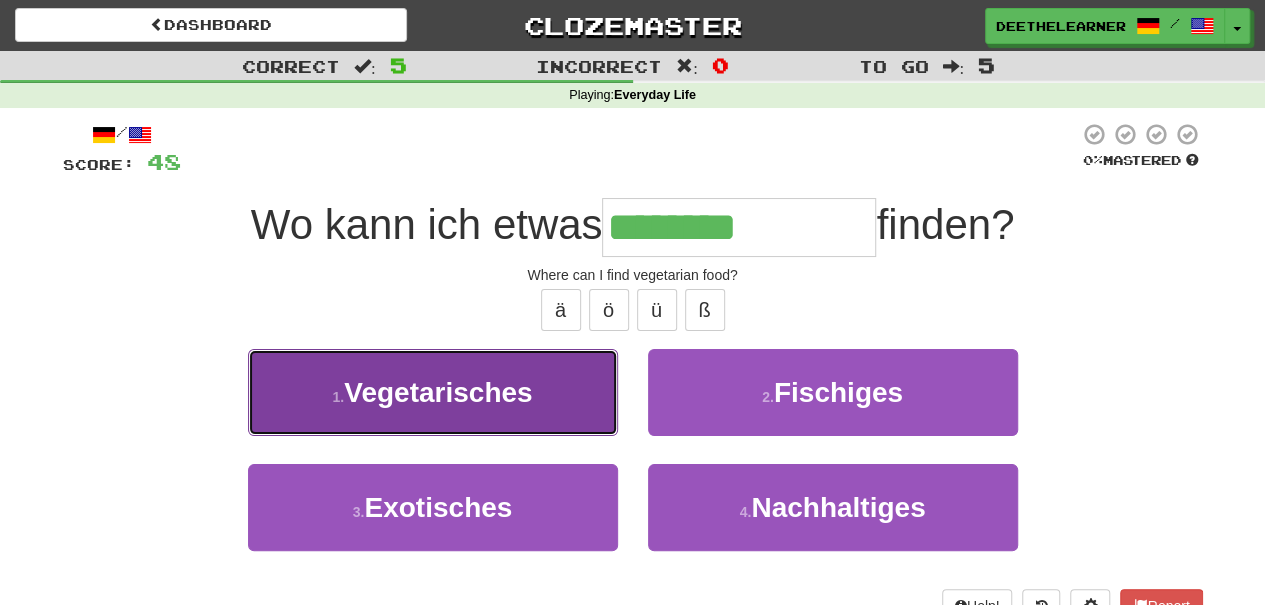 click on "Vegetarisches" at bounding box center (438, 392) 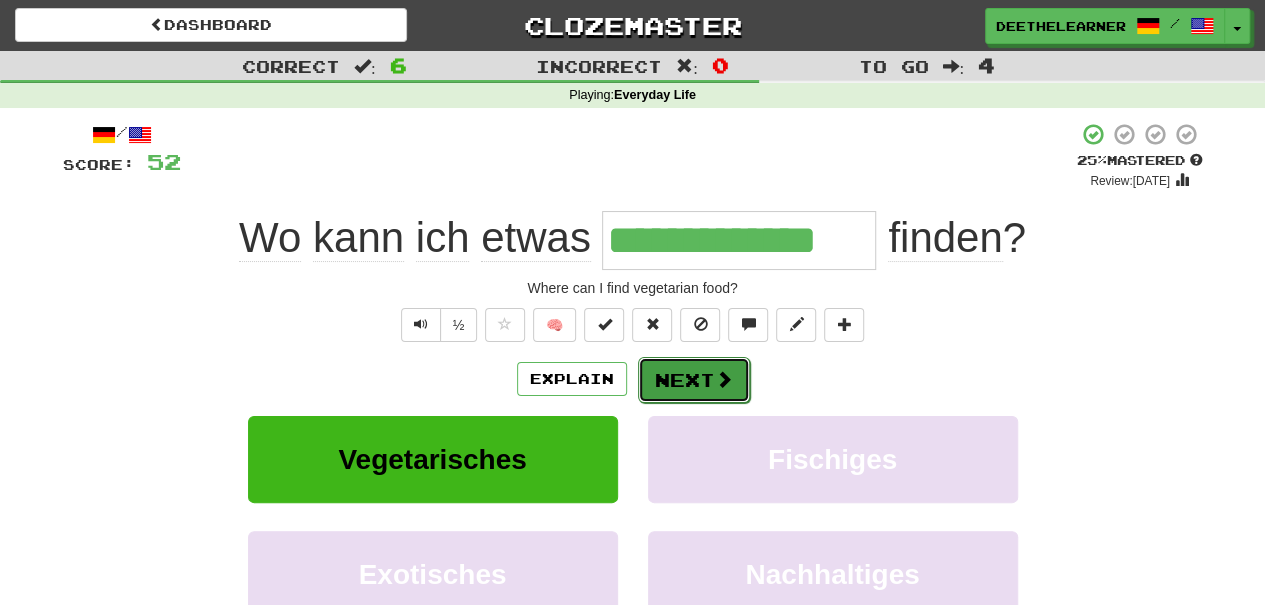 click on "Next" at bounding box center [694, 380] 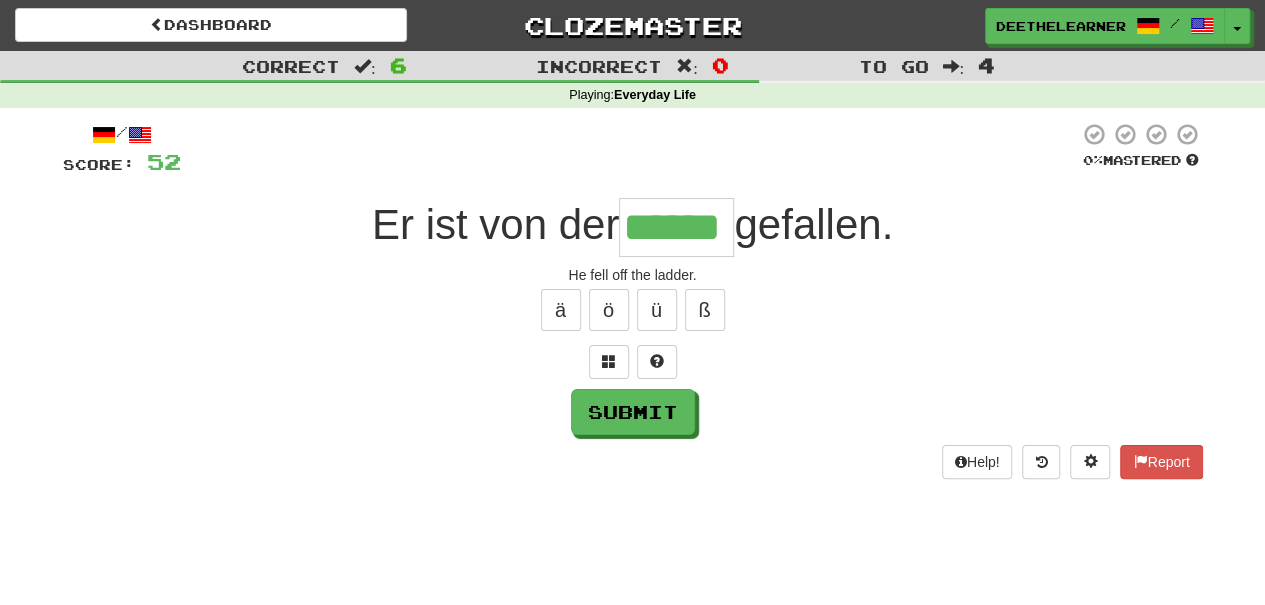 type on "******" 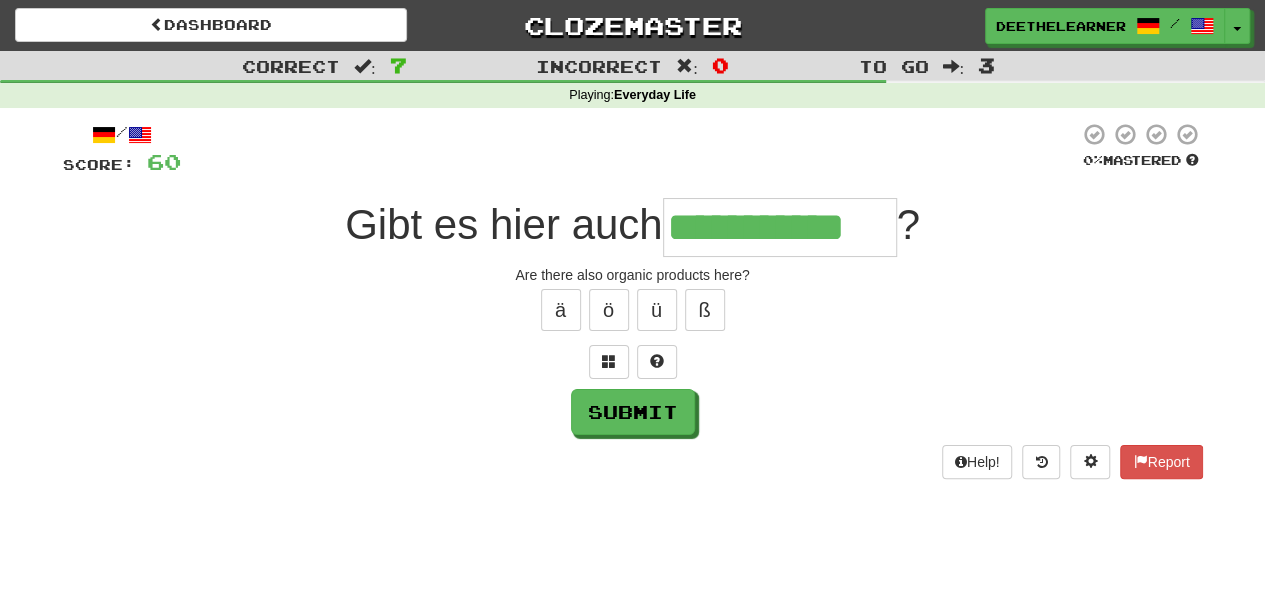 type on "**********" 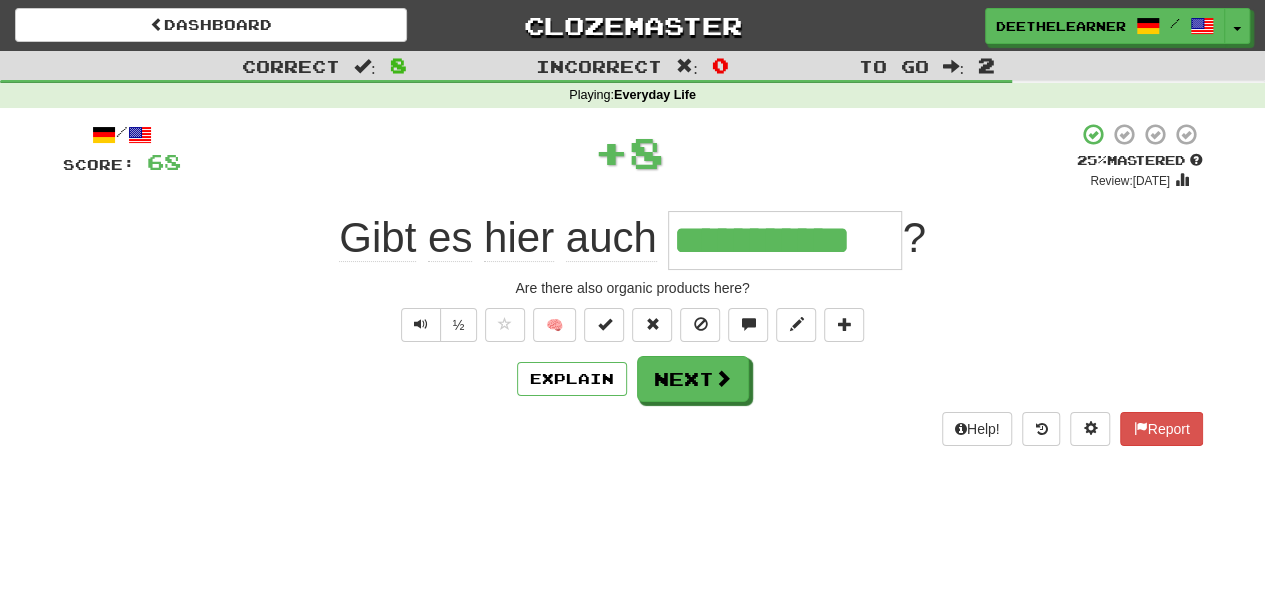type 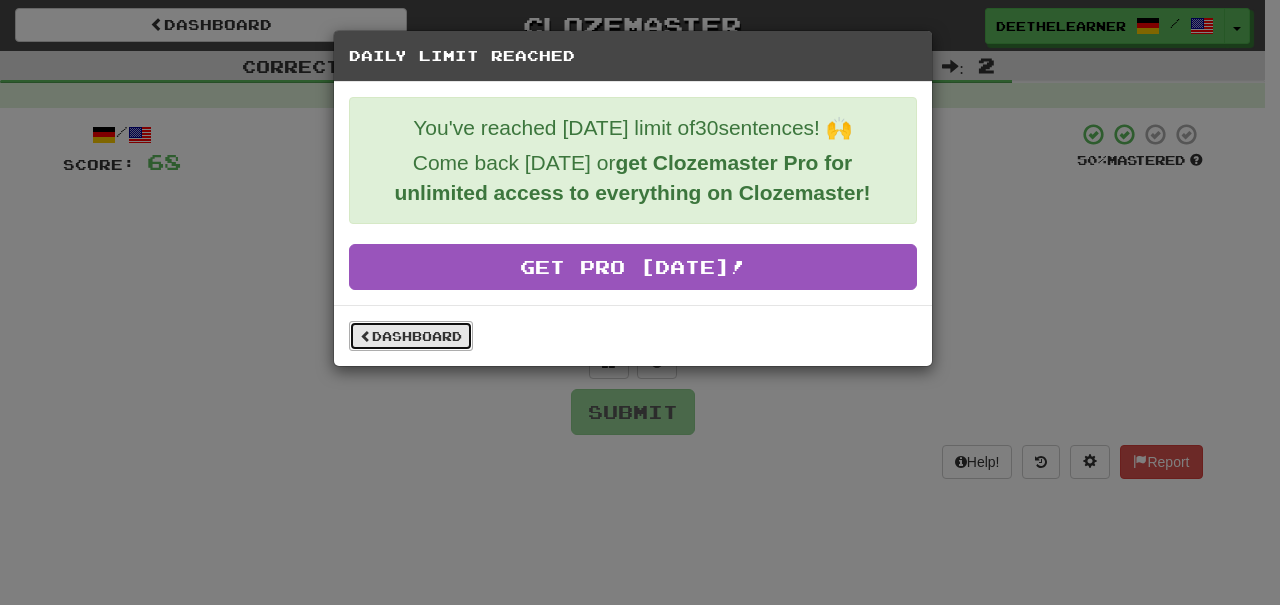 click on "Dashboard" at bounding box center (411, 336) 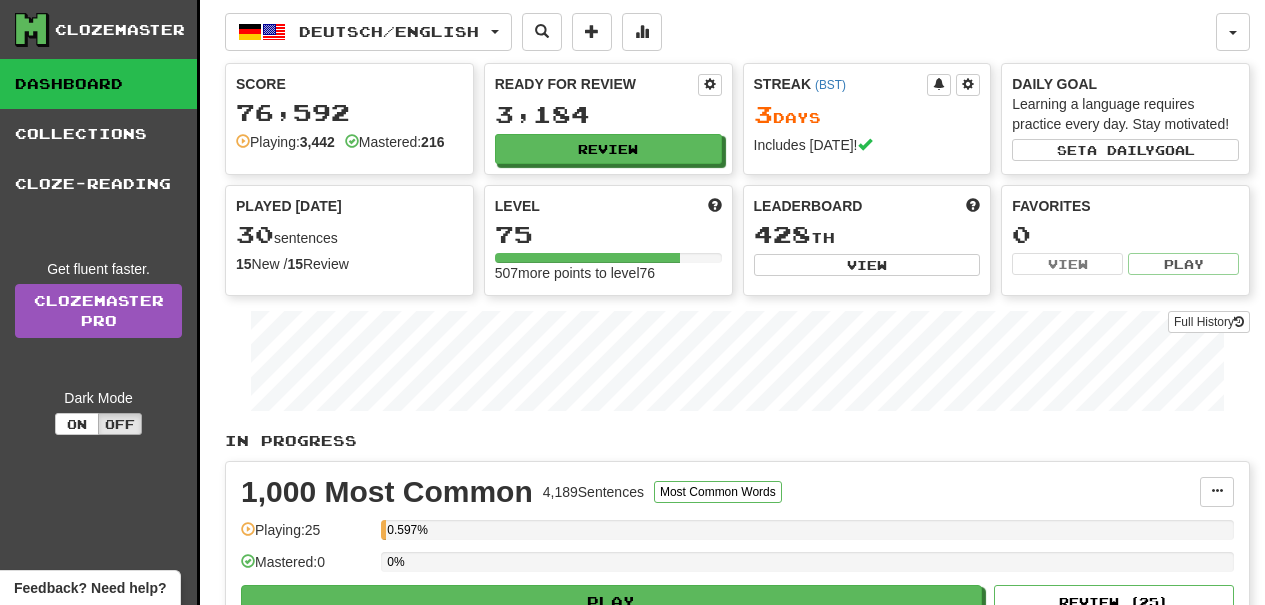 scroll, scrollTop: 0, scrollLeft: 0, axis: both 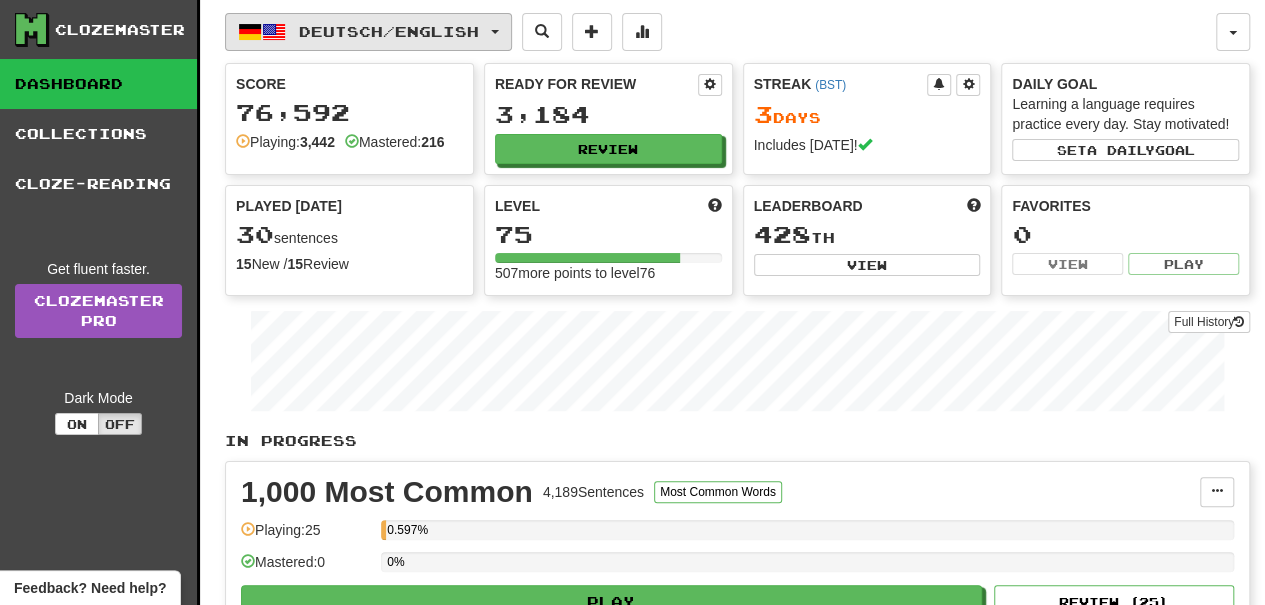 click at bounding box center [495, 32] 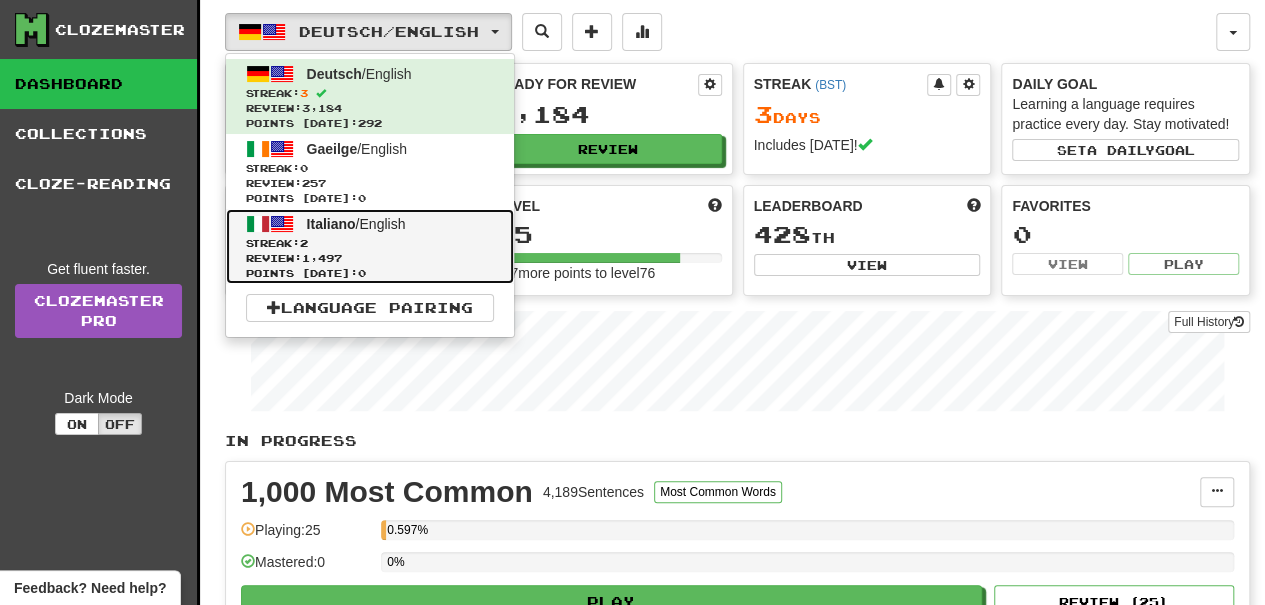 click on "Italiano  /  English" at bounding box center [356, 224] 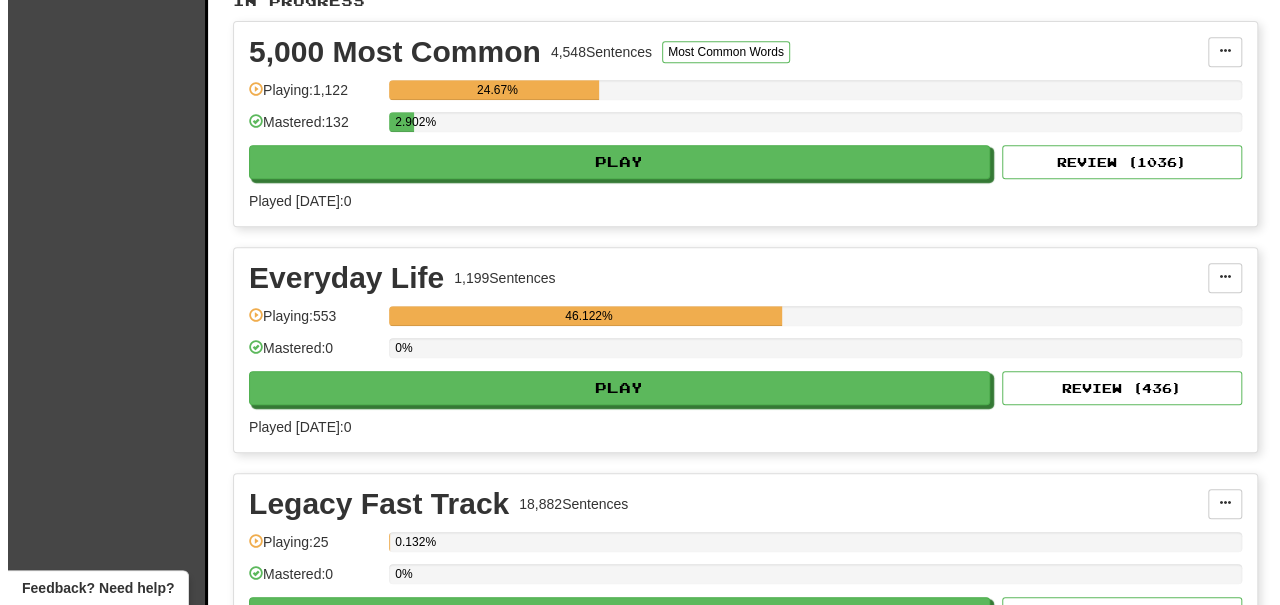 scroll, scrollTop: 500, scrollLeft: 0, axis: vertical 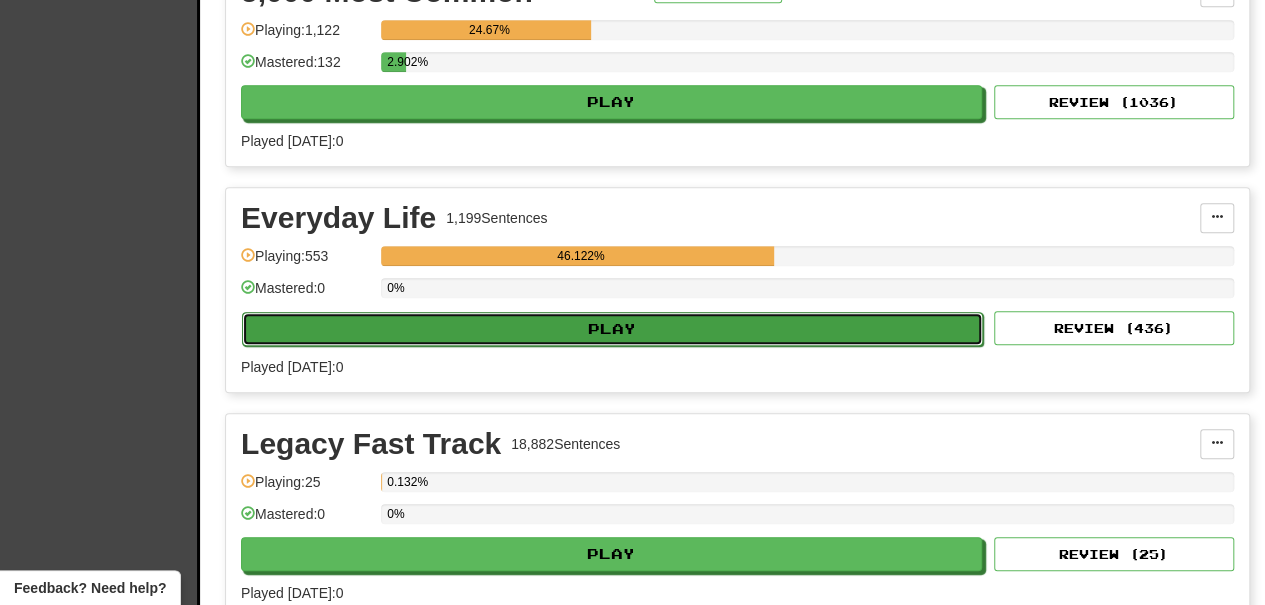 click on "Play" at bounding box center [612, 329] 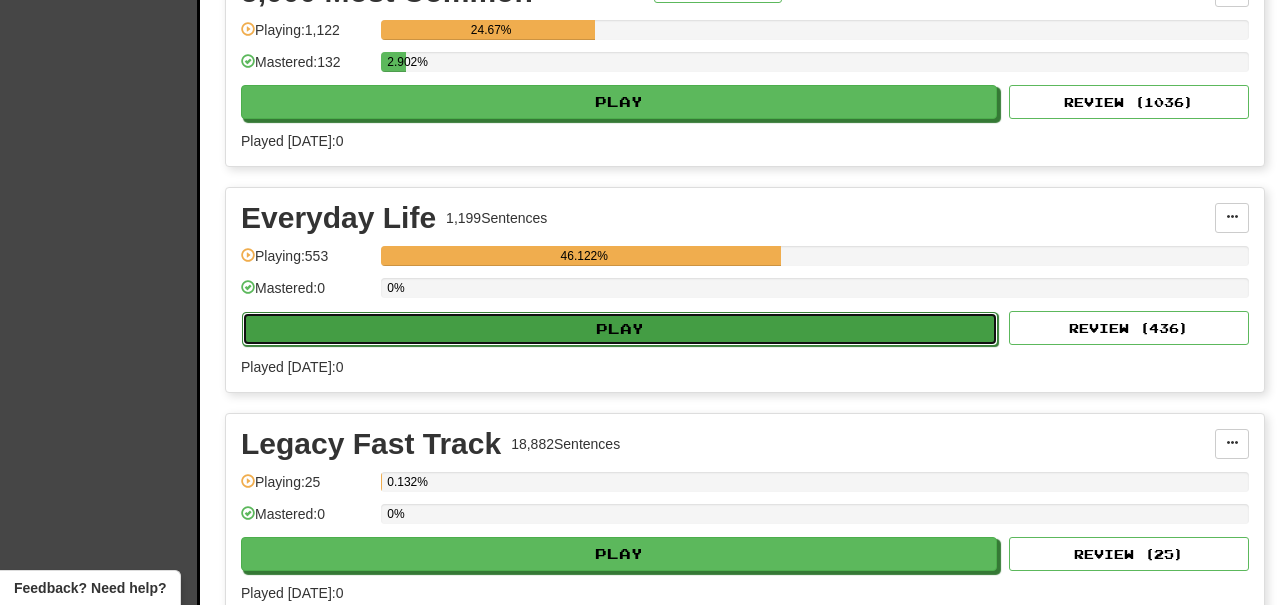 select on "**" 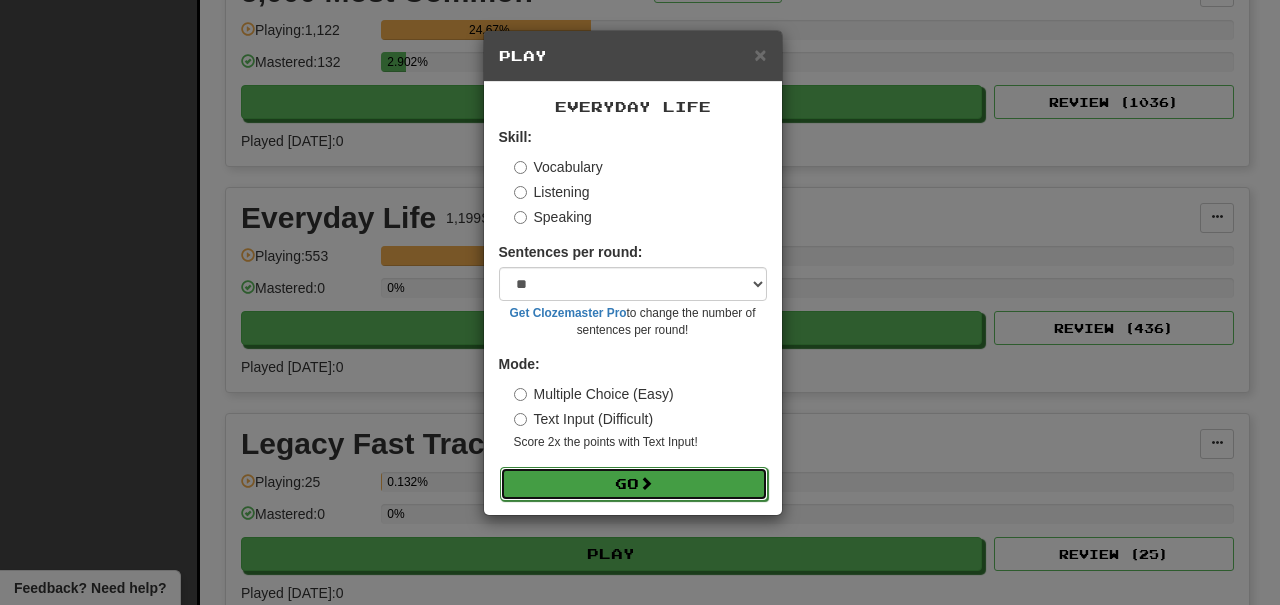 click on "Go" at bounding box center [634, 484] 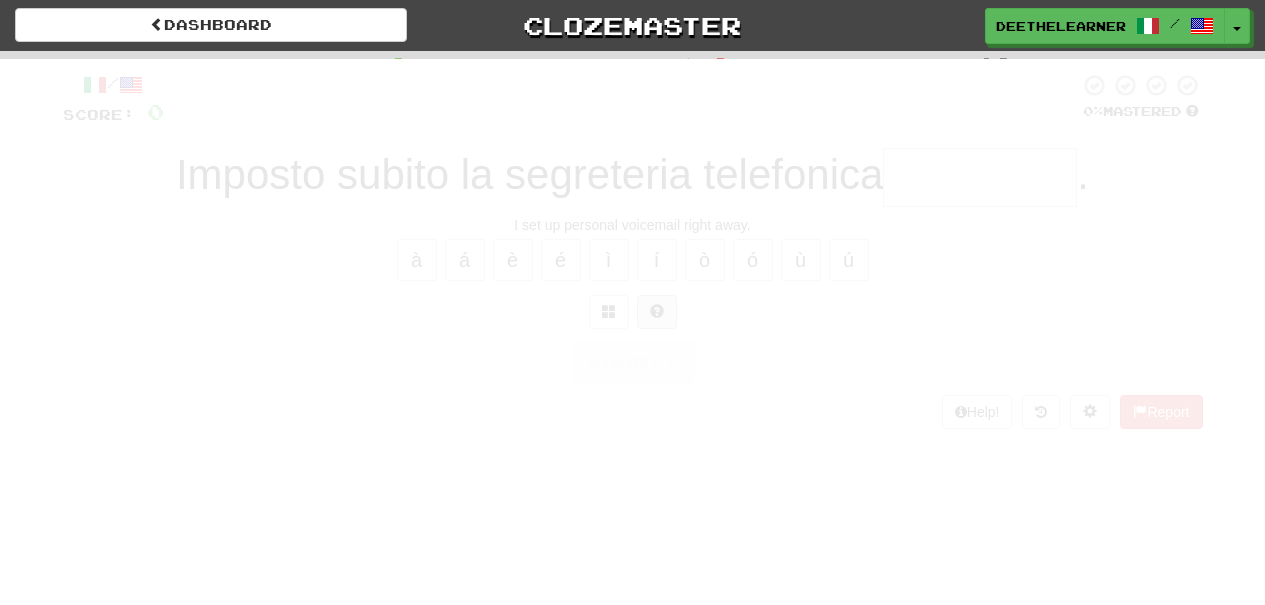 scroll, scrollTop: 0, scrollLeft: 0, axis: both 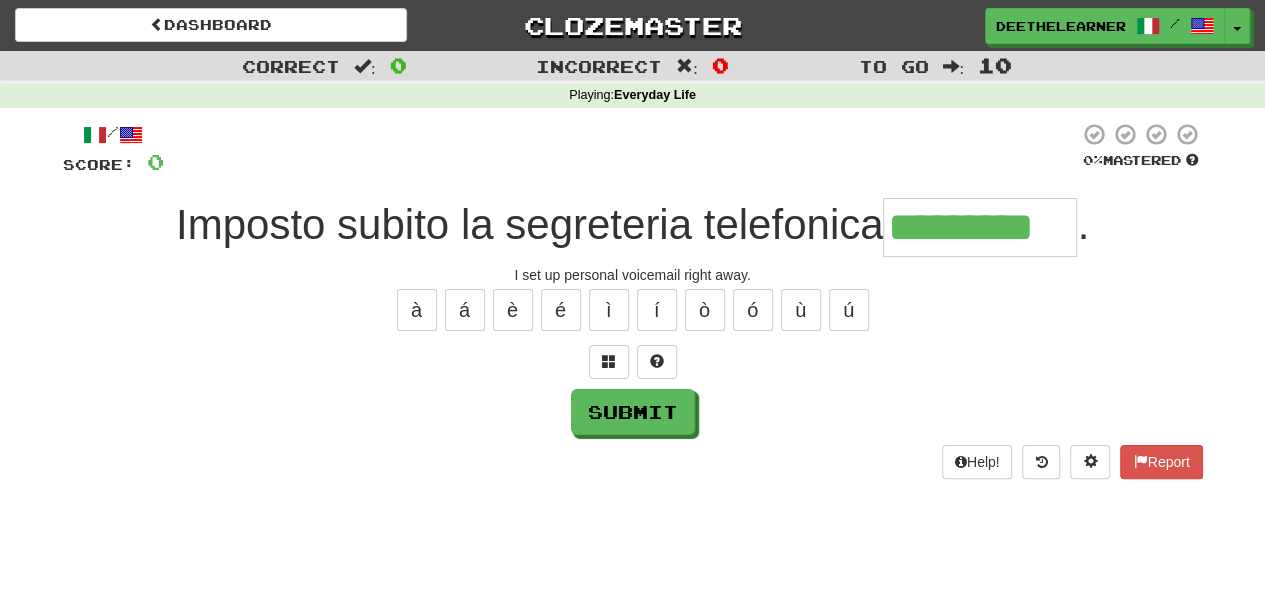 type on "*********" 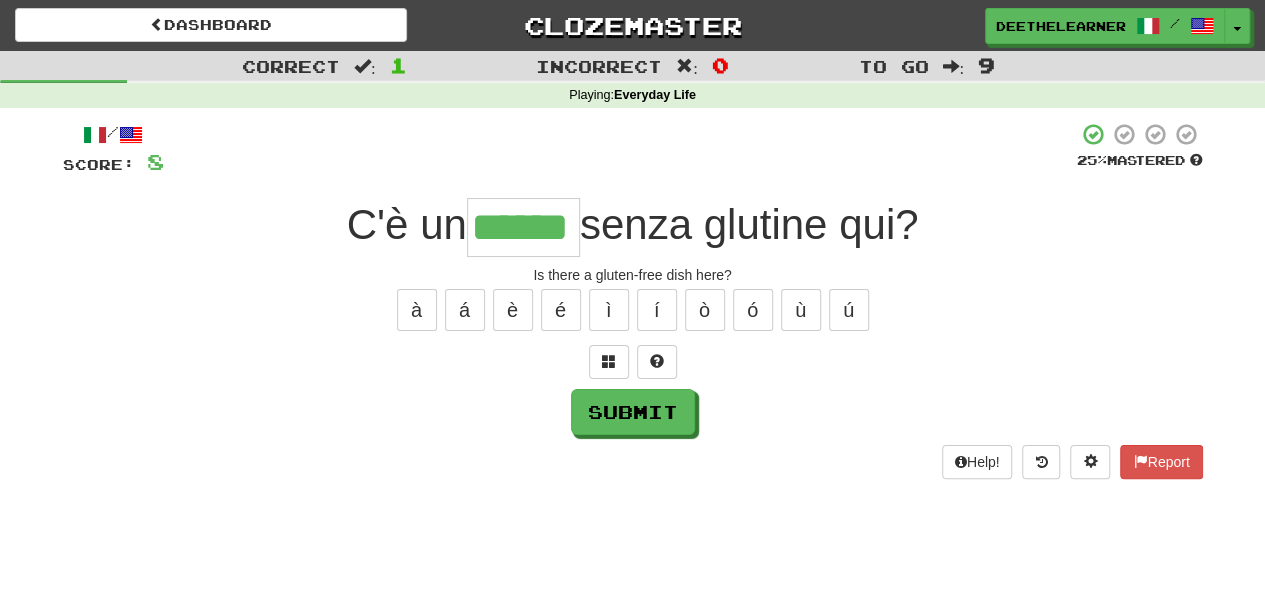 type on "******" 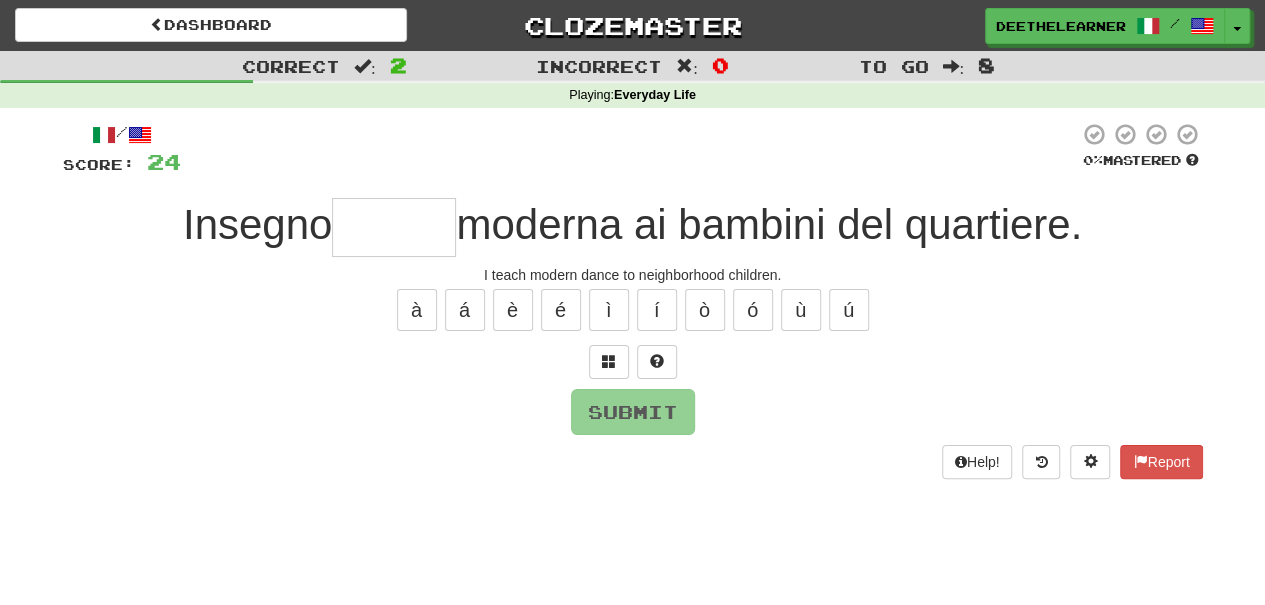 type on "*" 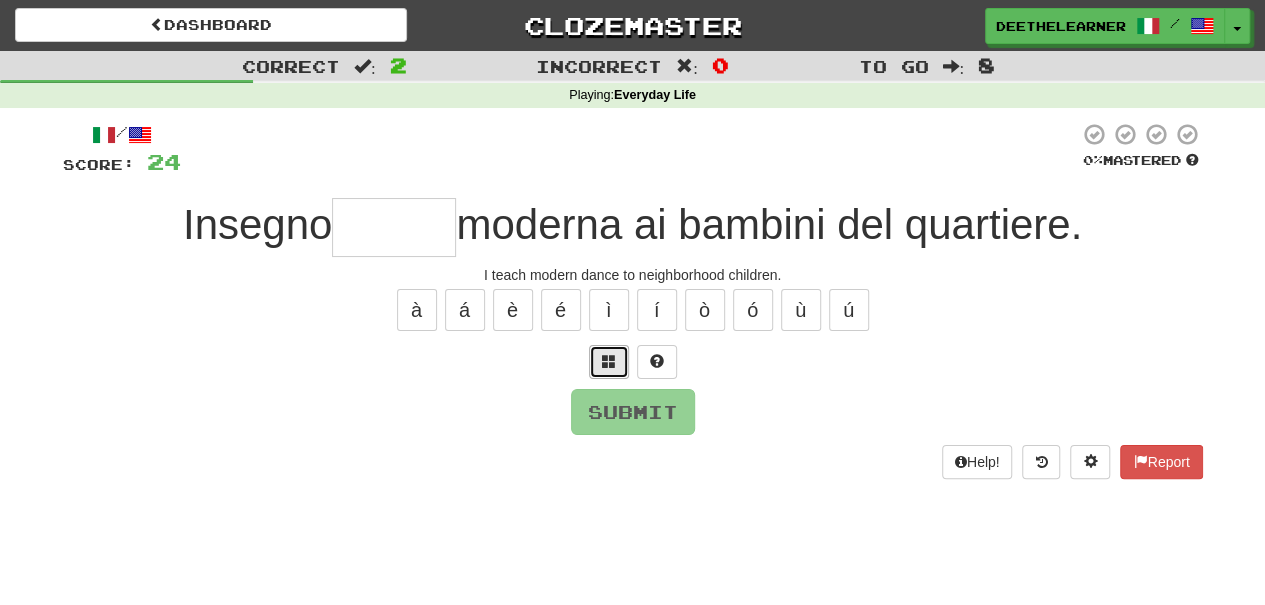 click at bounding box center (609, 362) 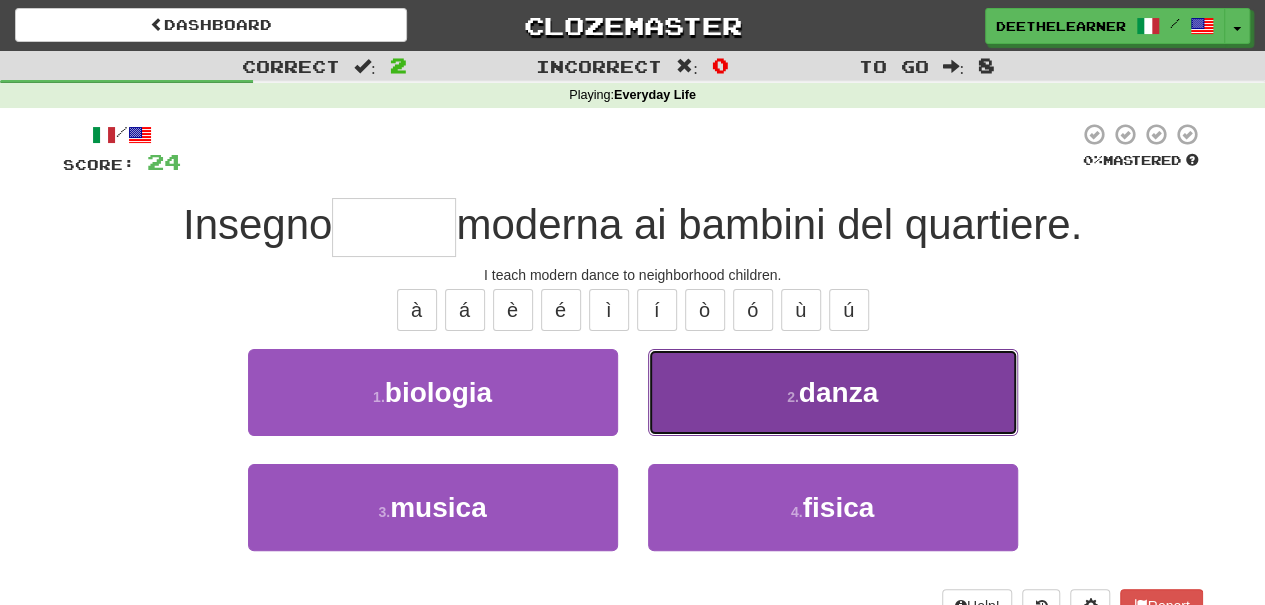 click on "2 .  danza" at bounding box center [833, 392] 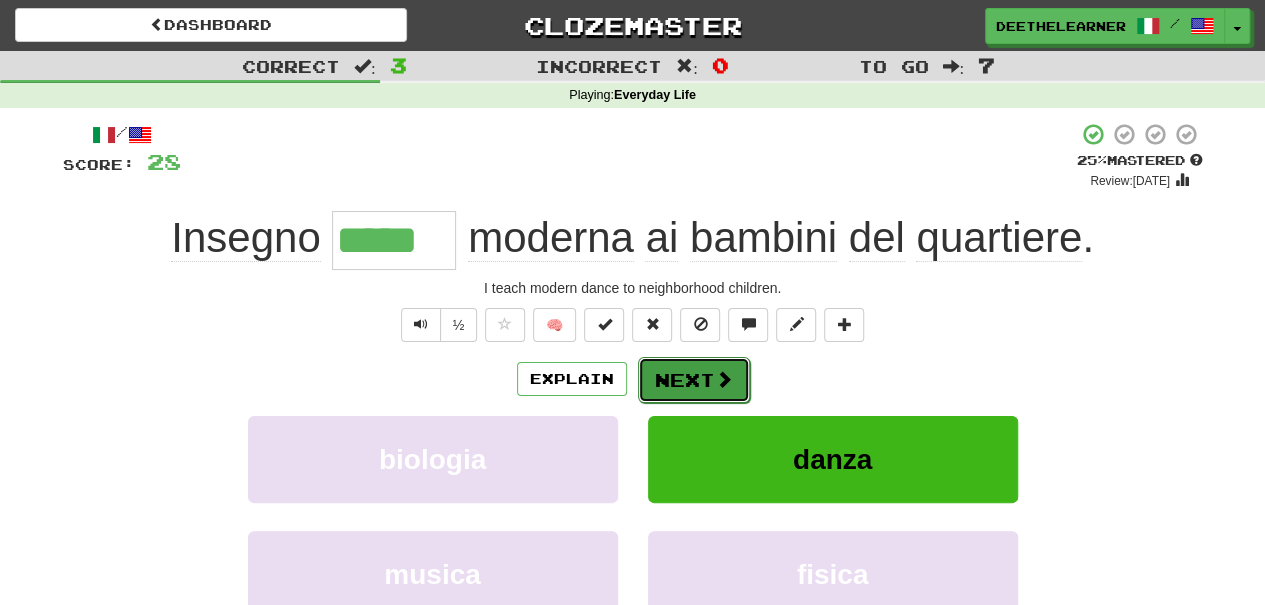 click on "Next" at bounding box center [694, 380] 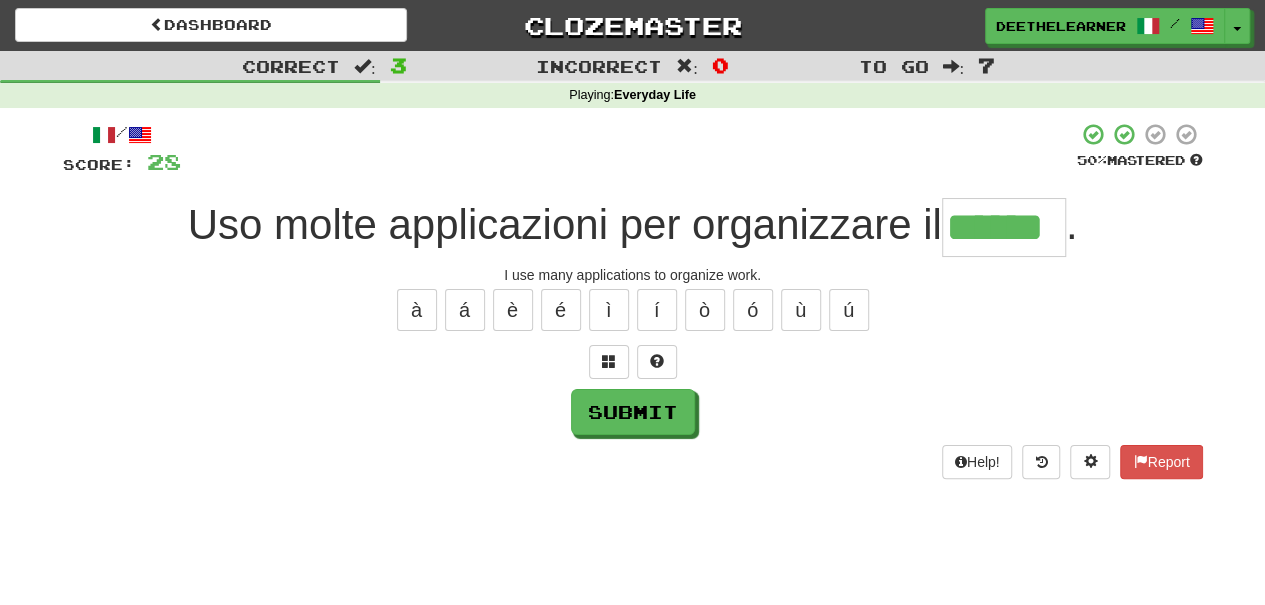 type on "******" 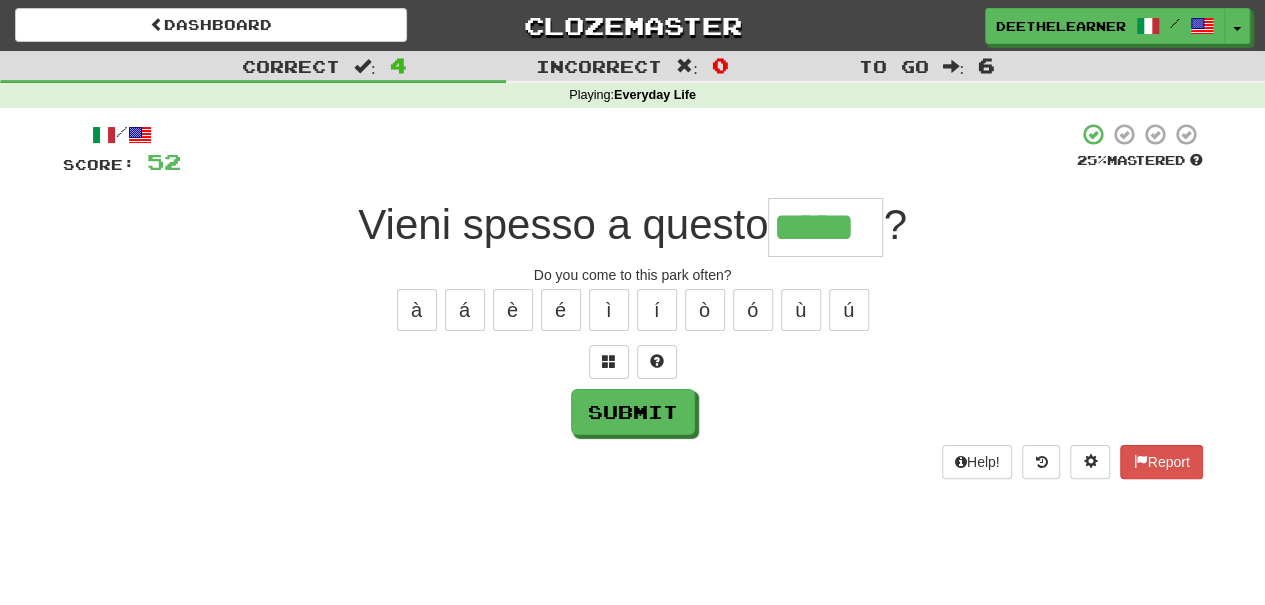 type on "*****" 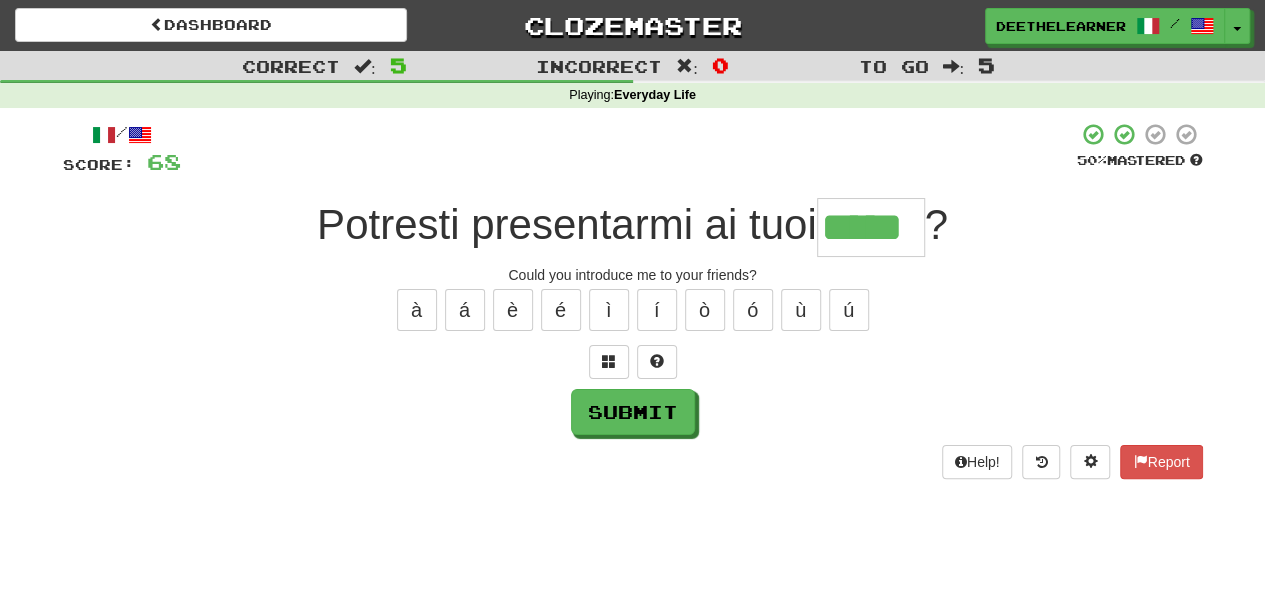 type on "*****" 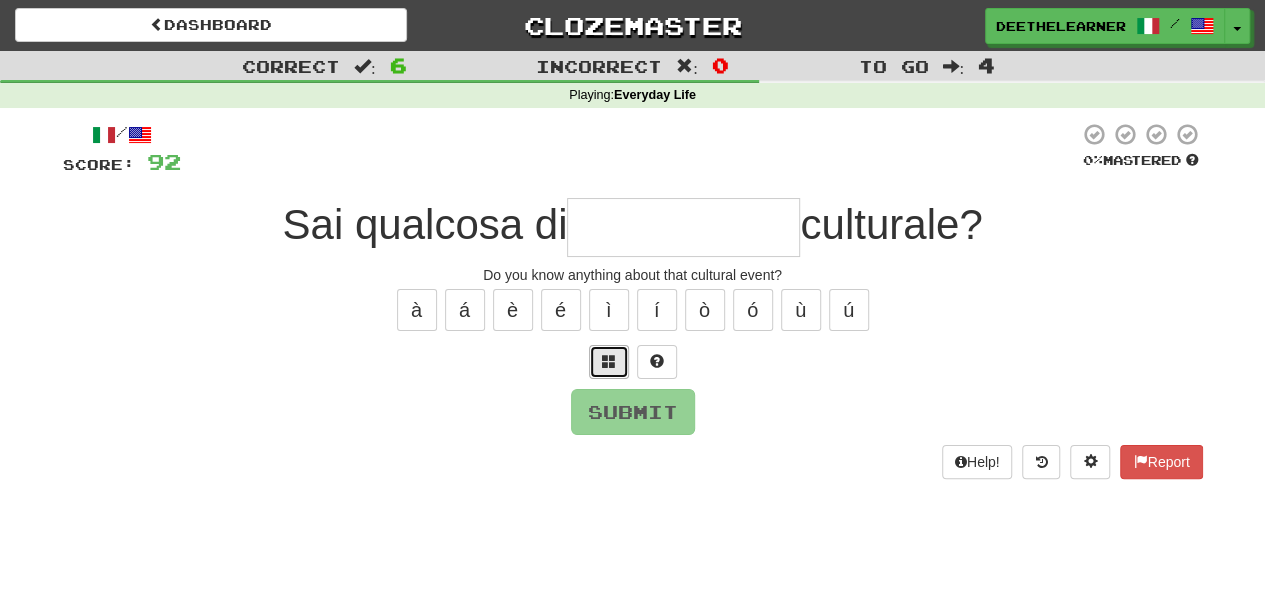 click at bounding box center (609, 362) 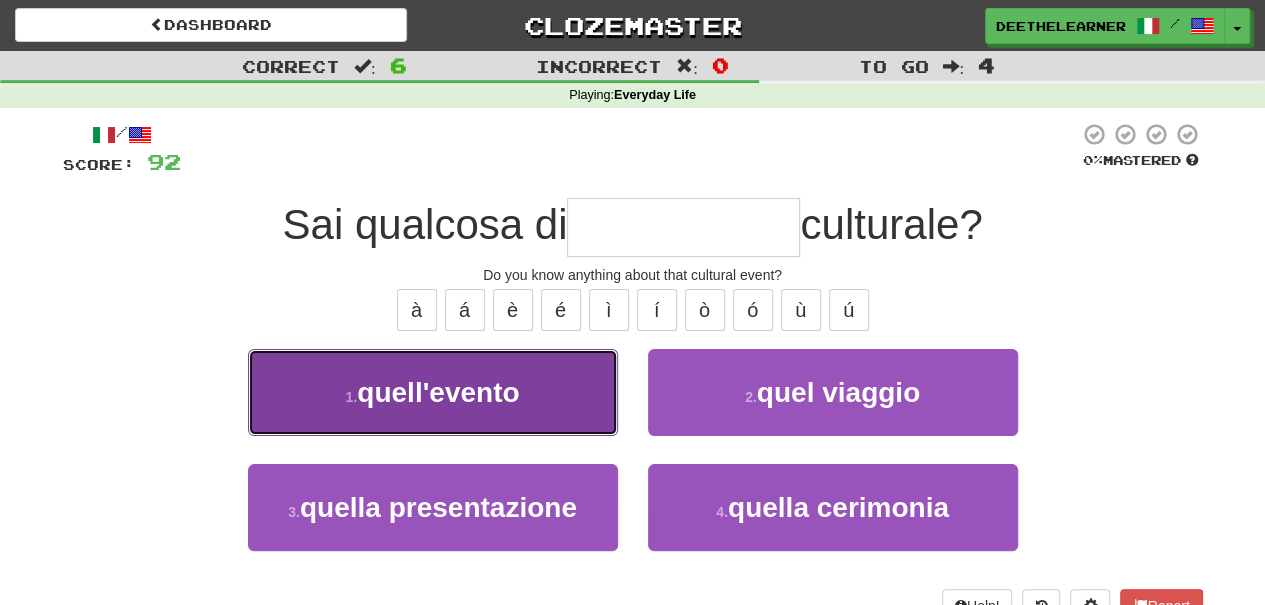 click on "1 .  quell'evento" at bounding box center [433, 392] 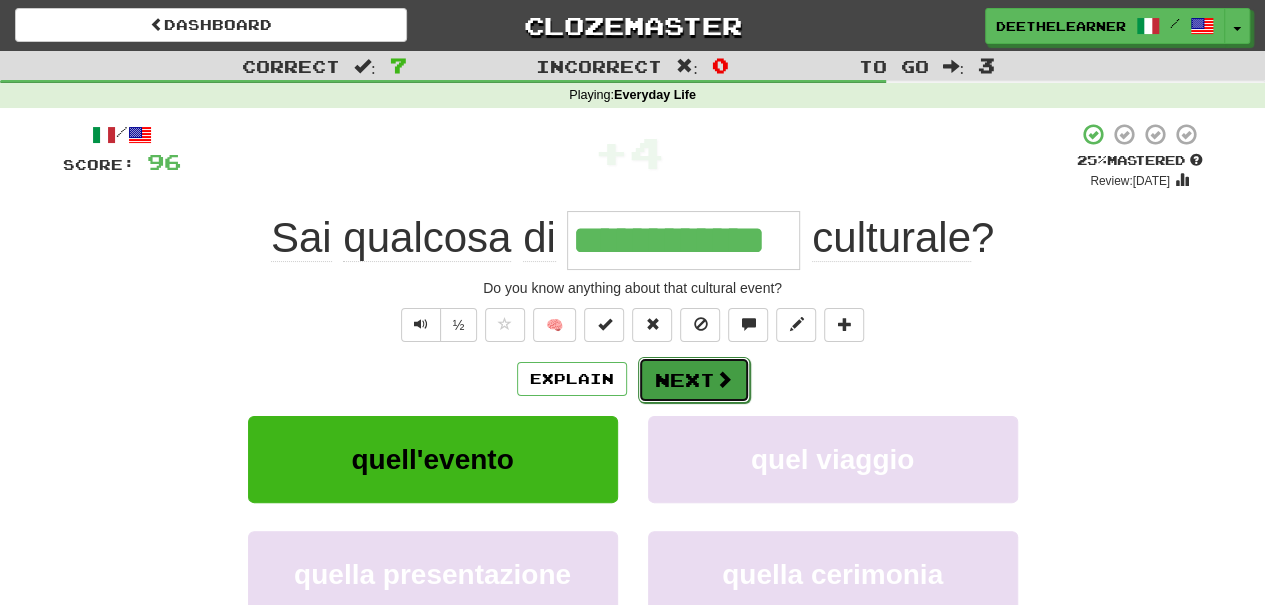 click on "Next" at bounding box center (694, 380) 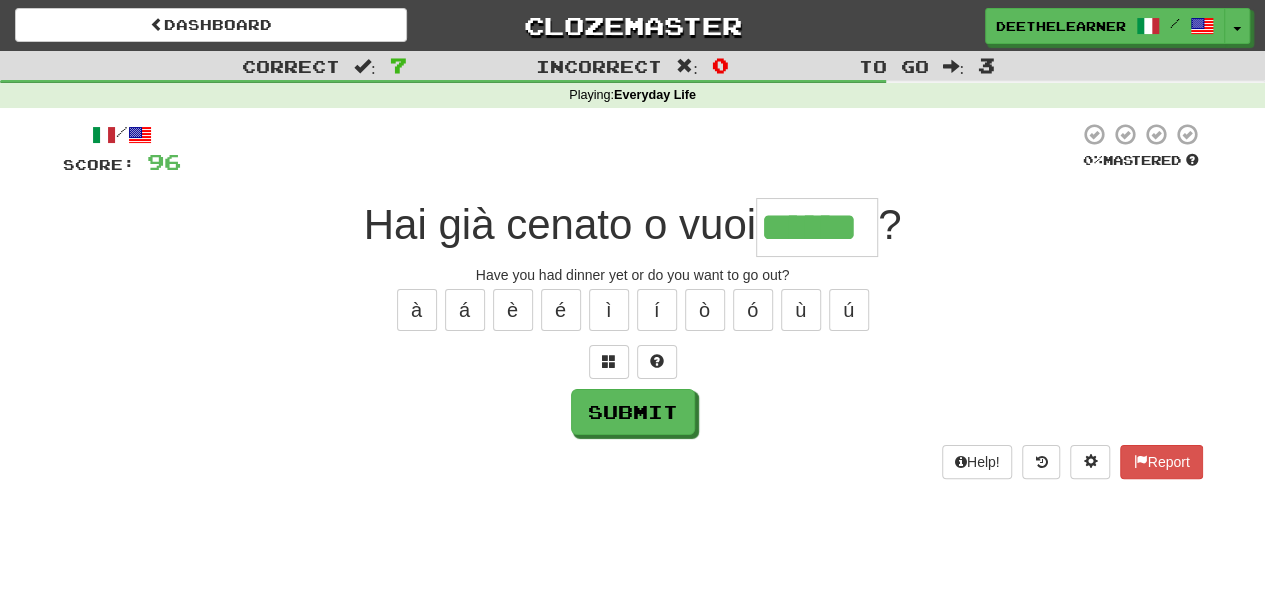type on "******" 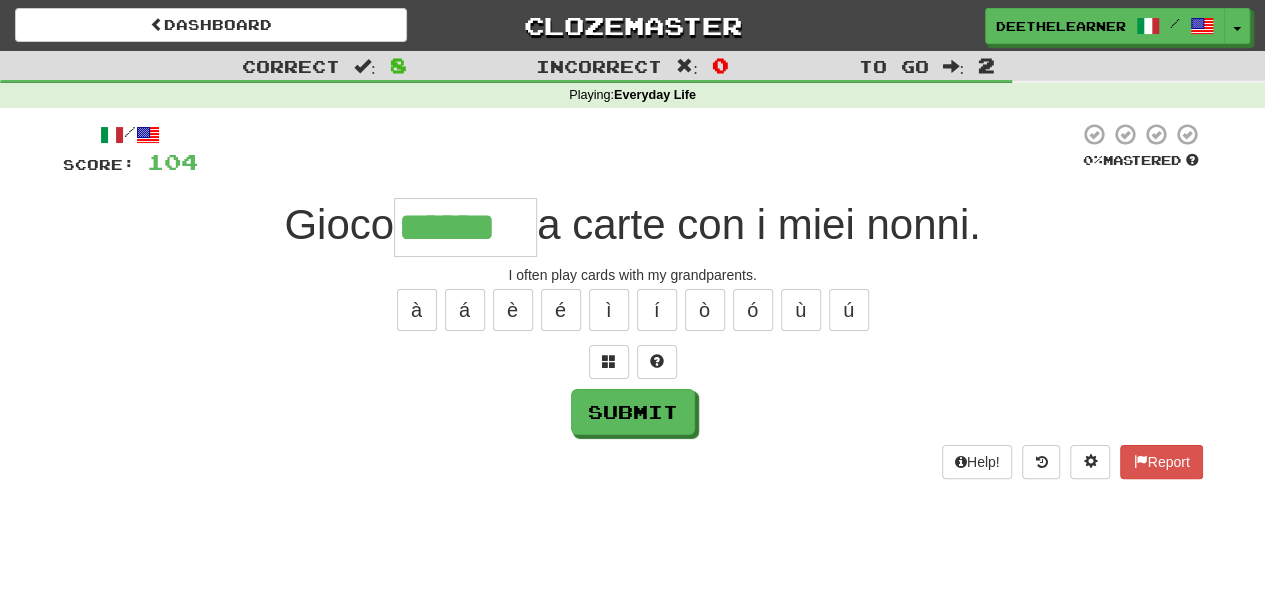 type on "******" 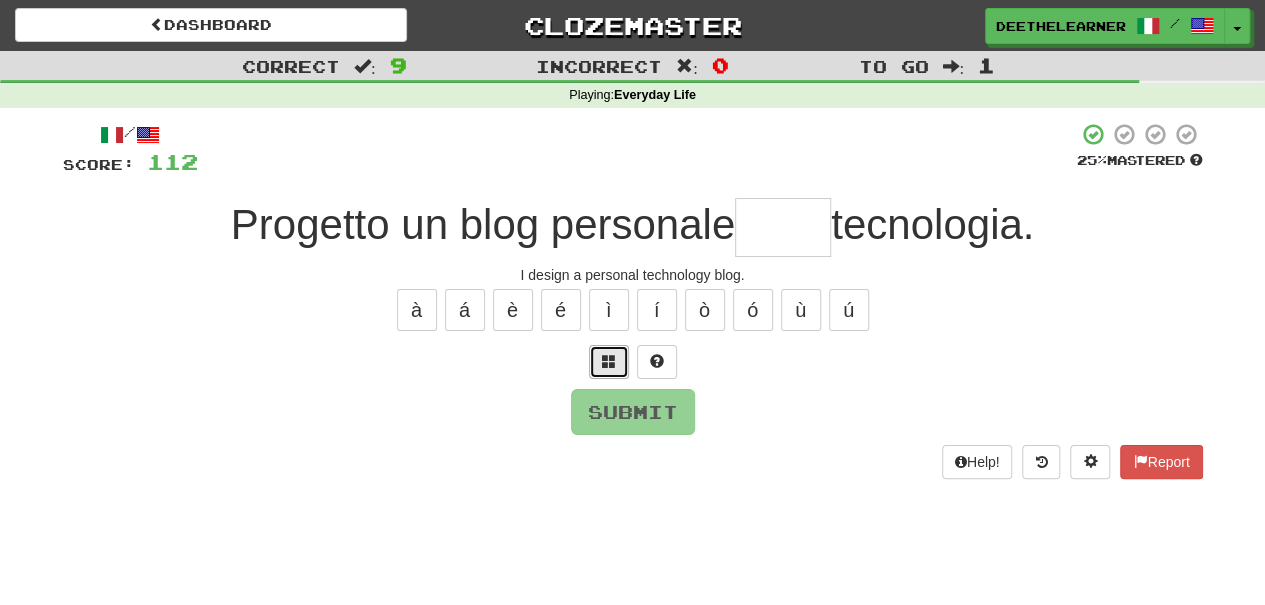 click at bounding box center [609, 361] 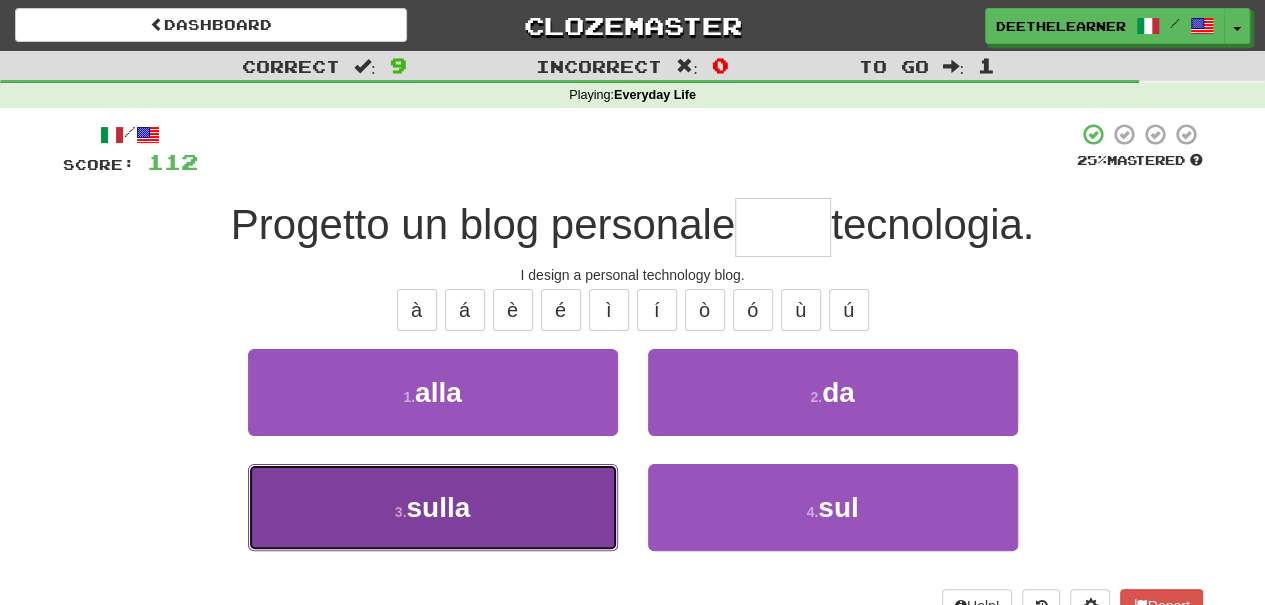 click on "3 .  sulla" at bounding box center [433, 507] 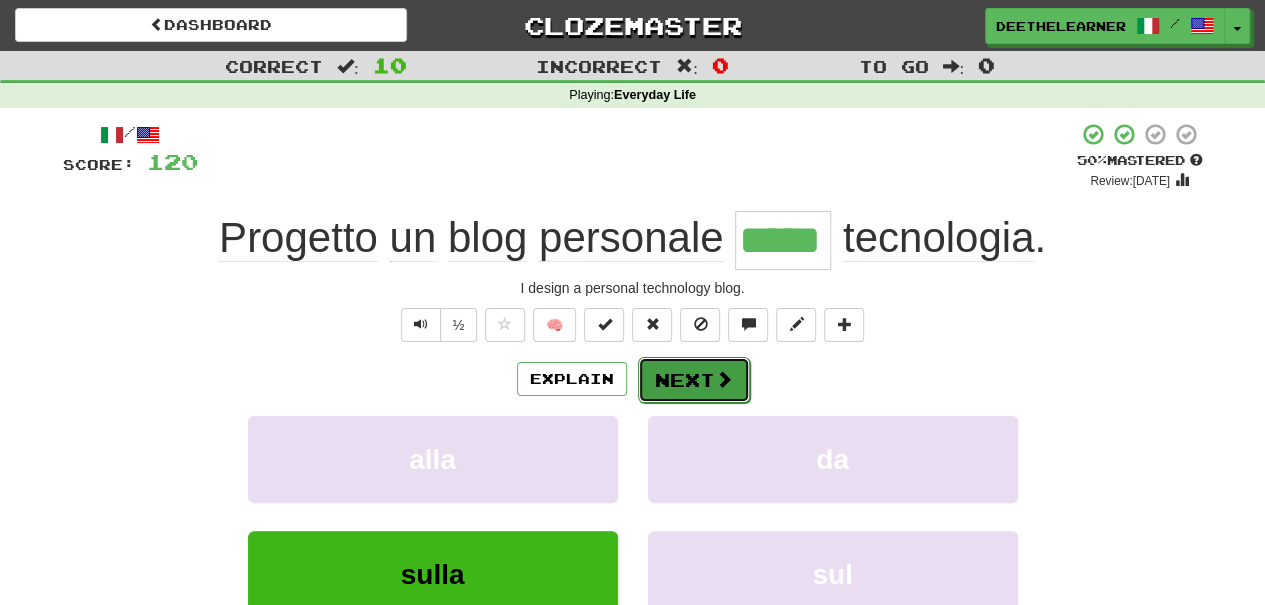 click on "Next" at bounding box center (694, 380) 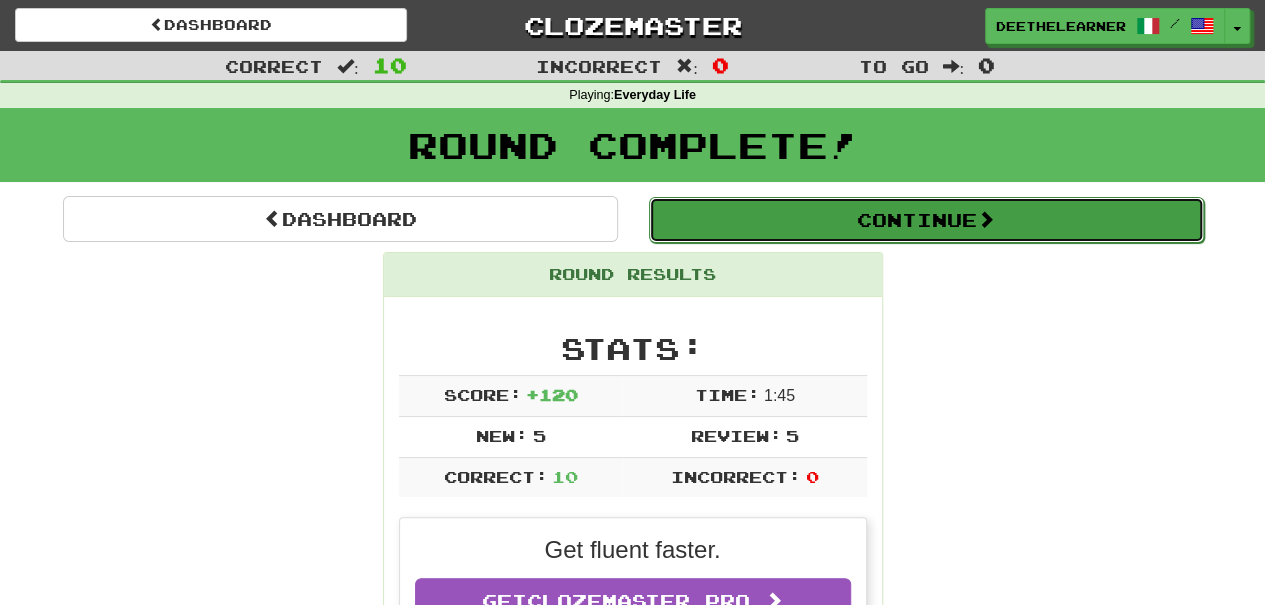 click on "Continue" at bounding box center (926, 220) 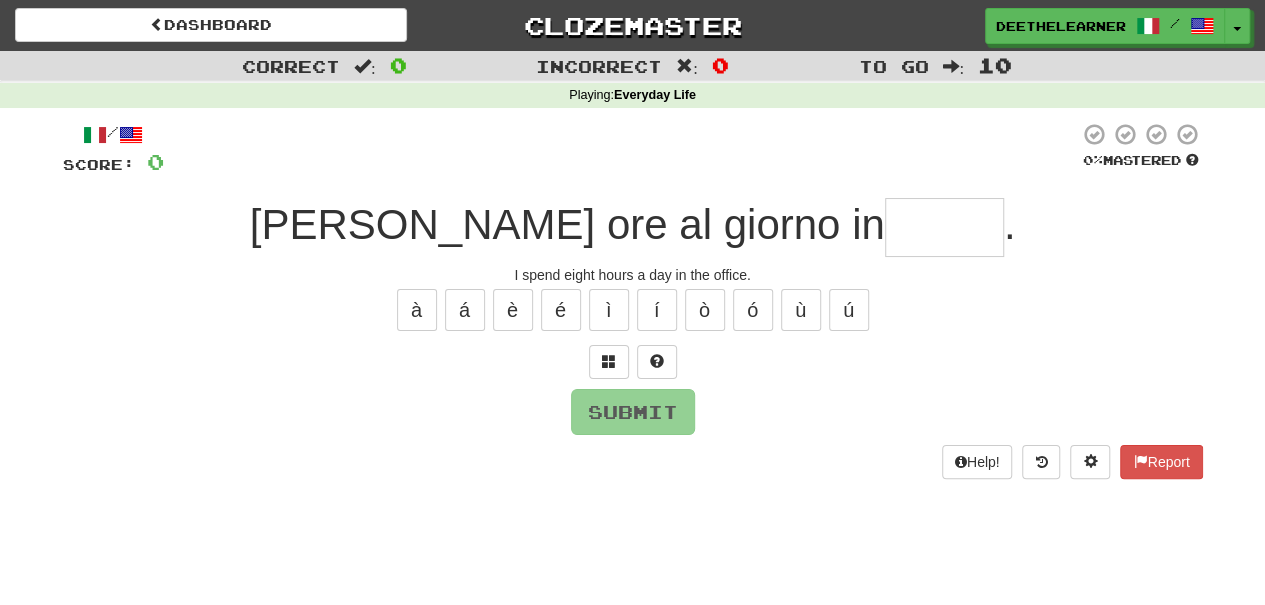 type on "*" 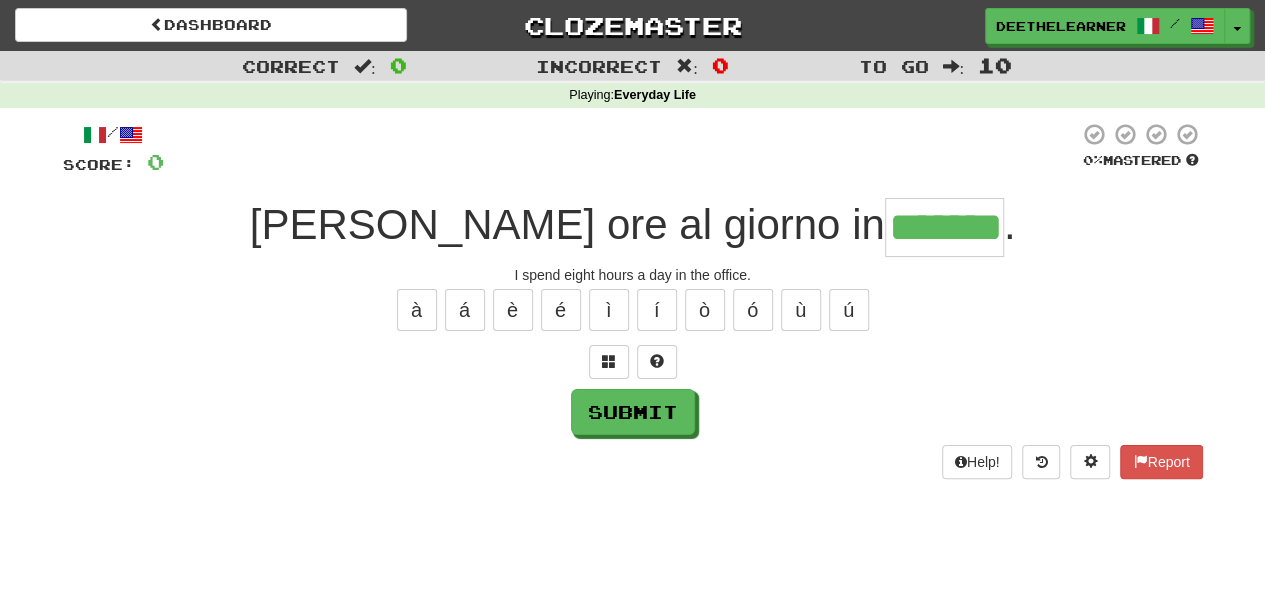 type on "*******" 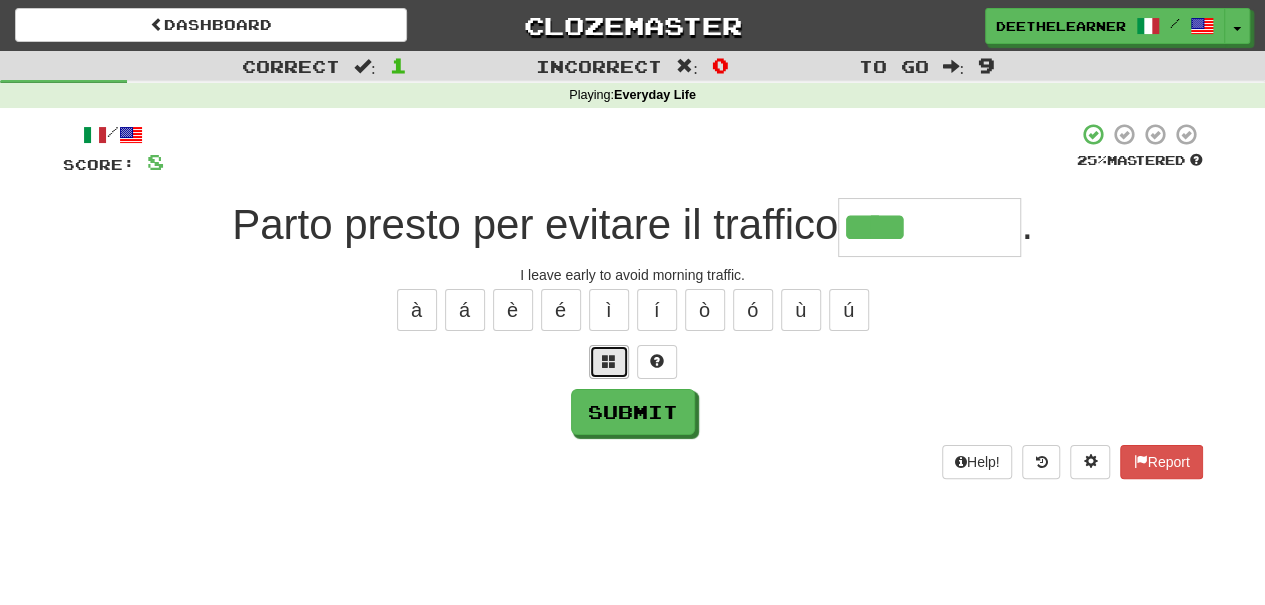 click at bounding box center (609, 361) 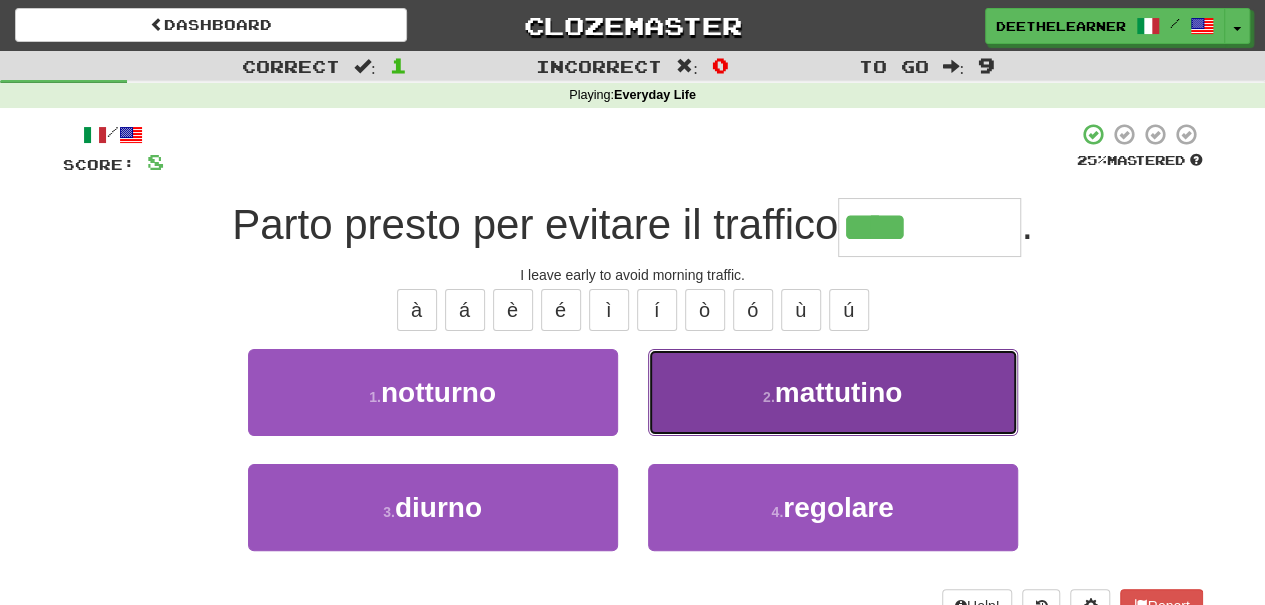 click on "mattutino" at bounding box center [839, 392] 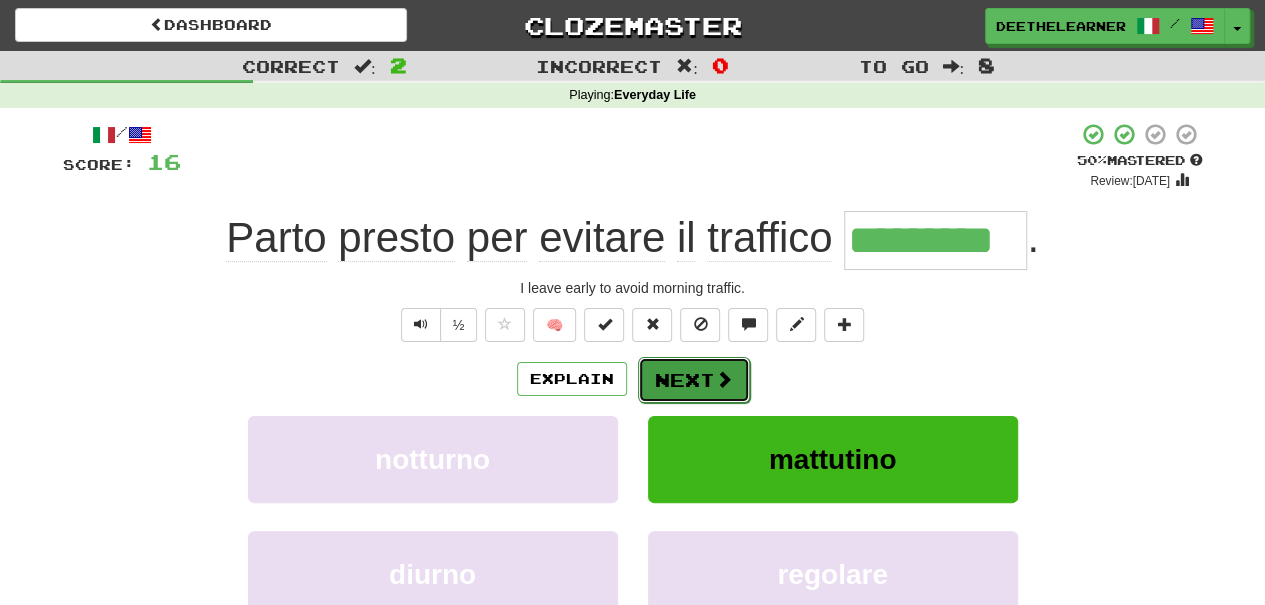 click on "Next" at bounding box center (694, 380) 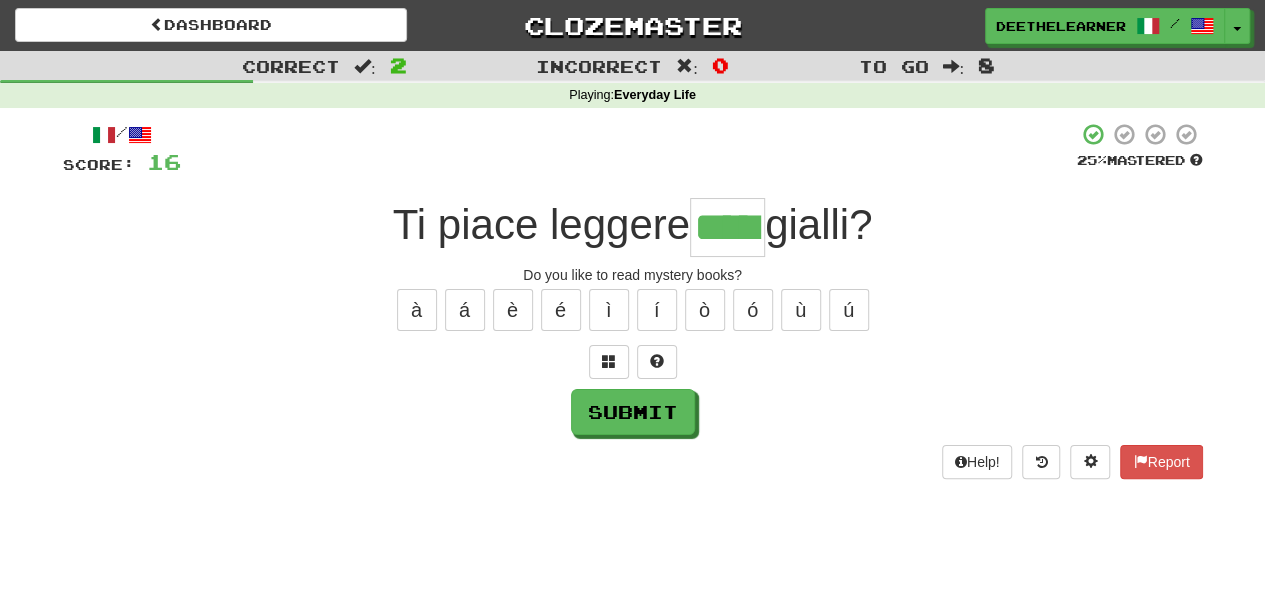 type on "*****" 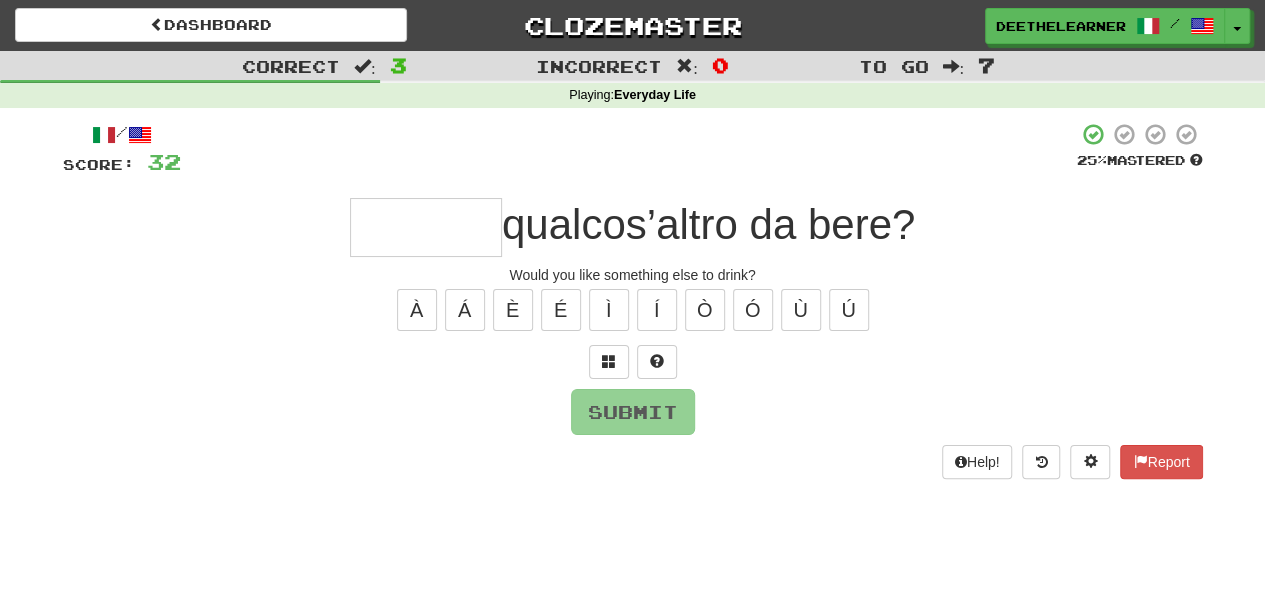 click on "Submit" at bounding box center [633, 412] 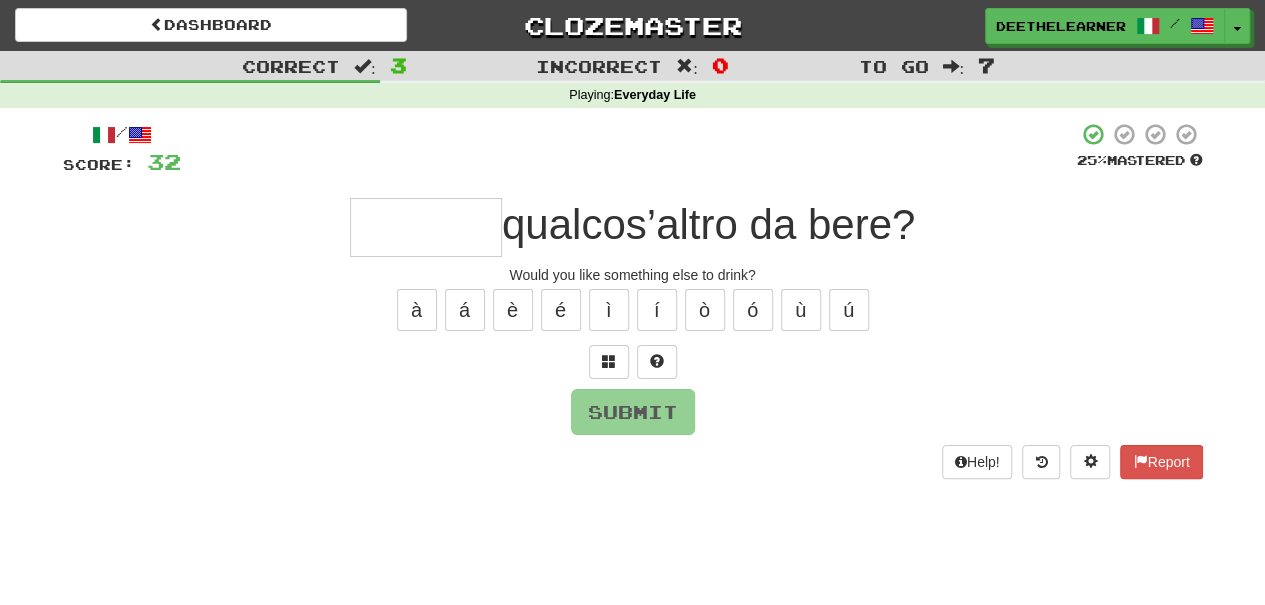 click at bounding box center (426, 227) 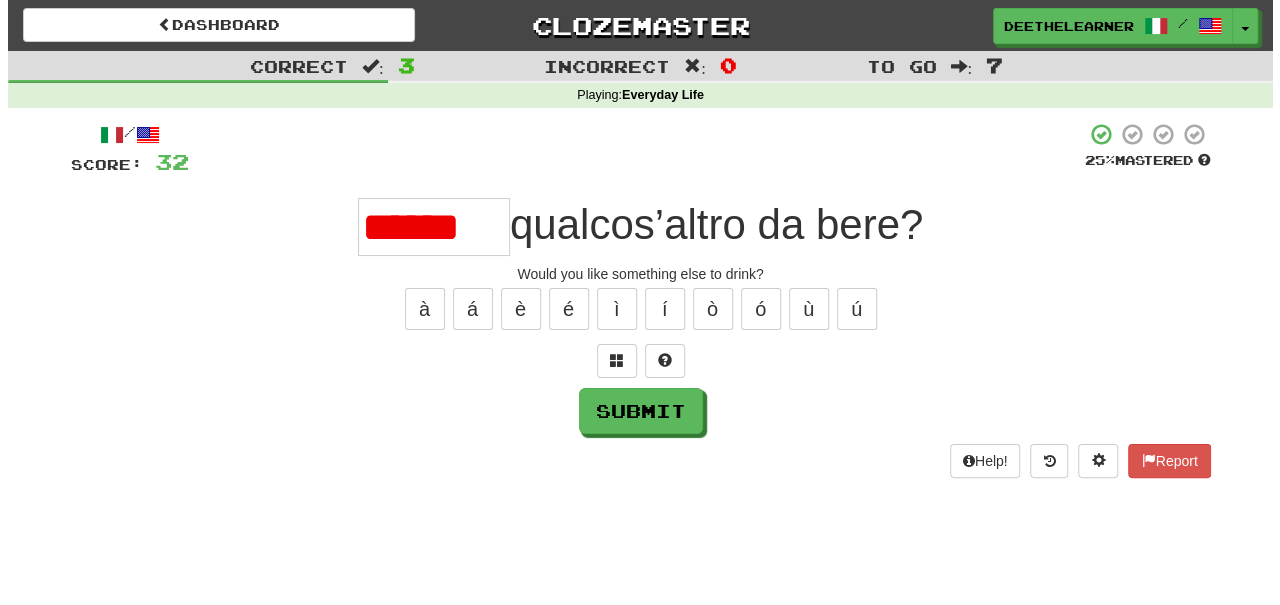 scroll, scrollTop: 0, scrollLeft: 0, axis: both 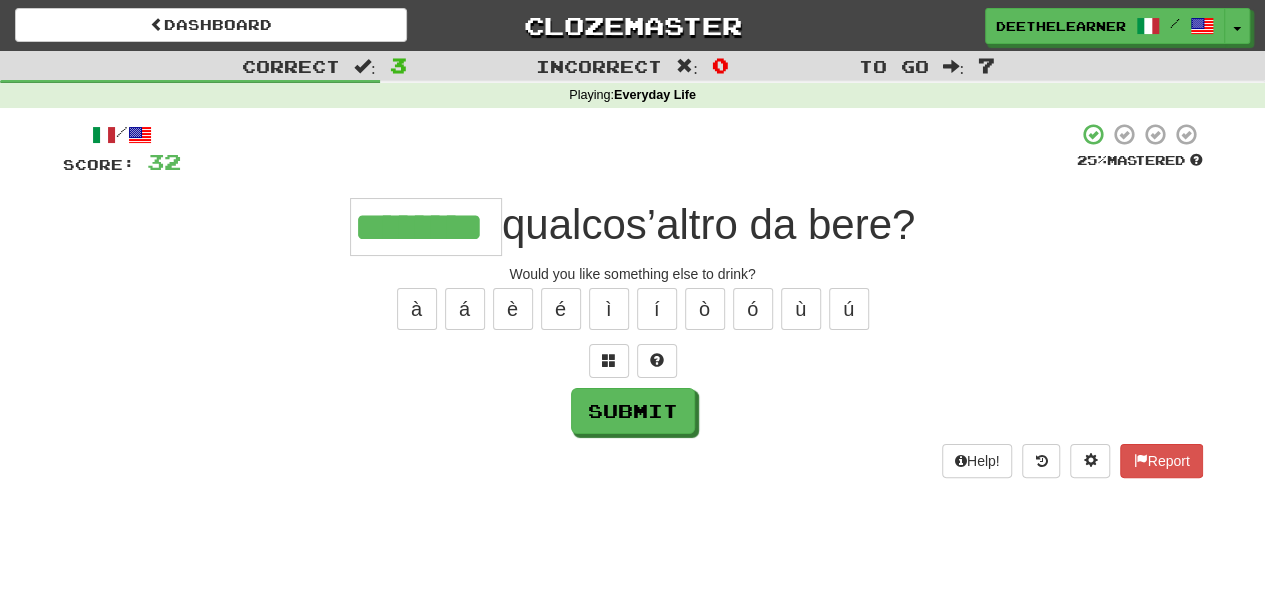 type on "********" 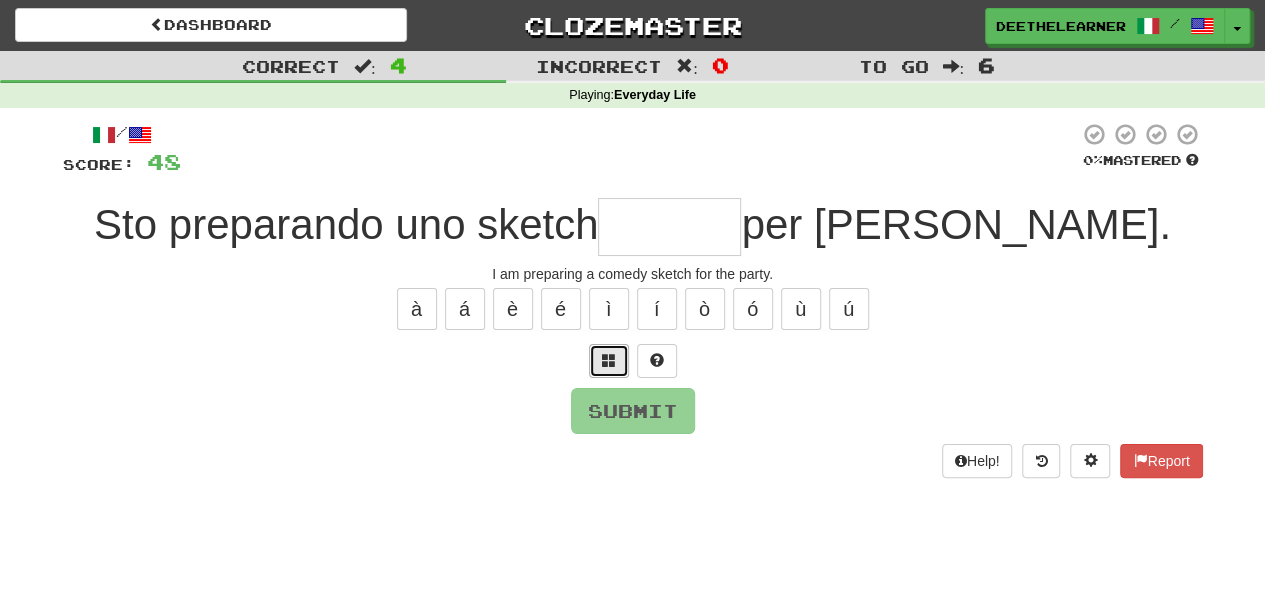 click at bounding box center [609, 361] 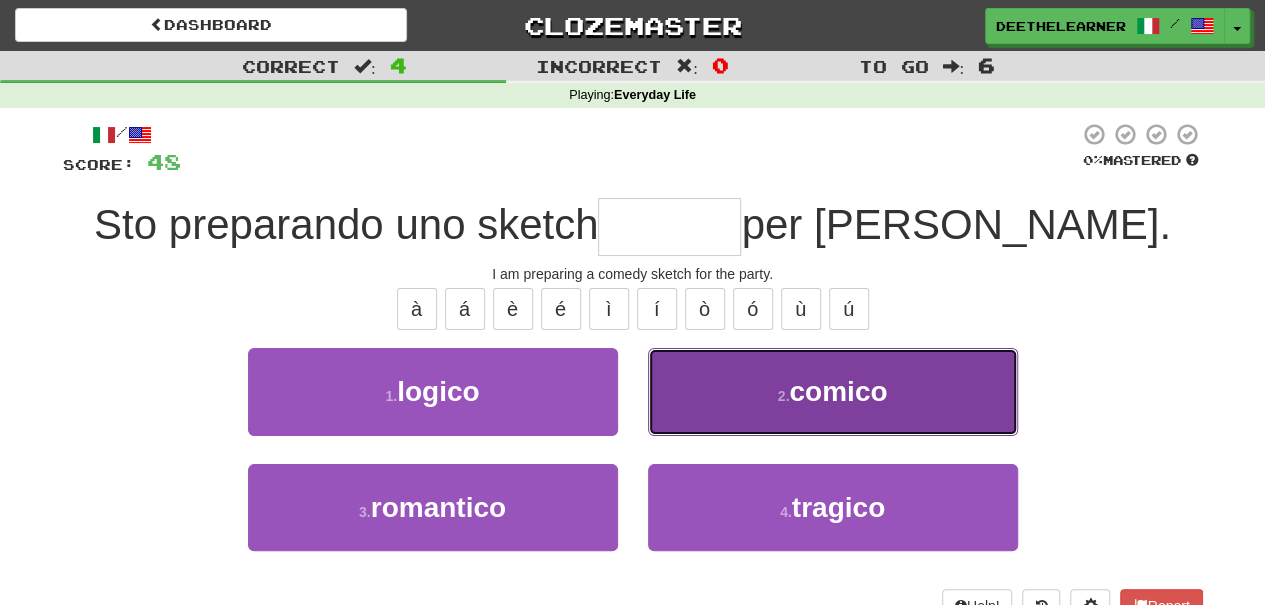 click on "comico" at bounding box center (838, 391) 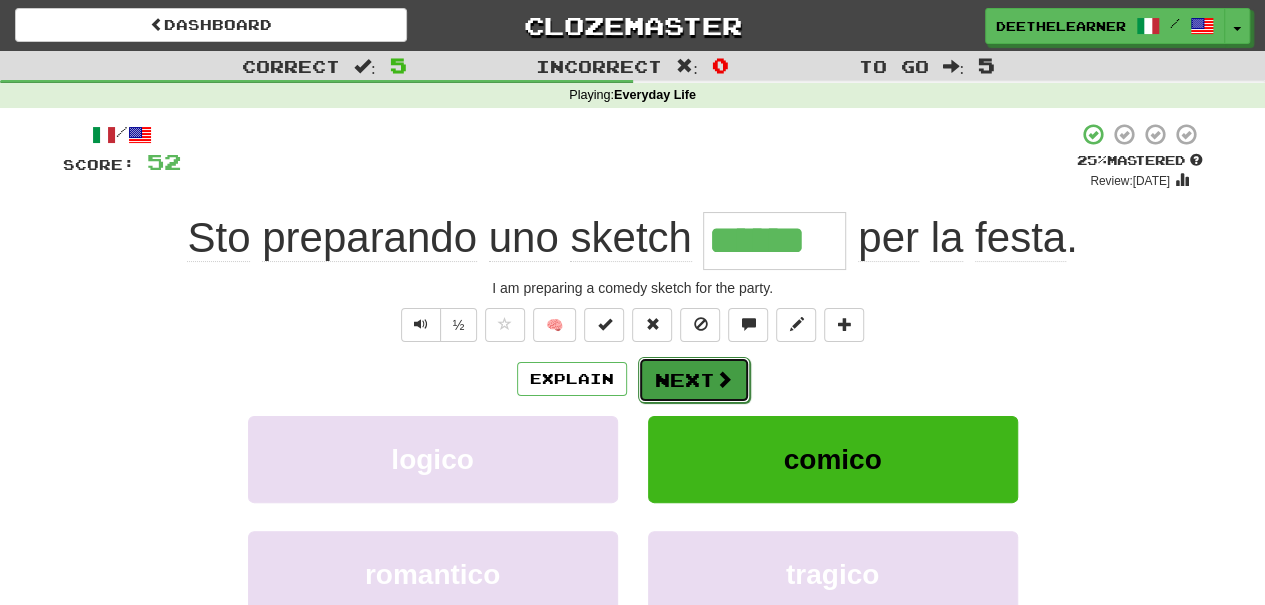 click on "Next" at bounding box center [694, 380] 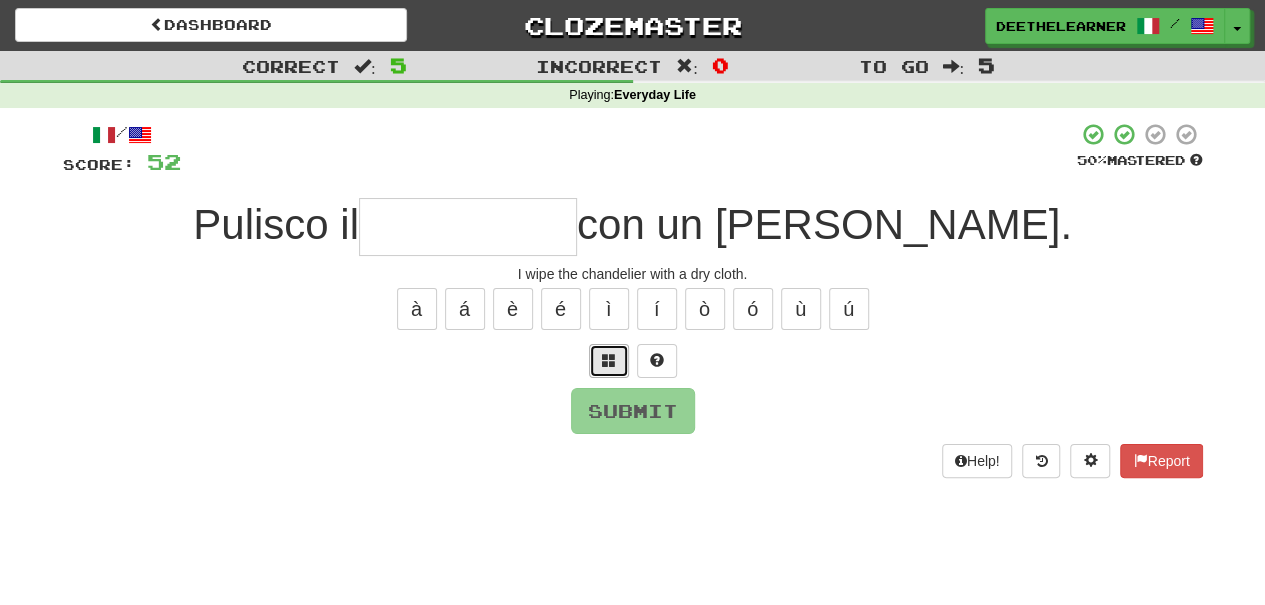 click at bounding box center (609, 360) 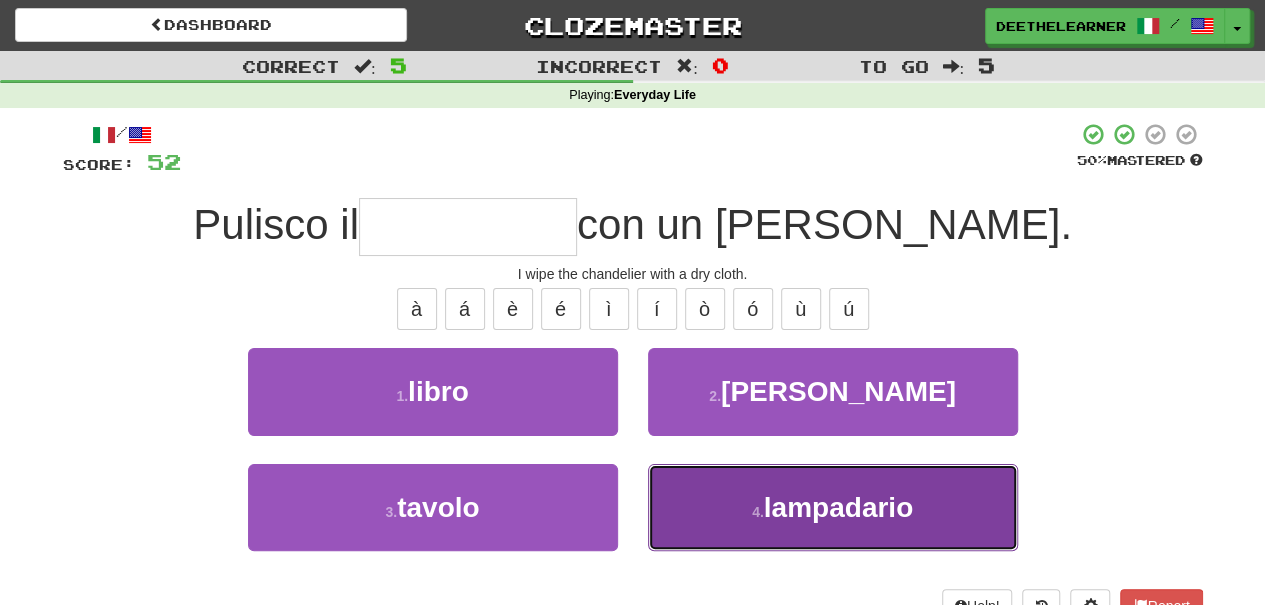 click on "4 .  lampadario" at bounding box center (833, 507) 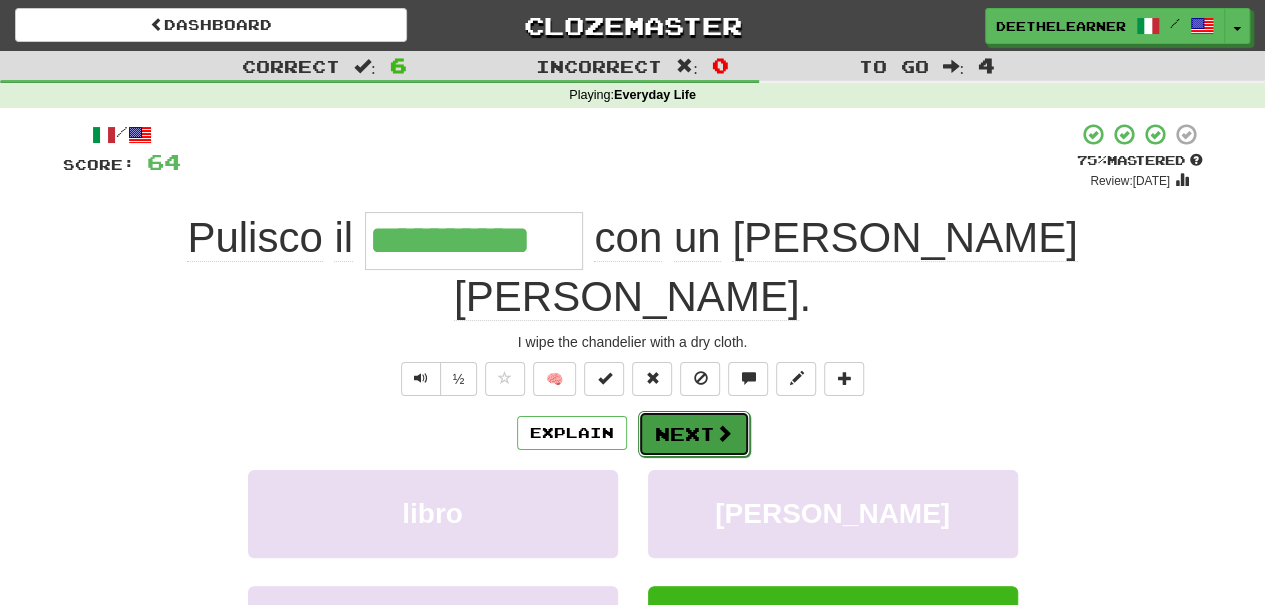click on "Next" at bounding box center [694, 434] 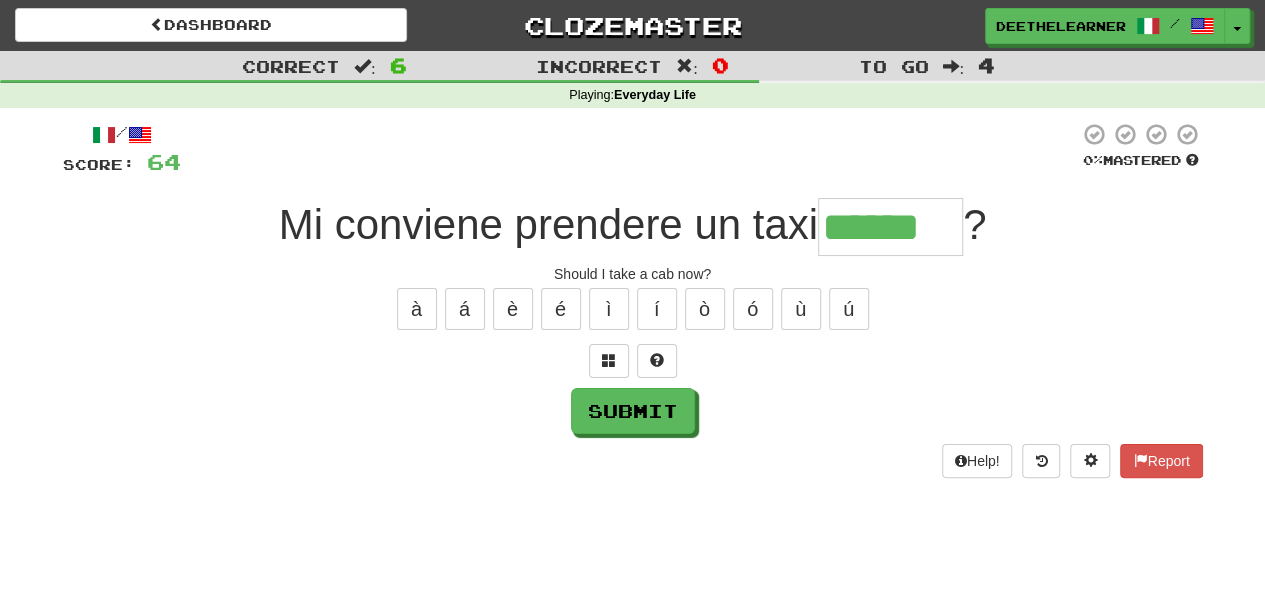 type on "******" 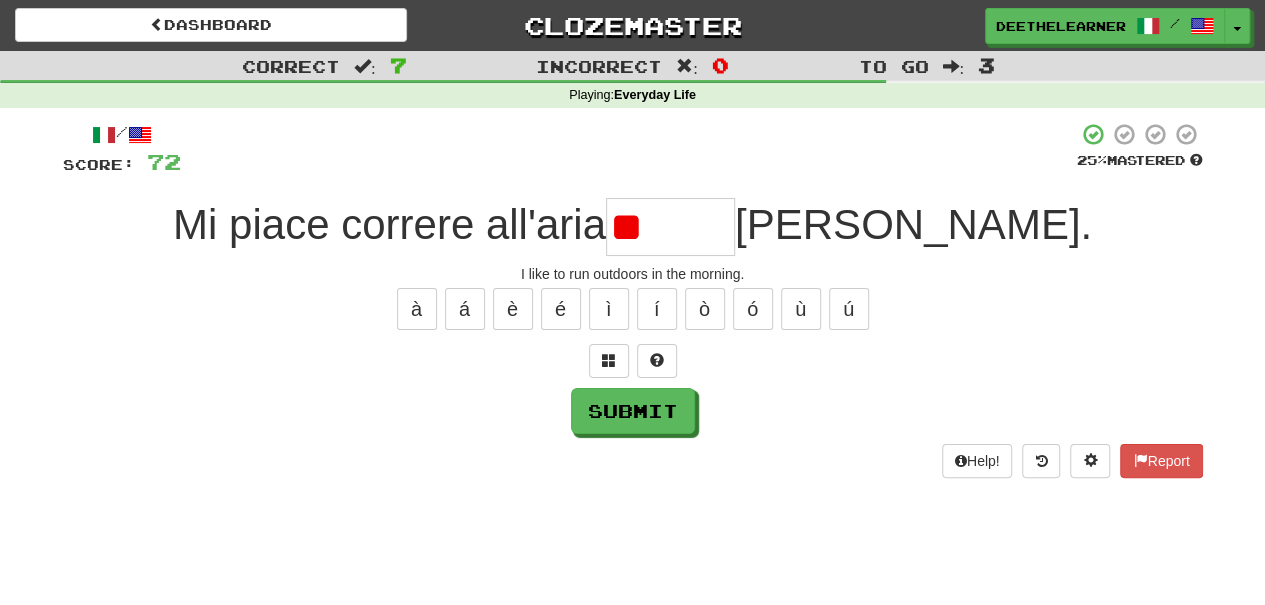 type on "*" 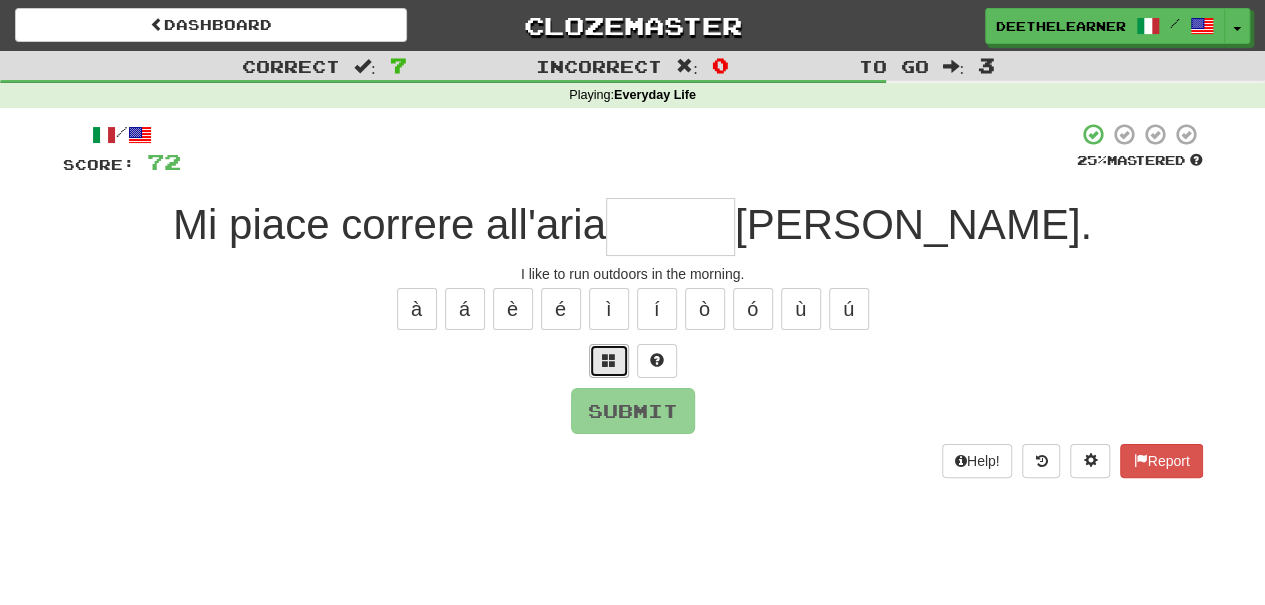 click at bounding box center [609, 360] 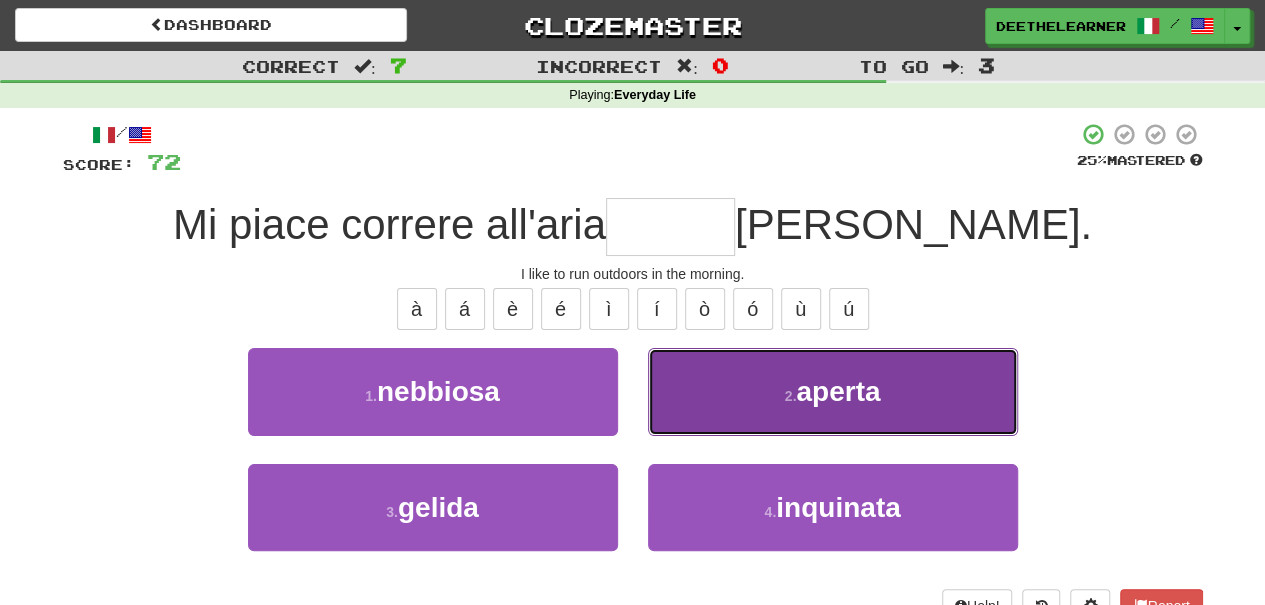 click on "2 .  aperta" at bounding box center [833, 391] 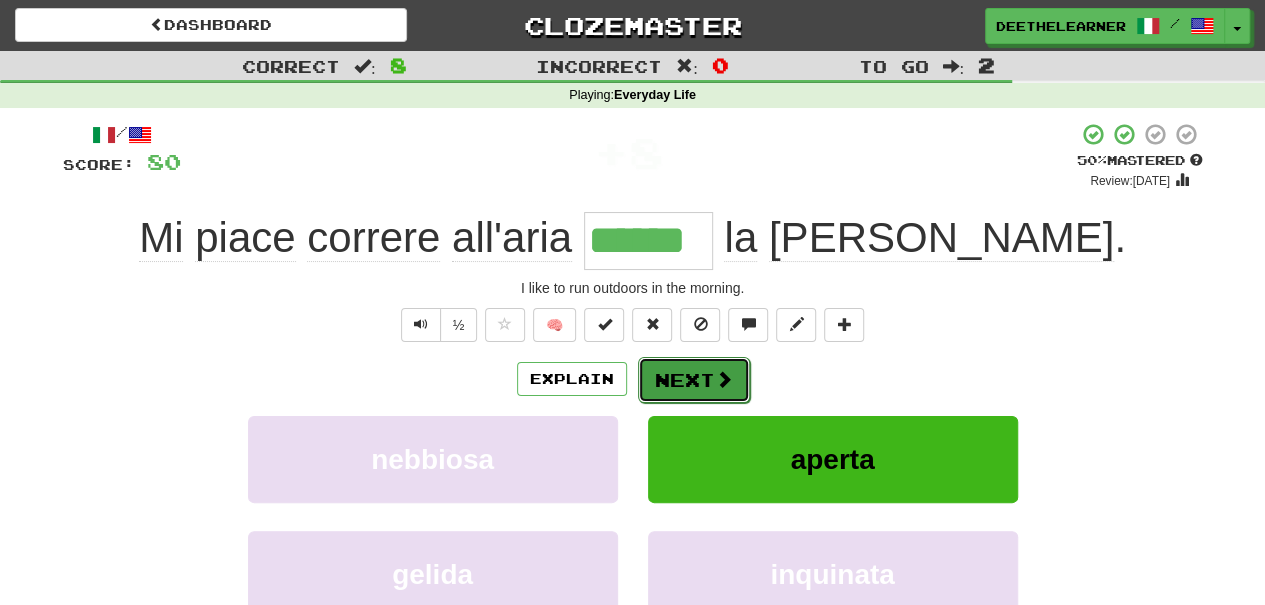 click on "Next" at bounding box center [694, 380] 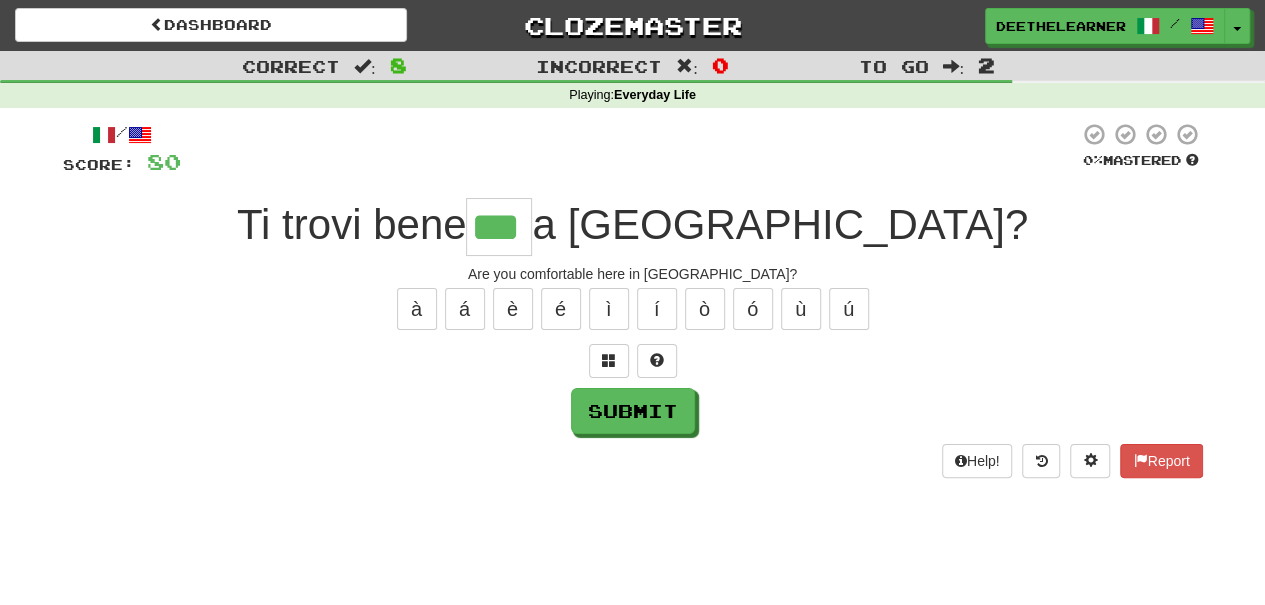 type on "*" 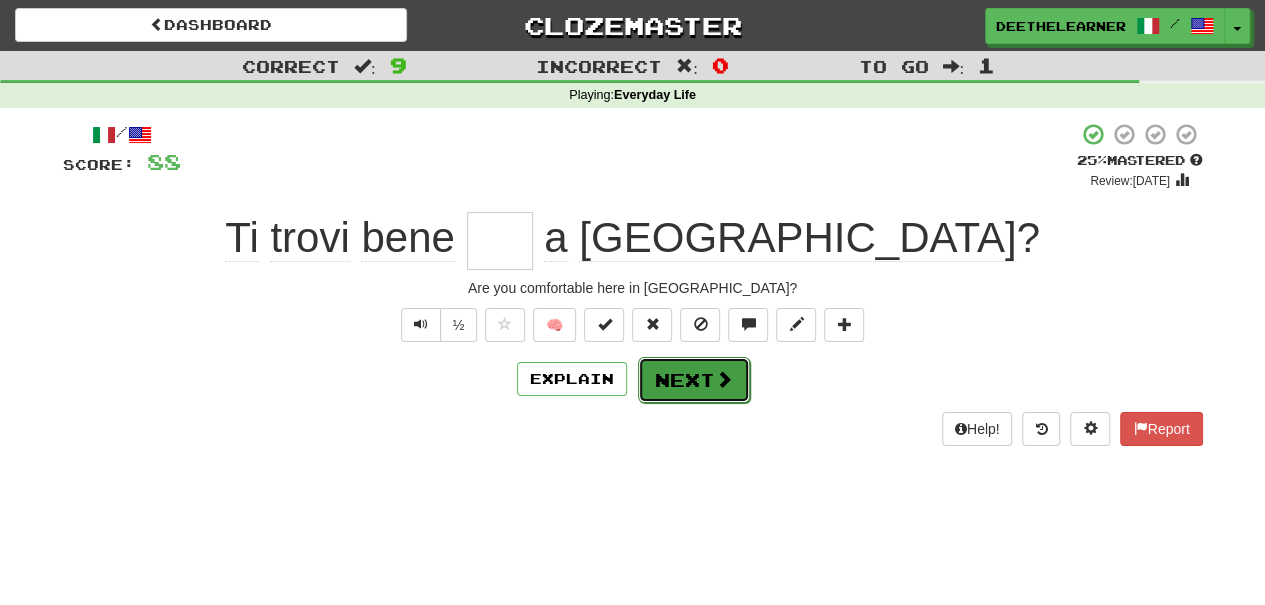 click on "Next" at bounding box center (694, 380) 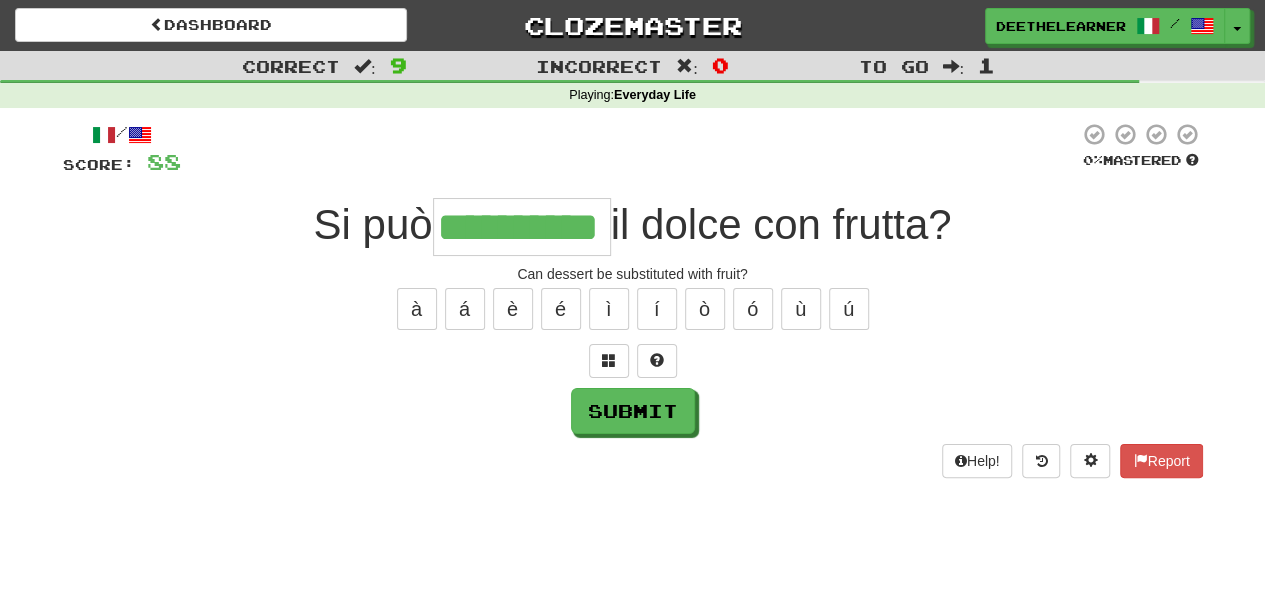 type on "**********" 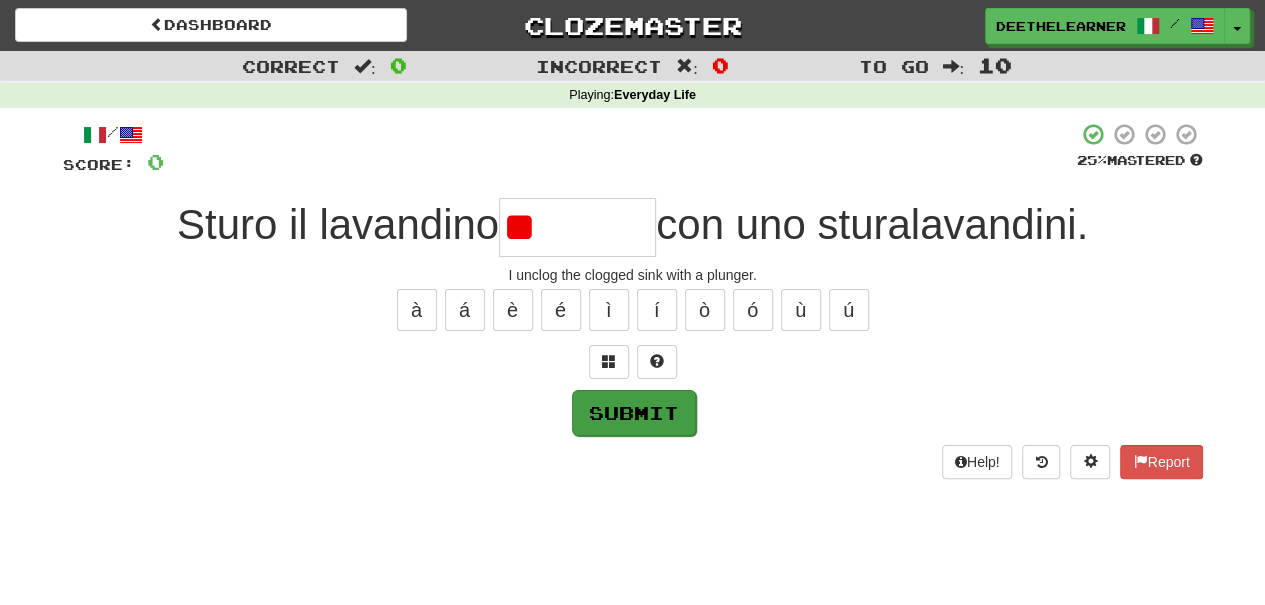 type on "*" 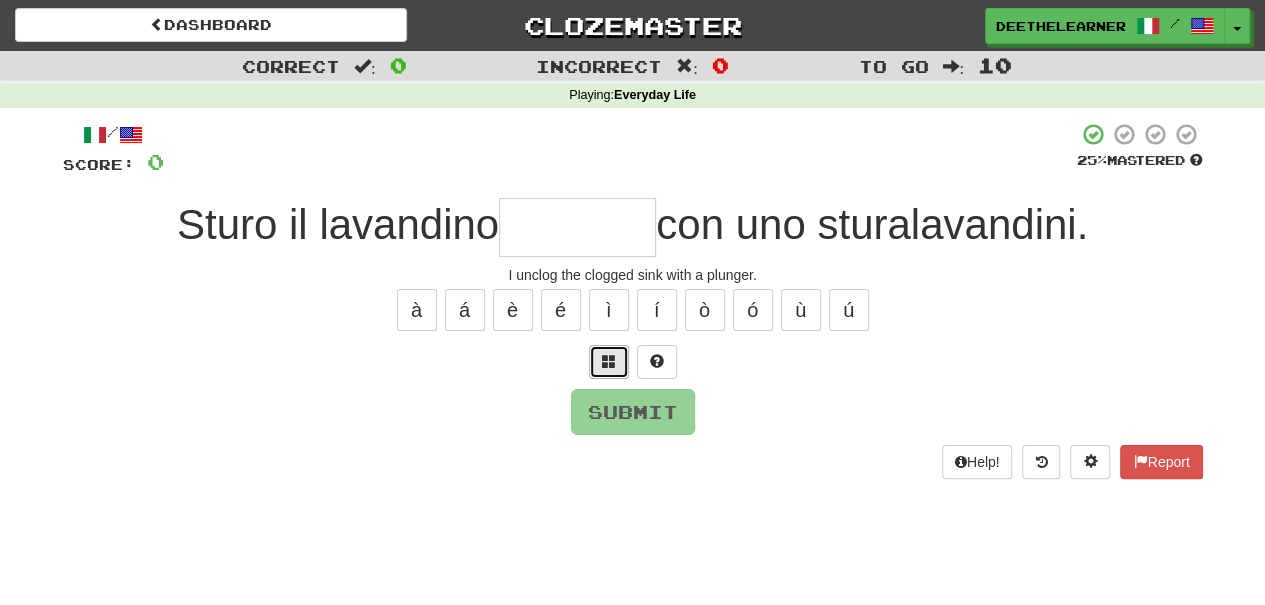 click at bounding box center (609, 362) 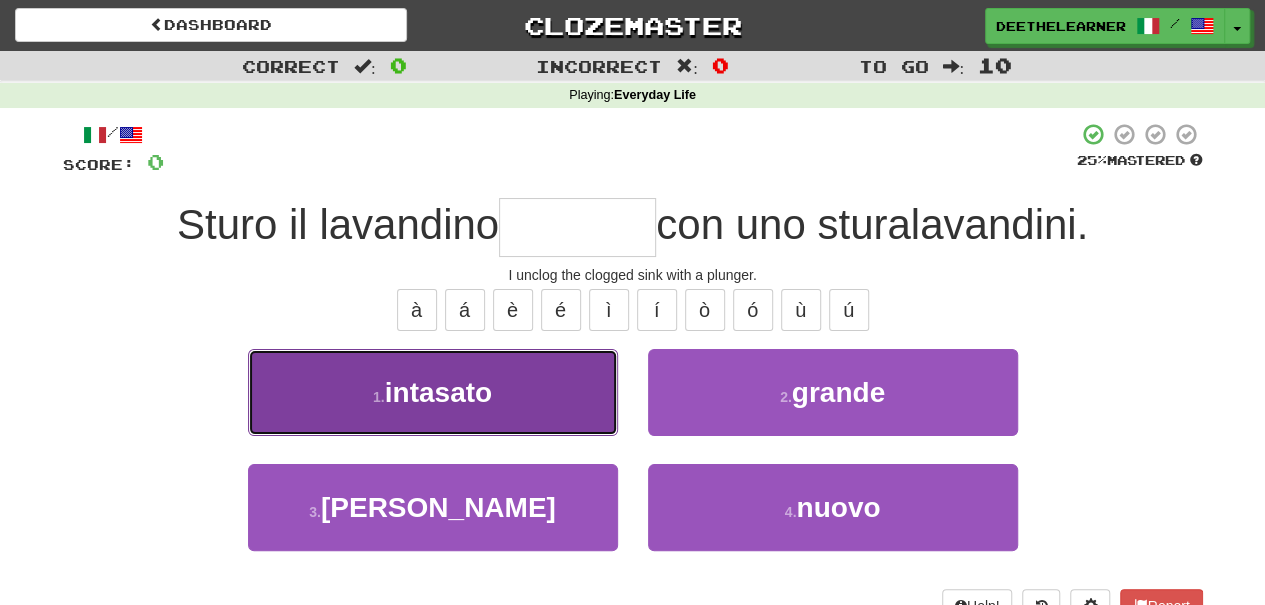click on "intasato" at bounding box center [438, 392] 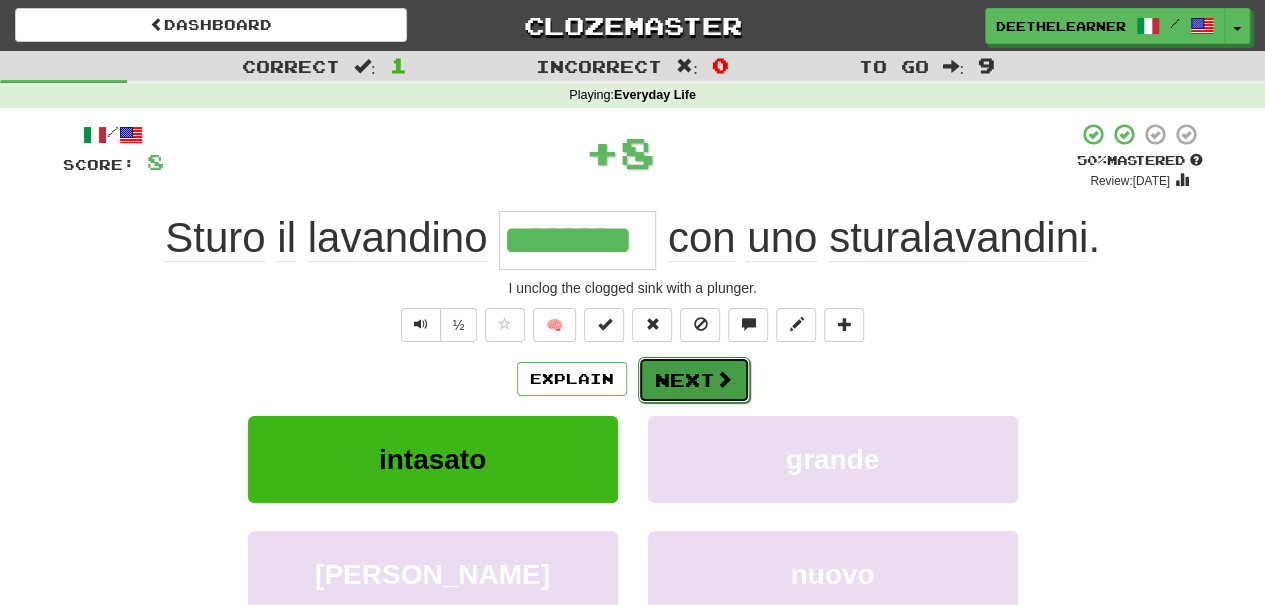 click on "Next" at bounding box center [694, 380] 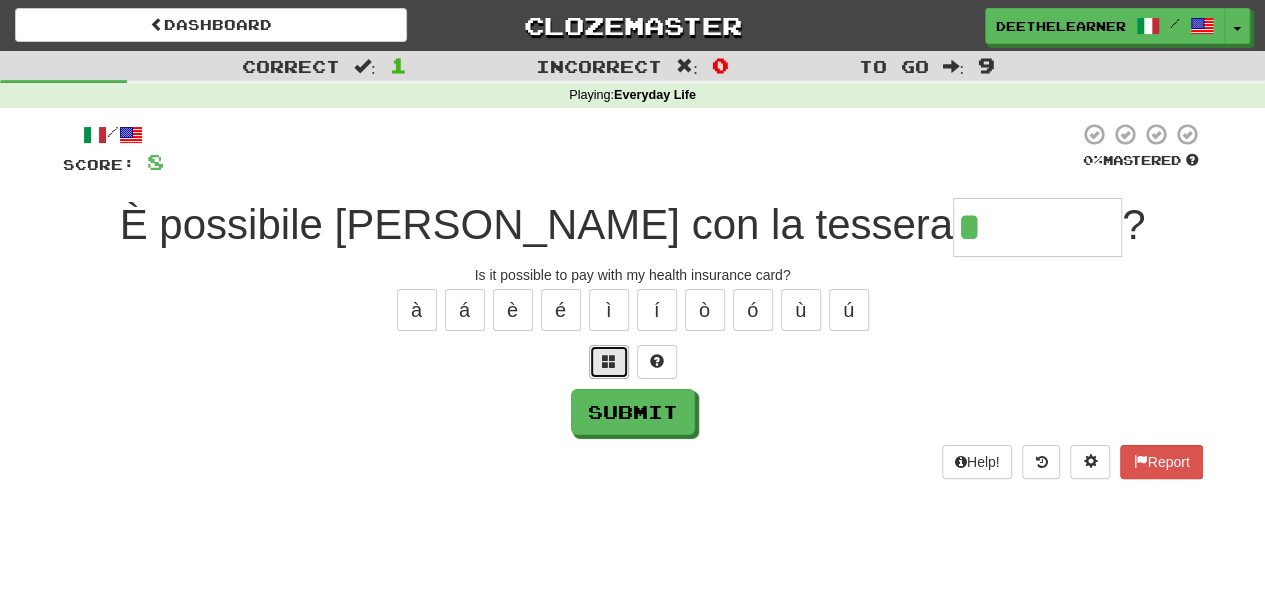 click at bounding box center (609, 361) 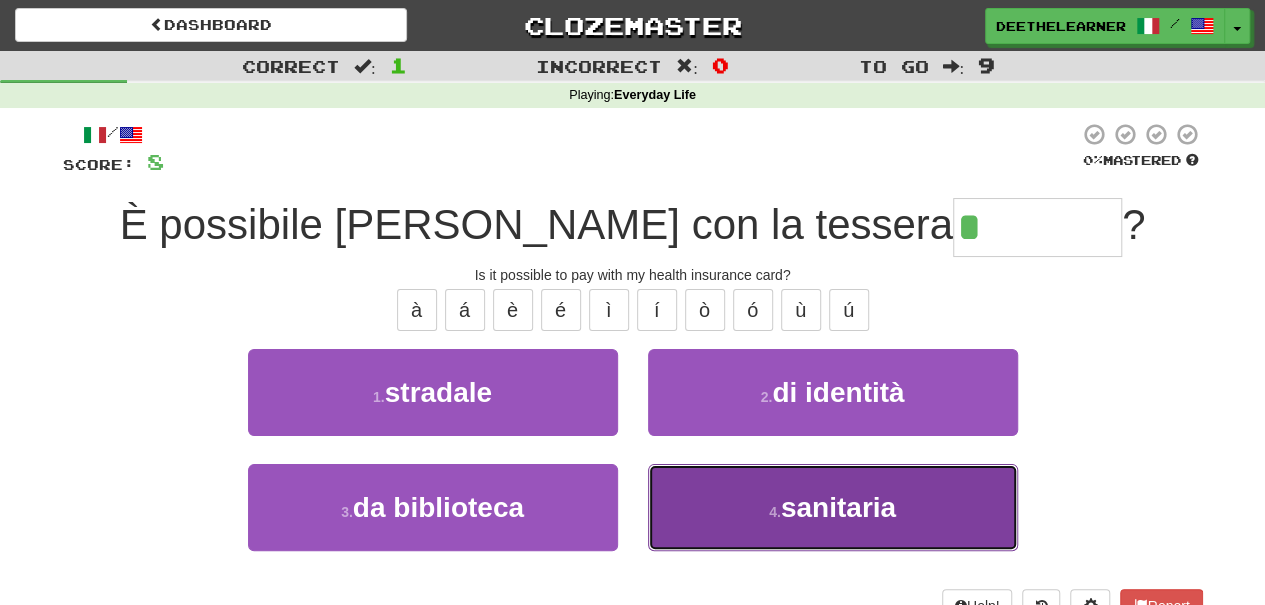 click on "sanitaria" at bounding box center (838, 507) 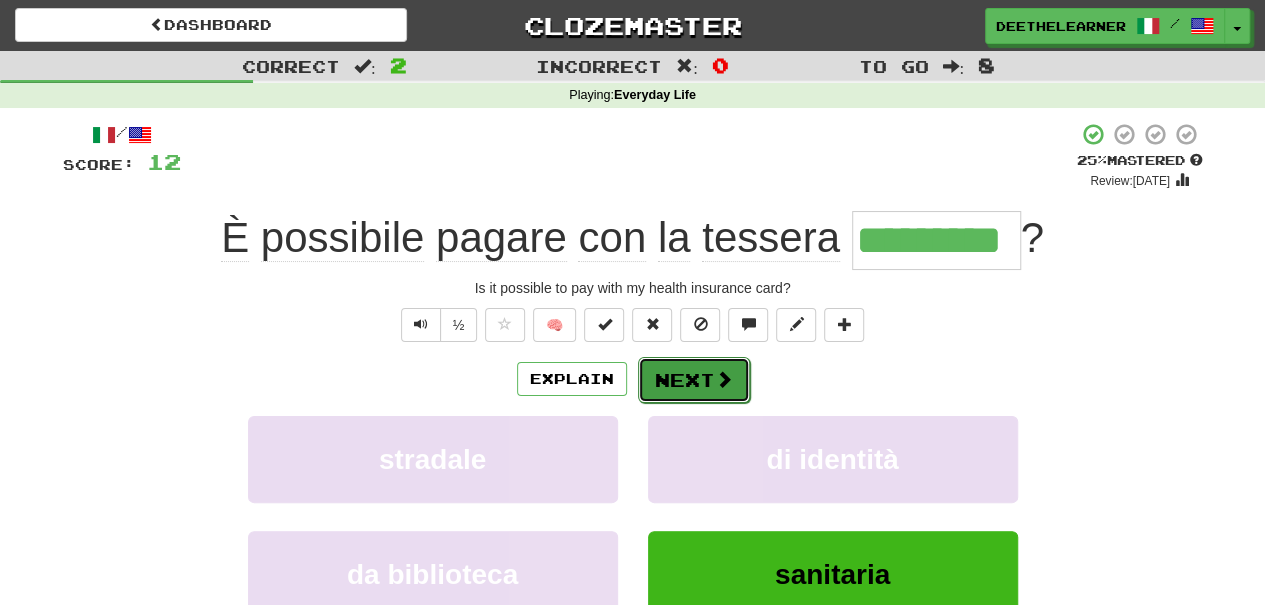 click on "Next" at bounding box center [694, 380] 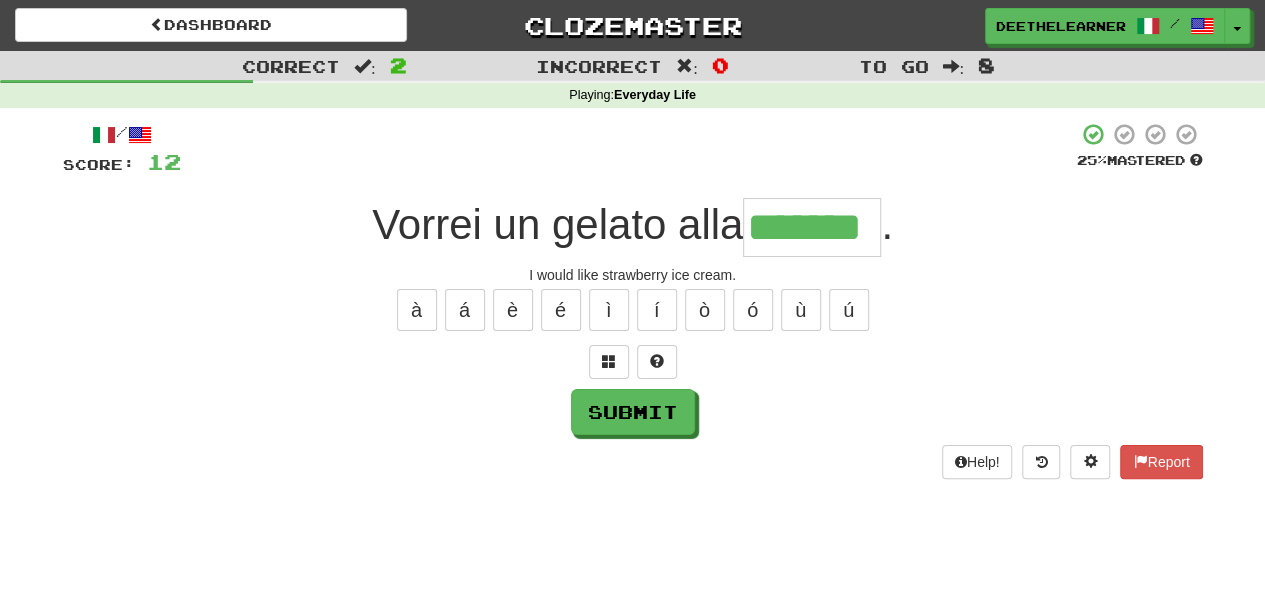 type on "*******" 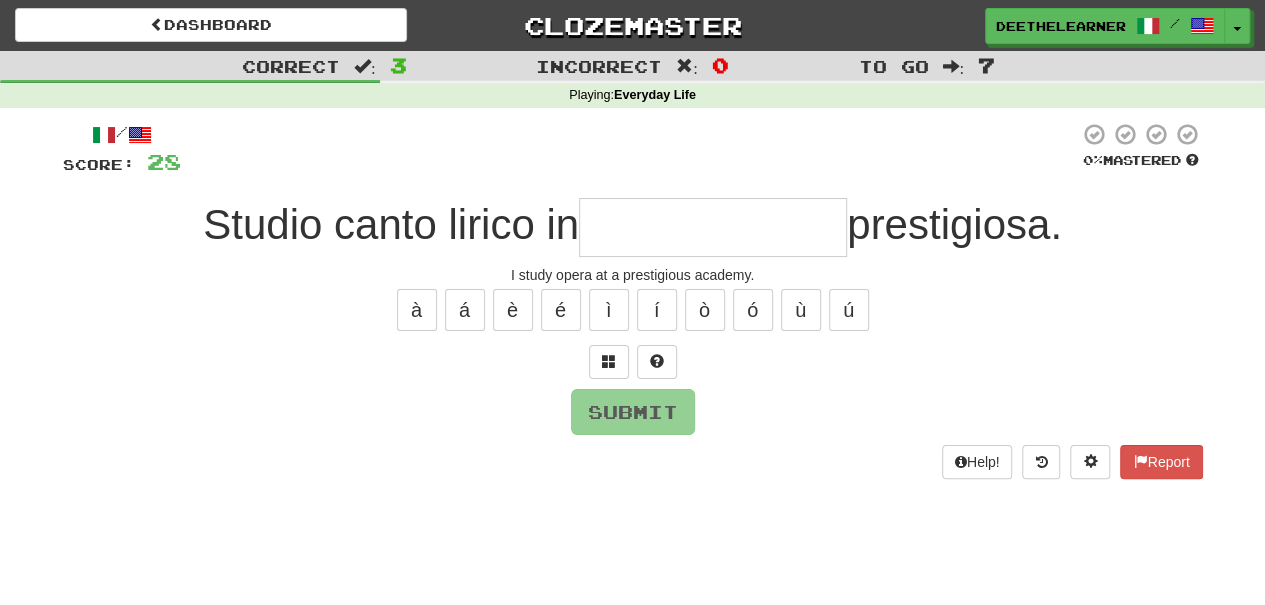 type on "*" 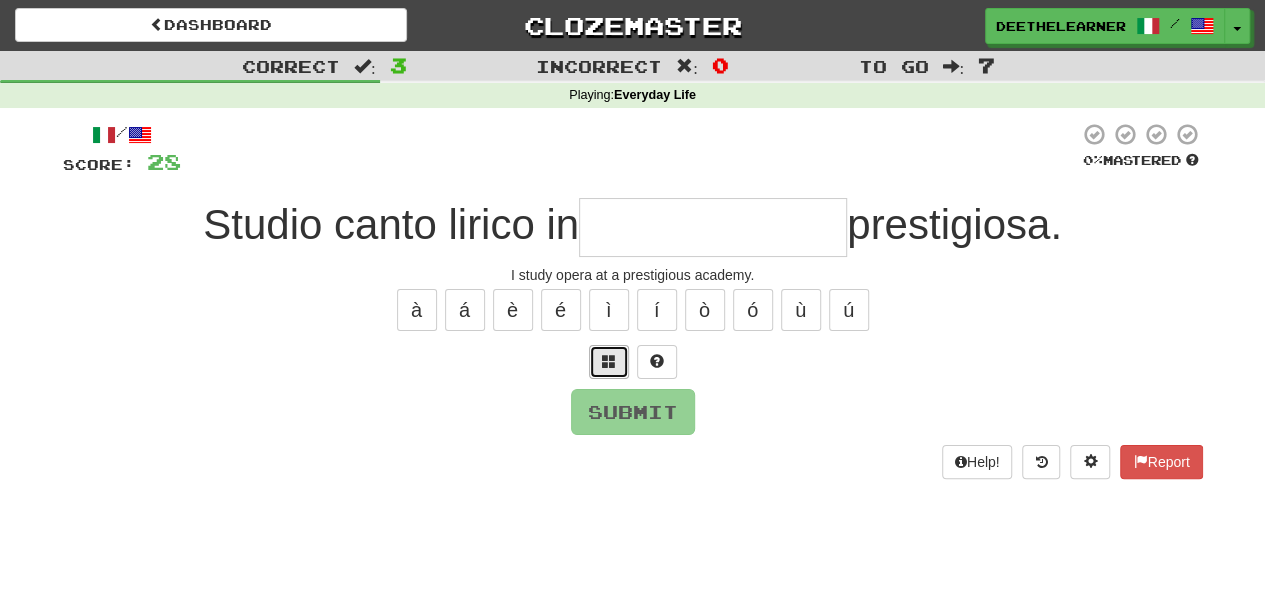 click at bounding box center (609, 361) 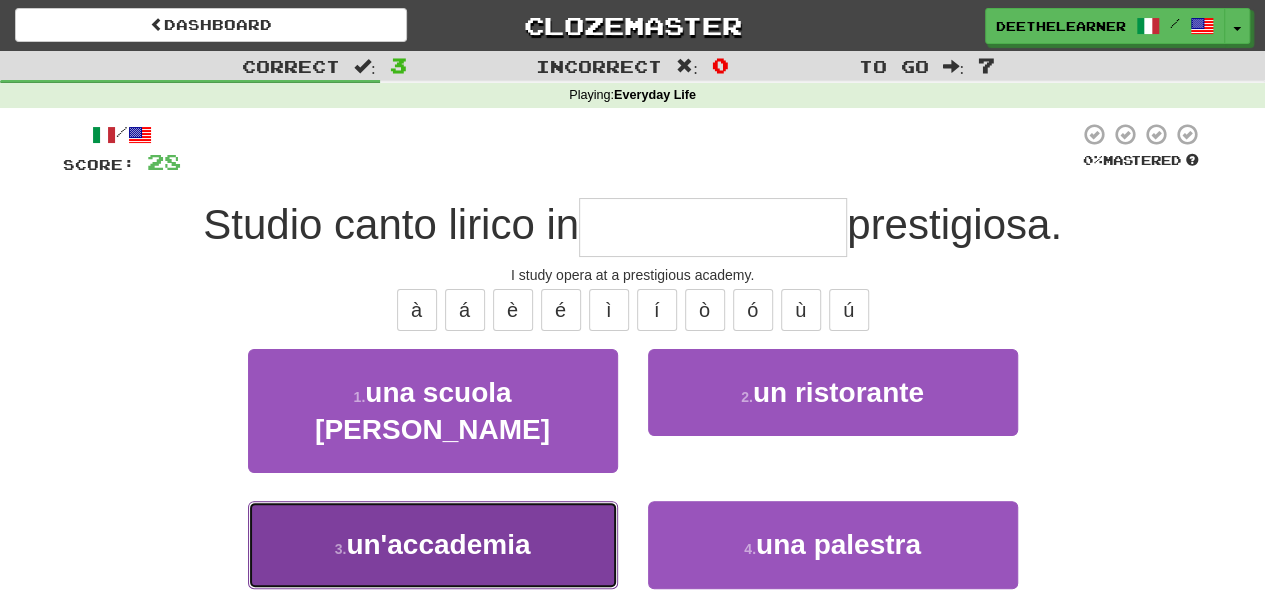click on "un'accademia" at bounding box center [438, 544] 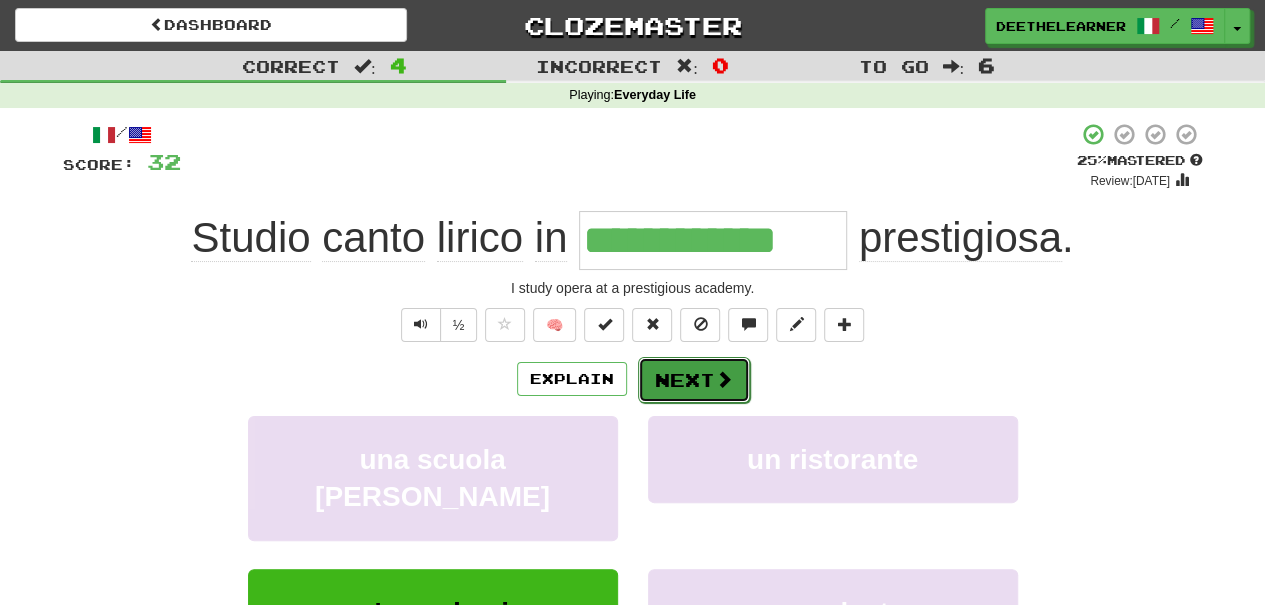 click on "Next" at bounding box center [694, 380] 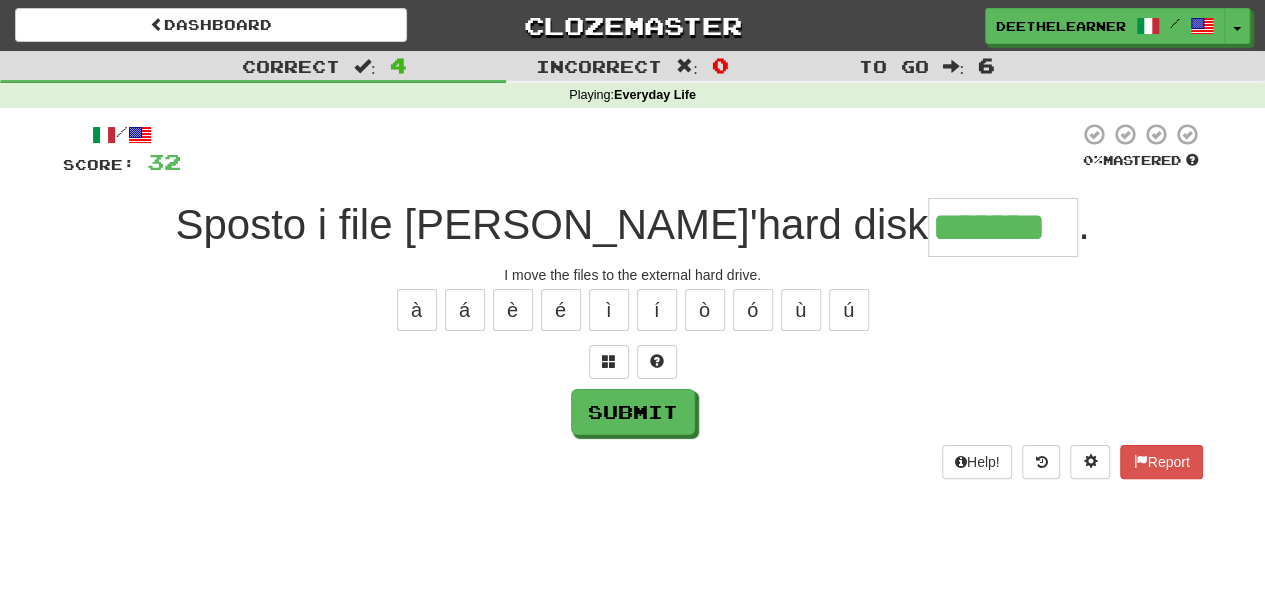 type on "*******" 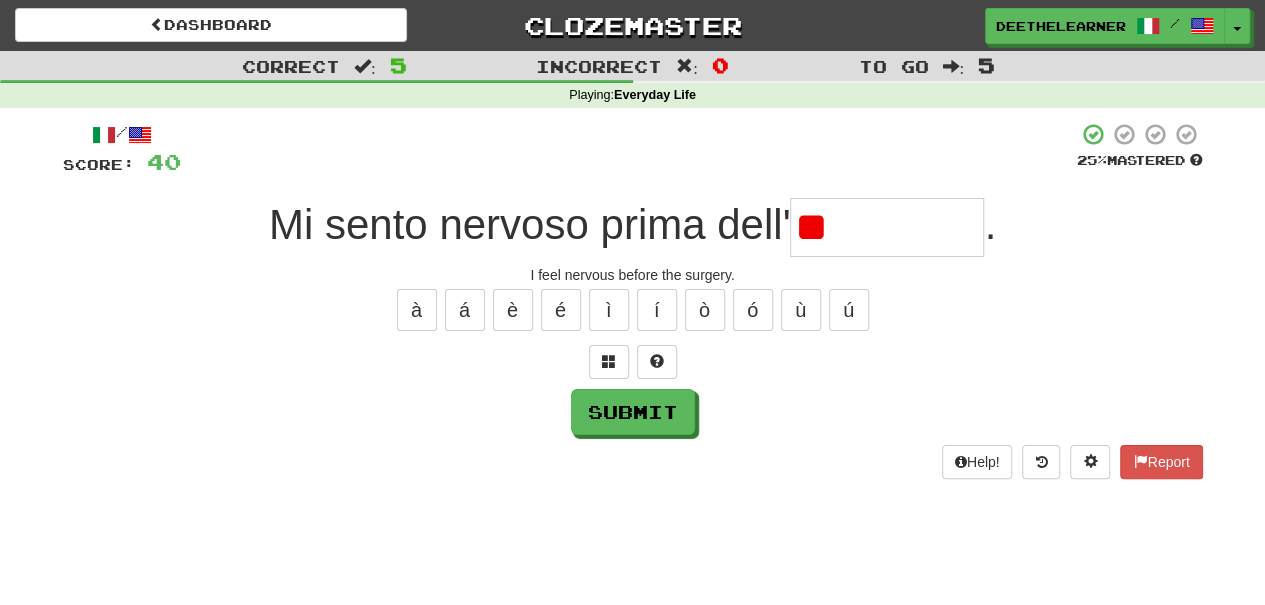 type on "*" 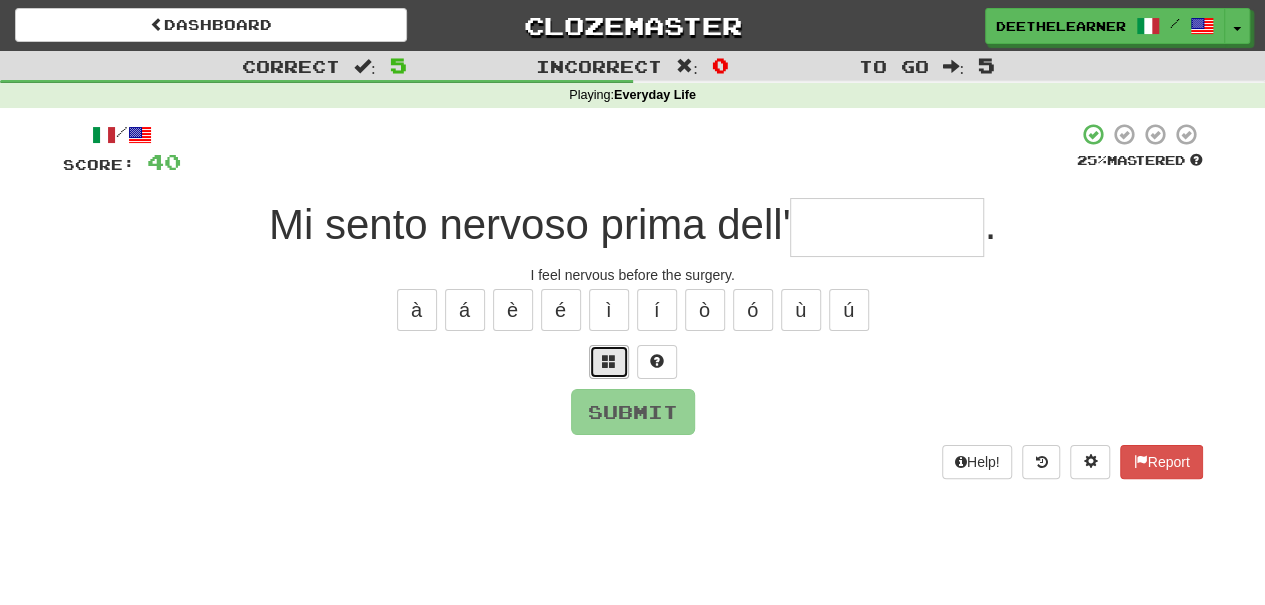 click at bounding box center (609, 362) 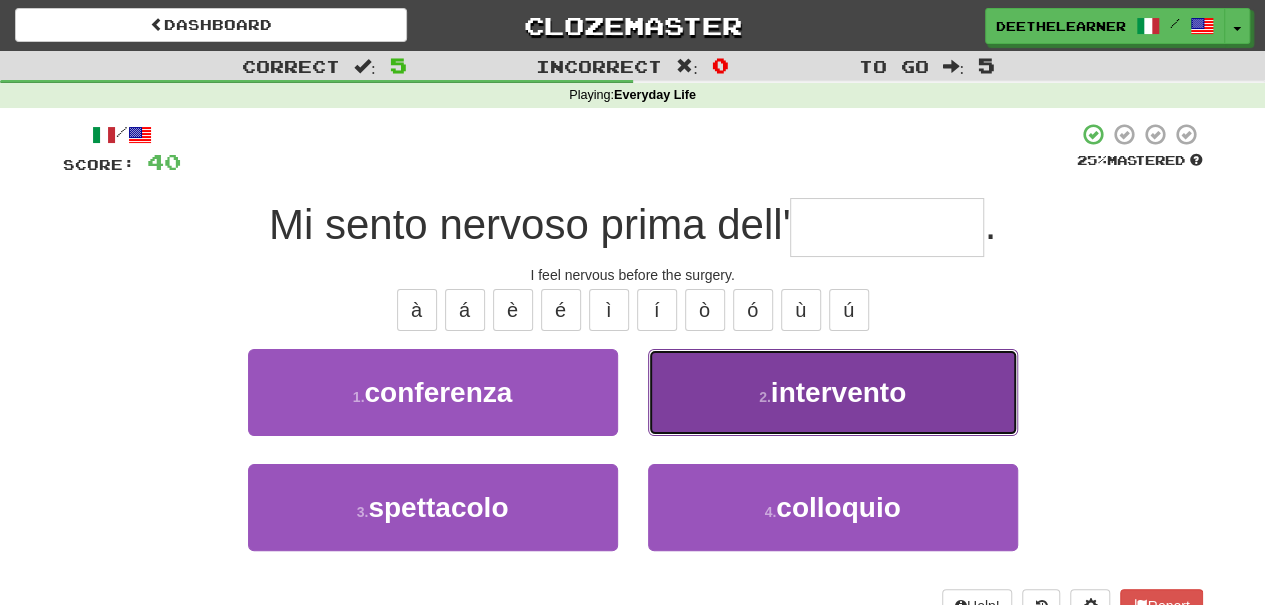 click on "intervento" at bounding box center (838, 392) 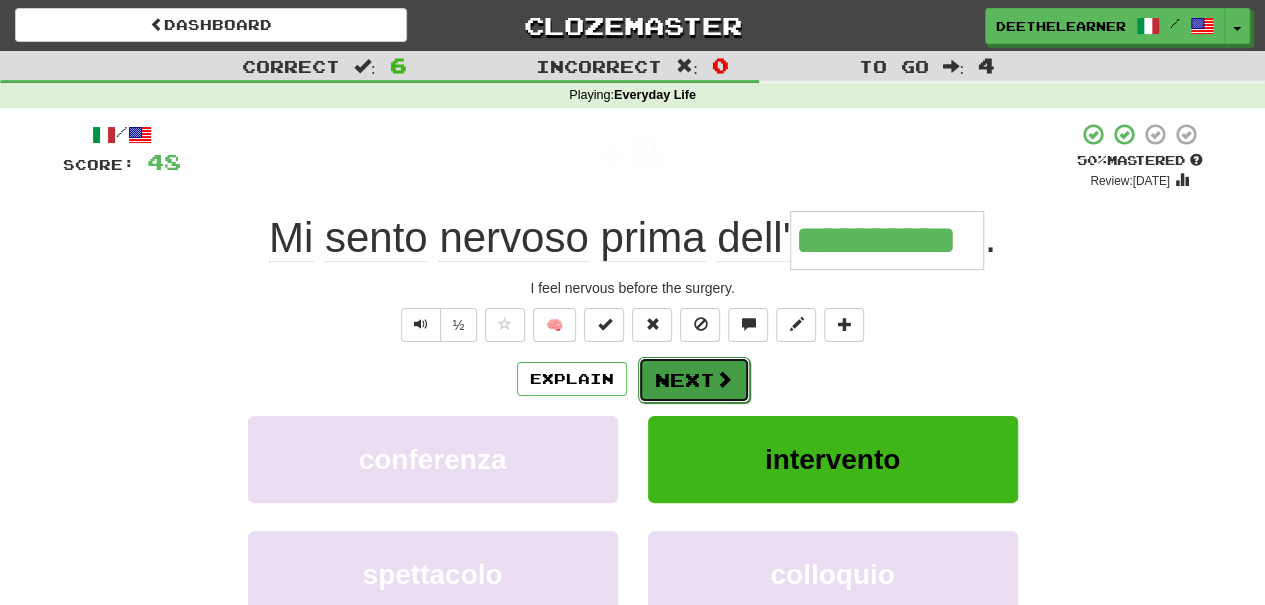 click on "Next" at bounding box center [694, 380] 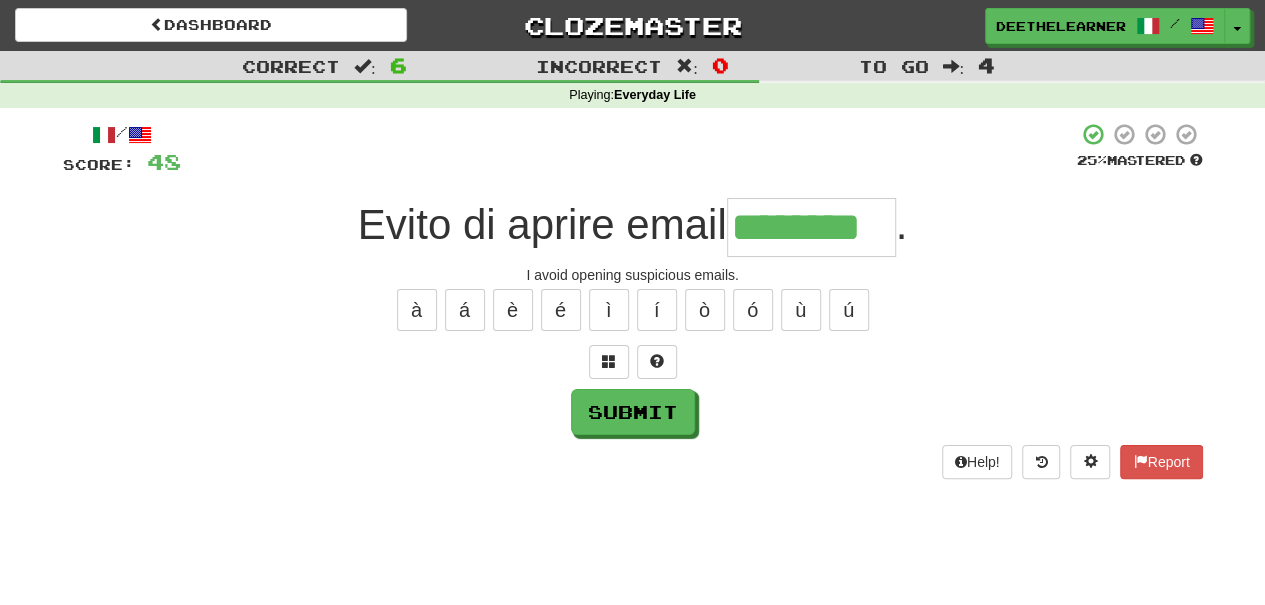type on "********" 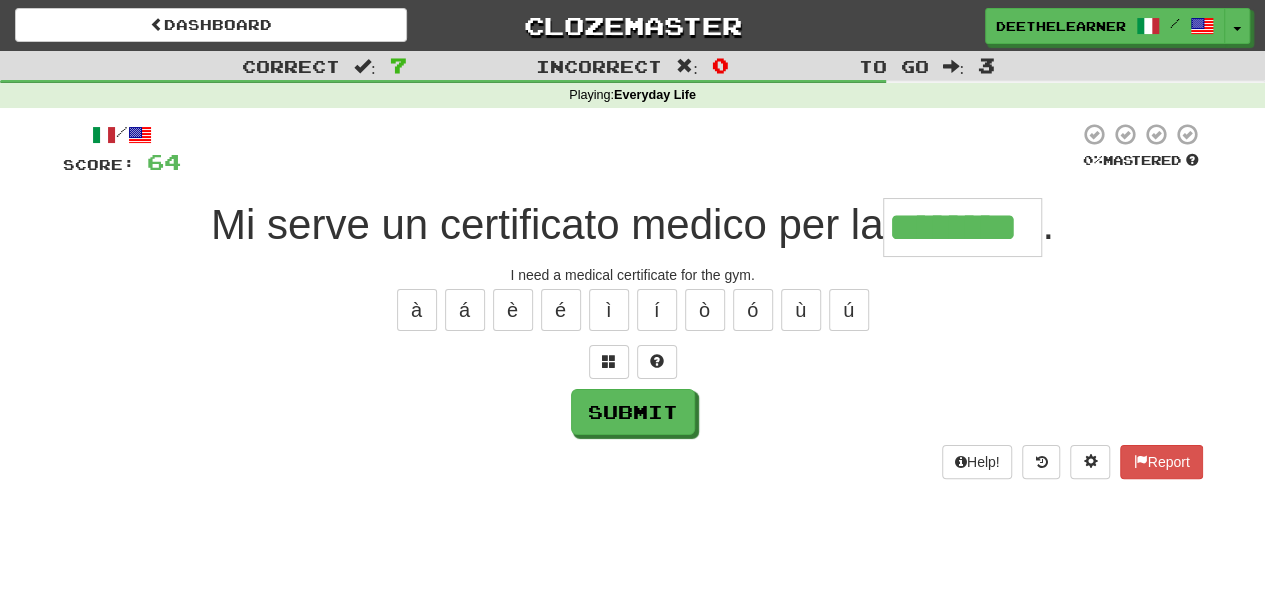type on "********" 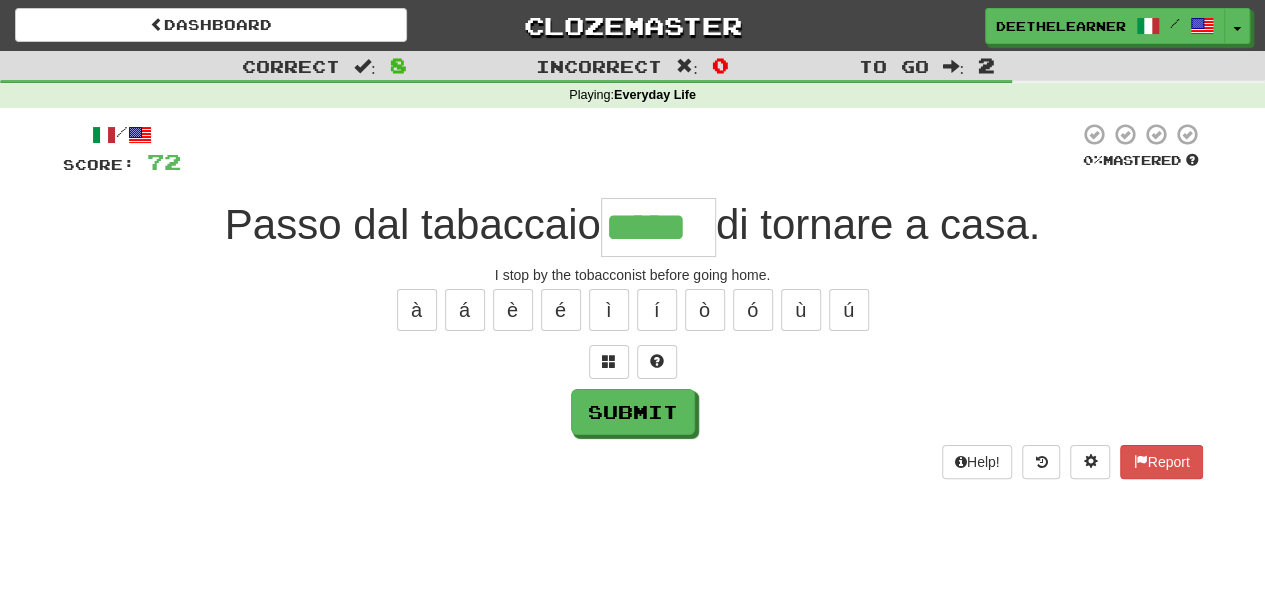 type on "*****" 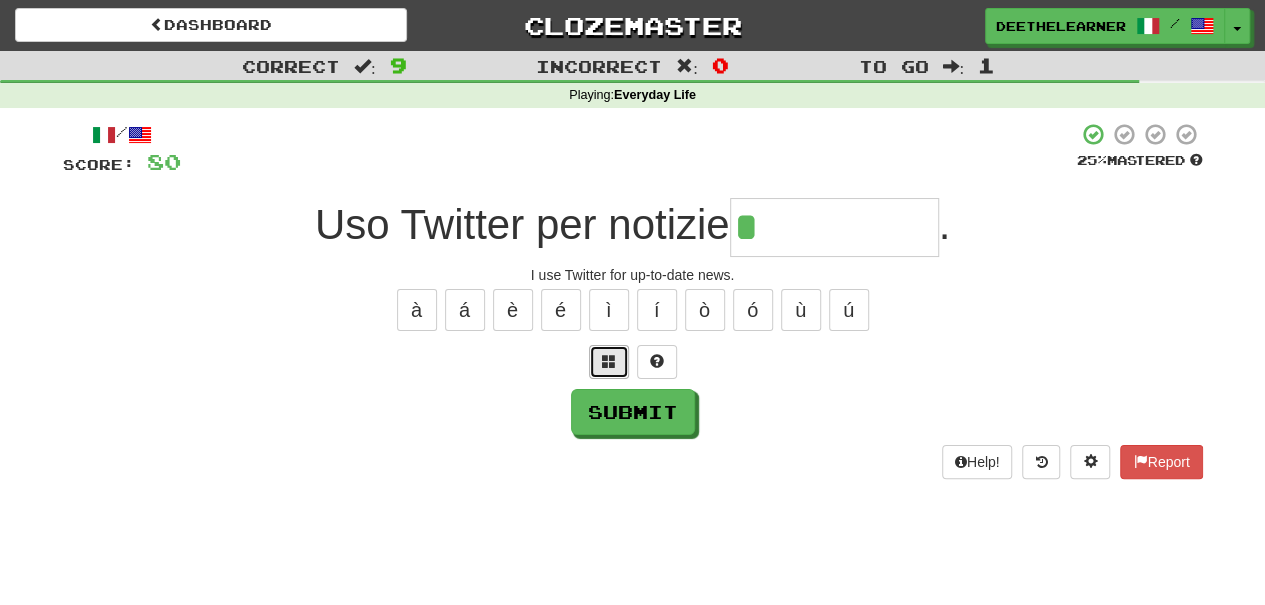 click at bounding box center [609, 361] 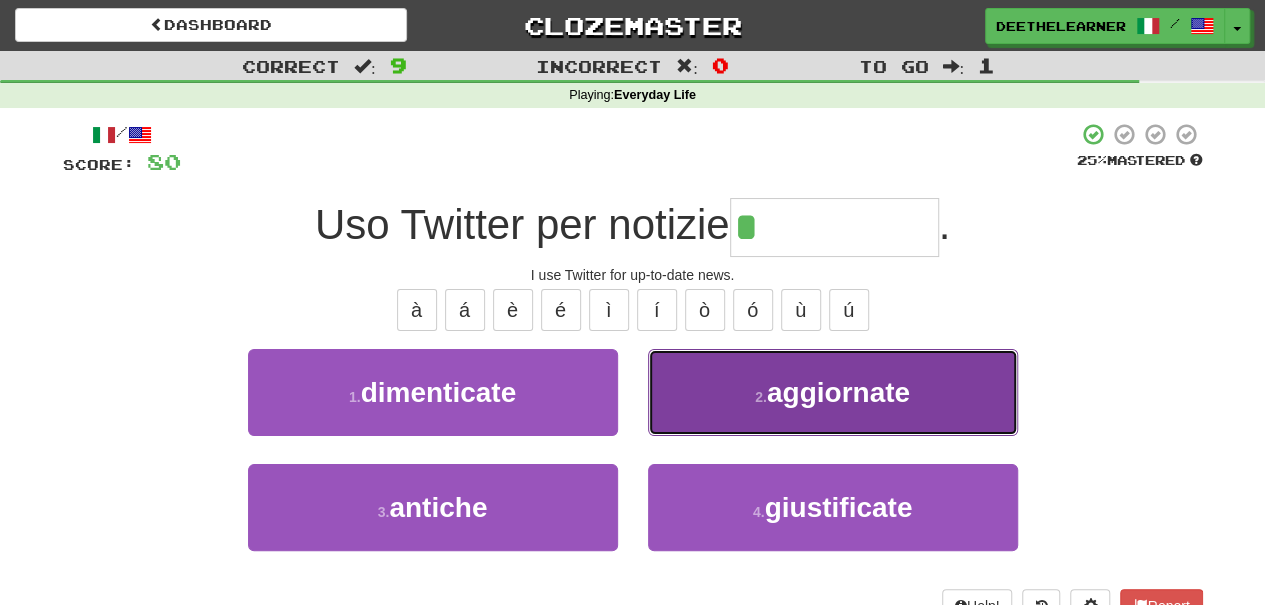 click on "2 .  aggiornate" at bounding box center [833, 392] 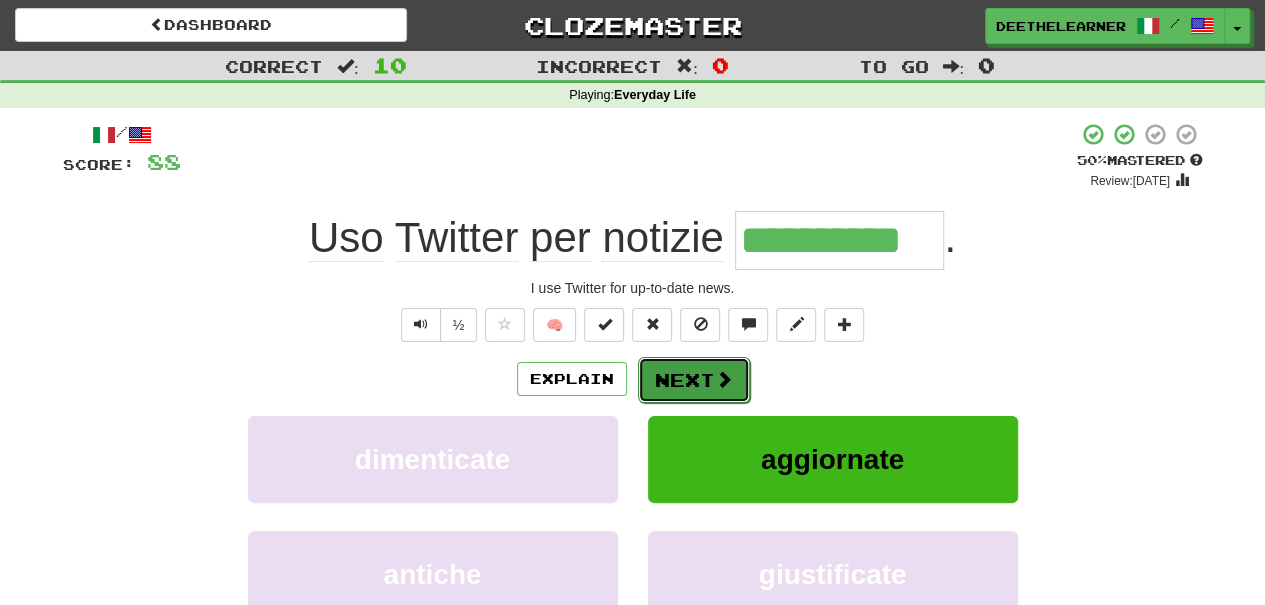 click on "Next" at bounding box center [694, 380] 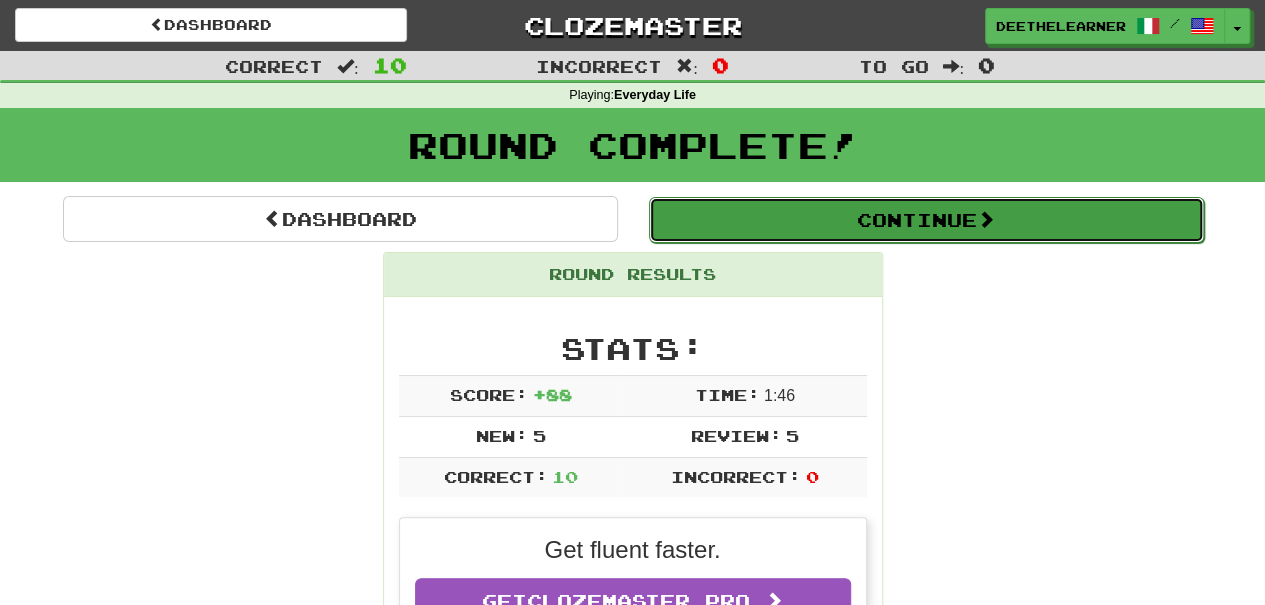 click on "Continue" at bounding box center [926, 220] 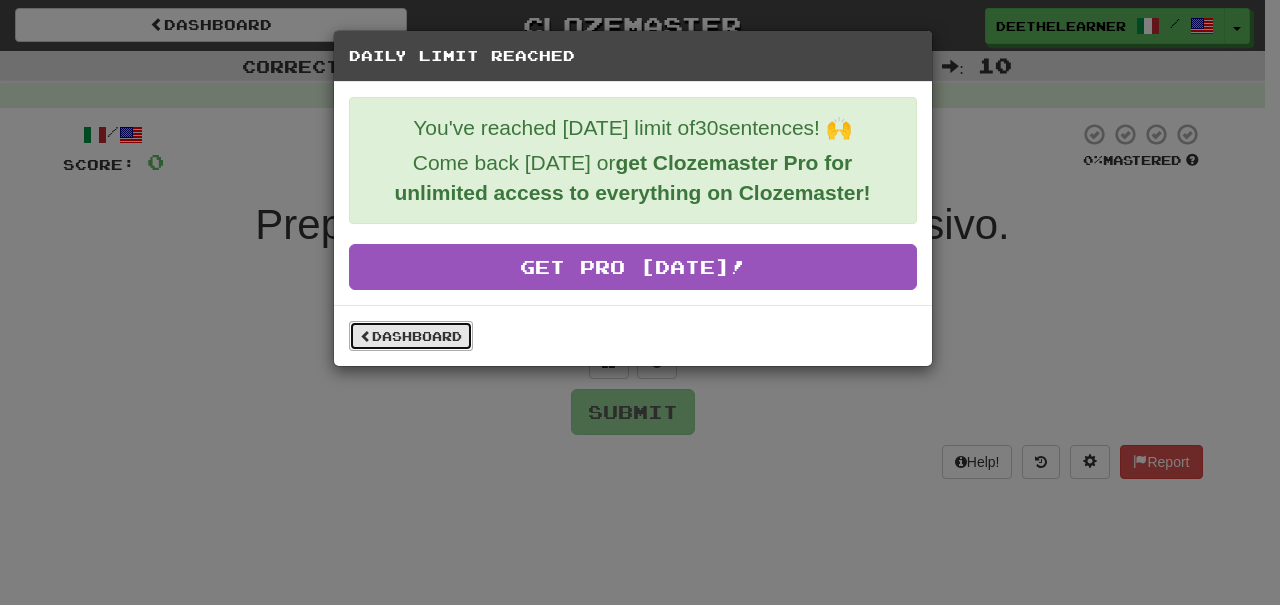 click on "Dashboard" at bounding box center (411, 336) 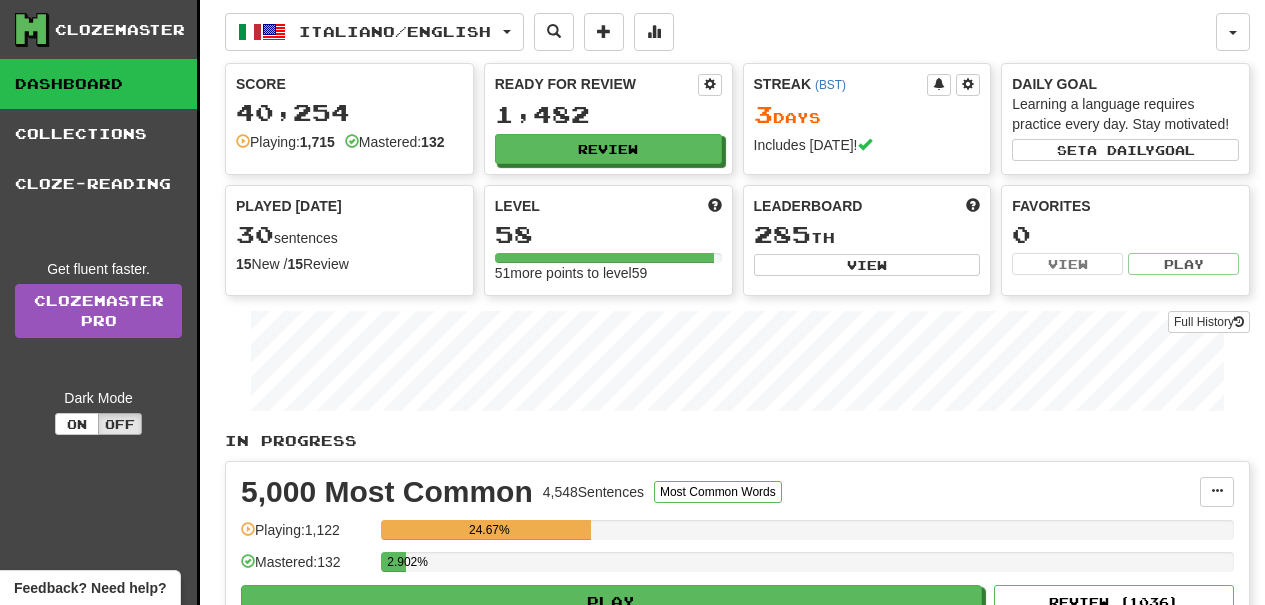 scroll, scrollTop: 0, scrollLeft: 0, axis: both 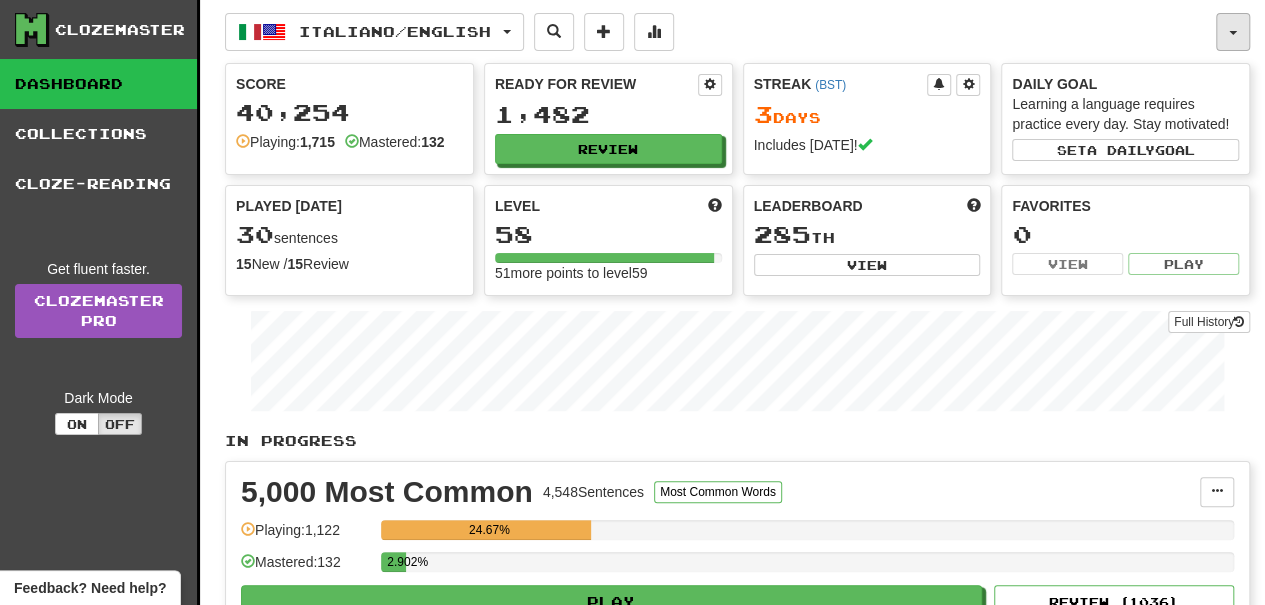click at bounding box center [1233, 32] 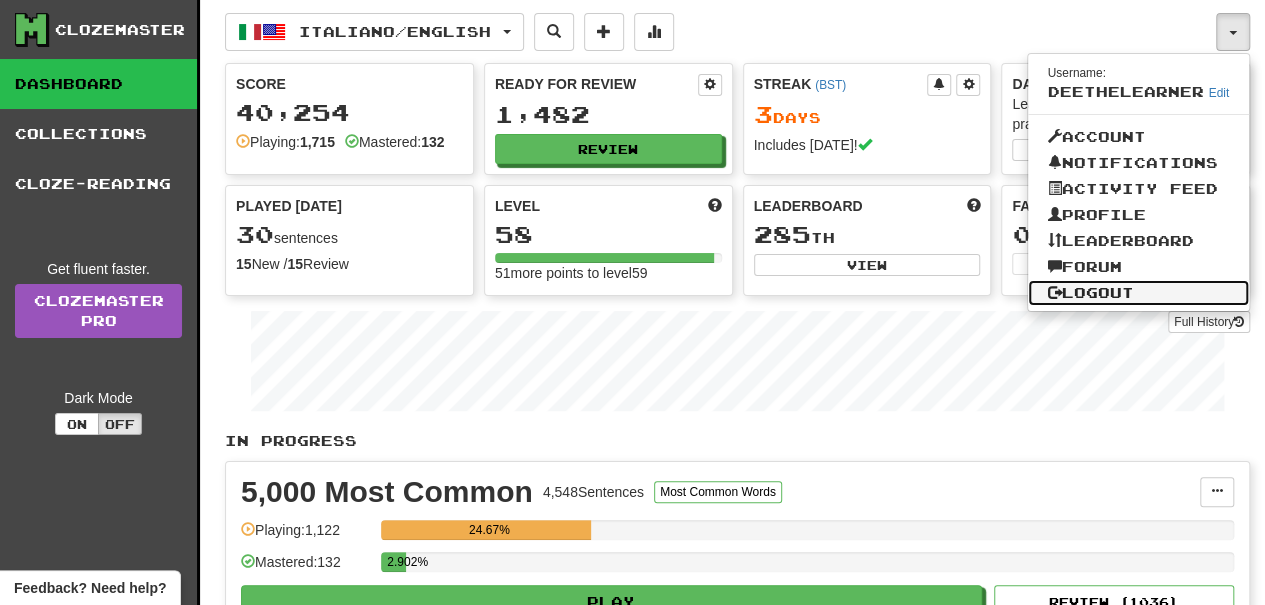click on "Logout" at bounding box center [1139, 293] 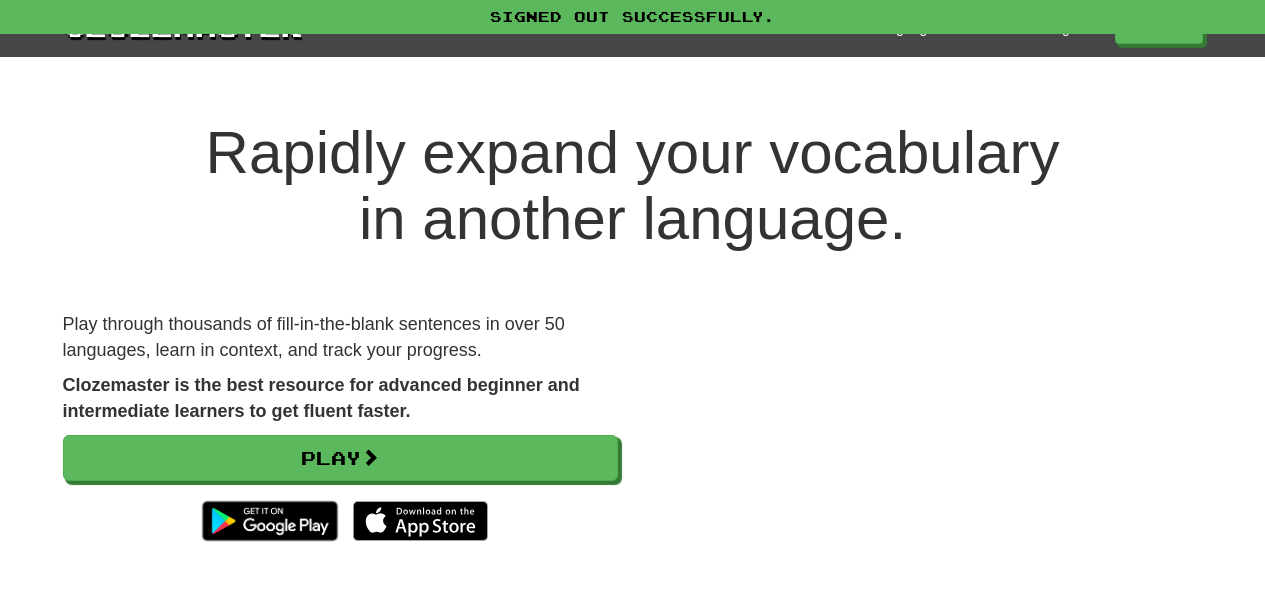 scroll, scrollTop: 0, scrollLeft: 0, axis: both 